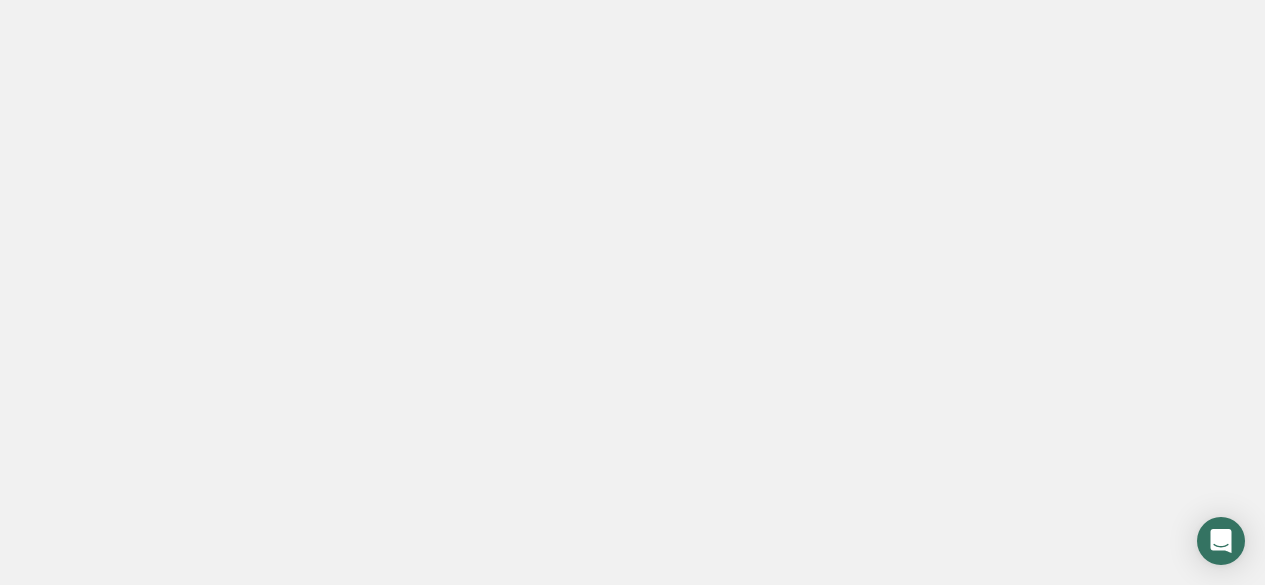 scroll, scrollTop: 0, scrollLeft: 0, axis: both 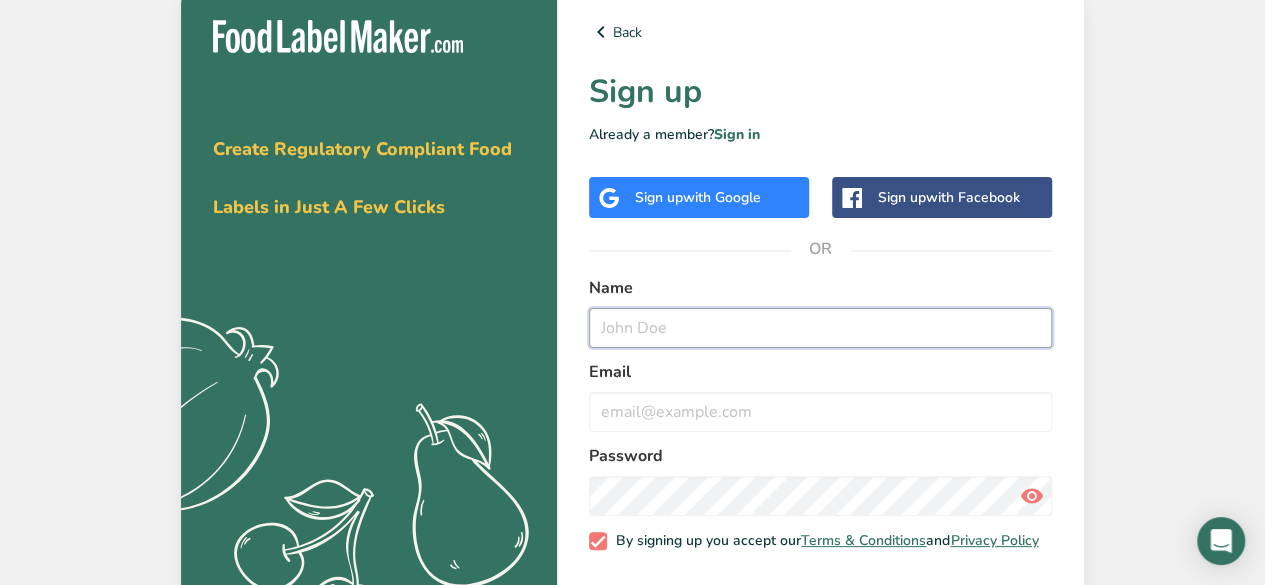 click at bounding box center (820, 328) 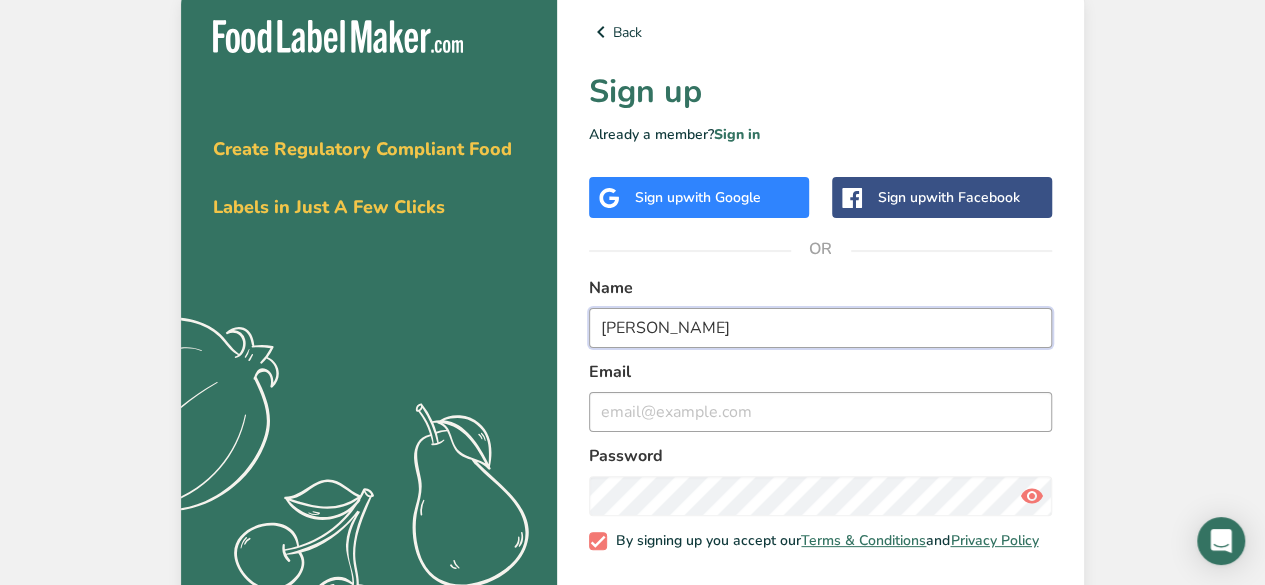type on "[PERSON_NAME]" 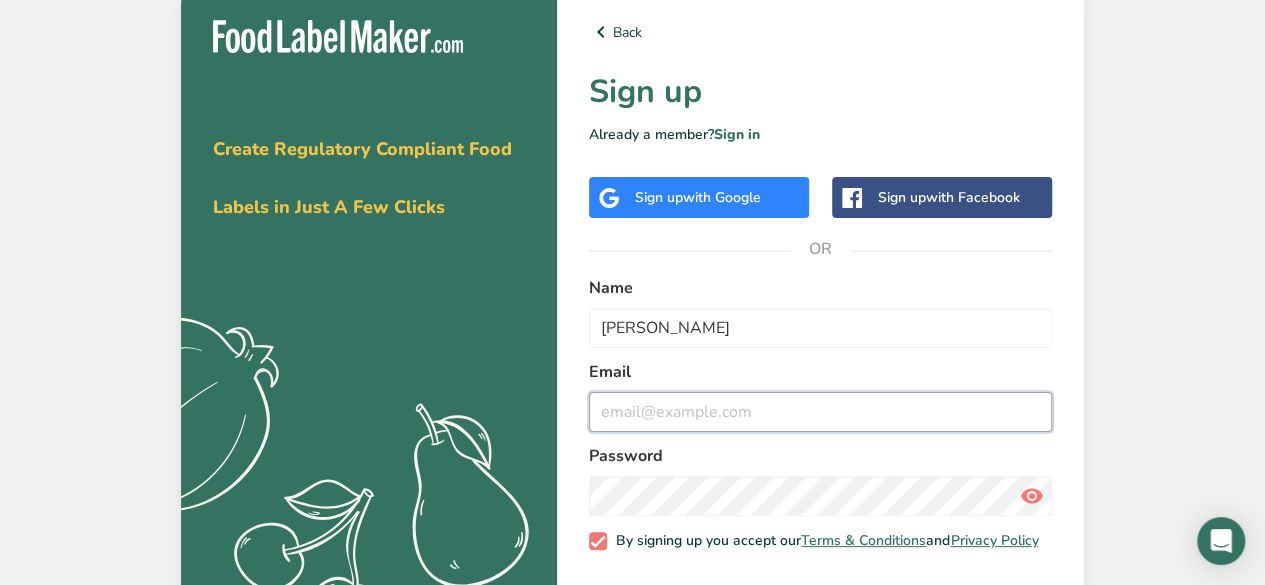 click at bounding box center (820, 412) 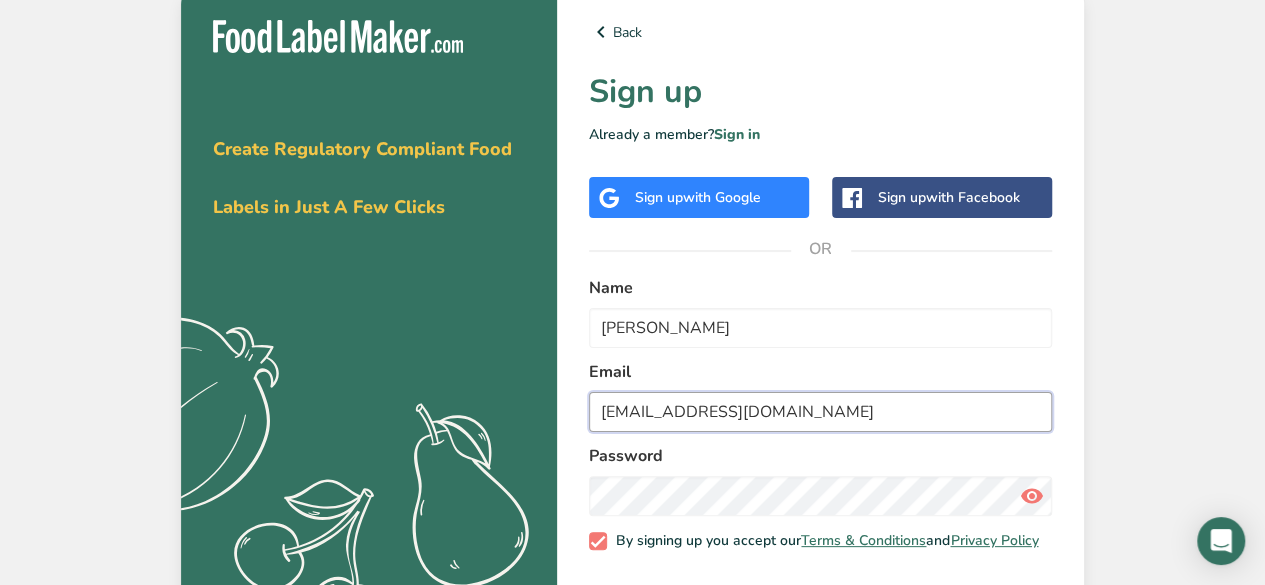 type on "[EMAIL_ADDRESS][DOMAIN_NAME]" 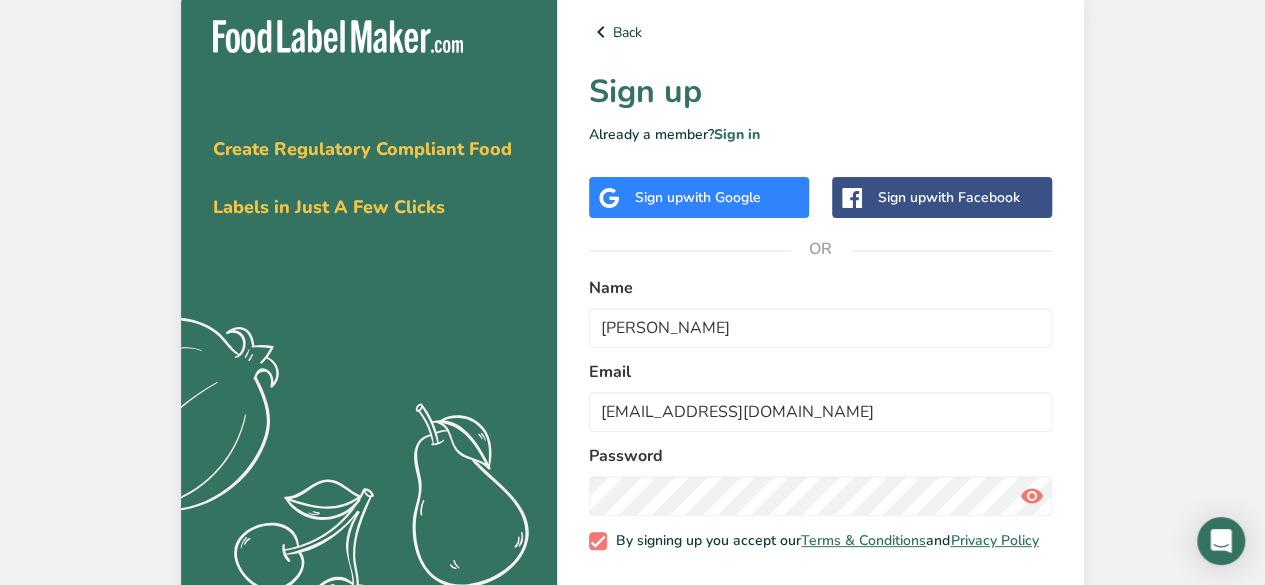 click at bounding box center [1032, 496] 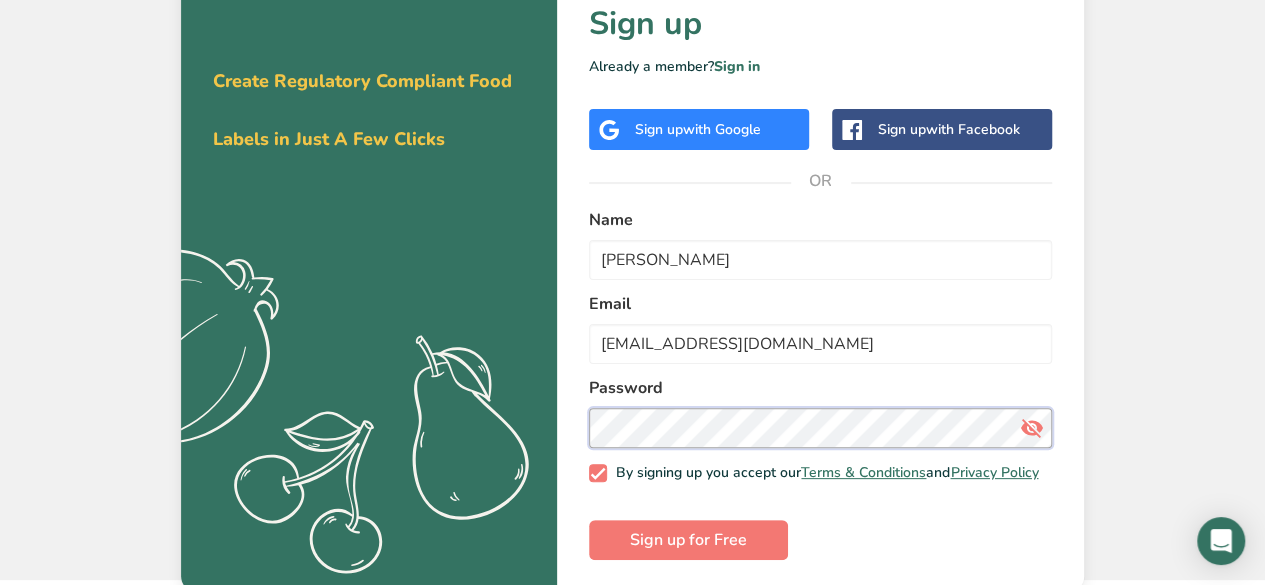 scroll, scrollTop: 86, scrollLeft: 0, axis: vertical 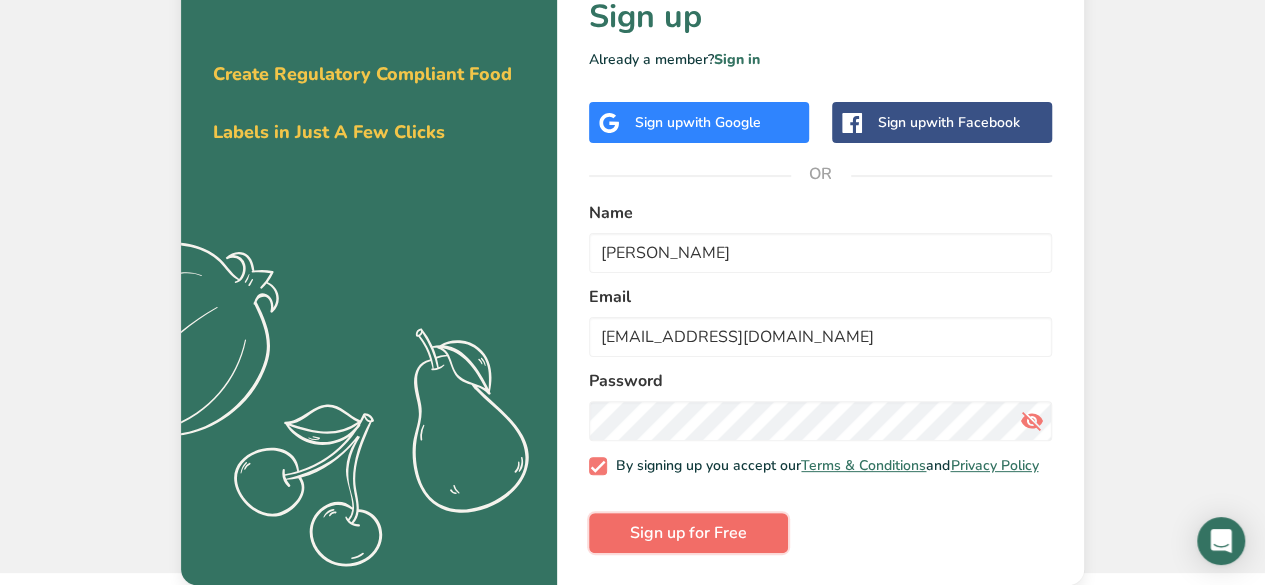 click on "Sign up for Free" at bounding box center [688, 533] 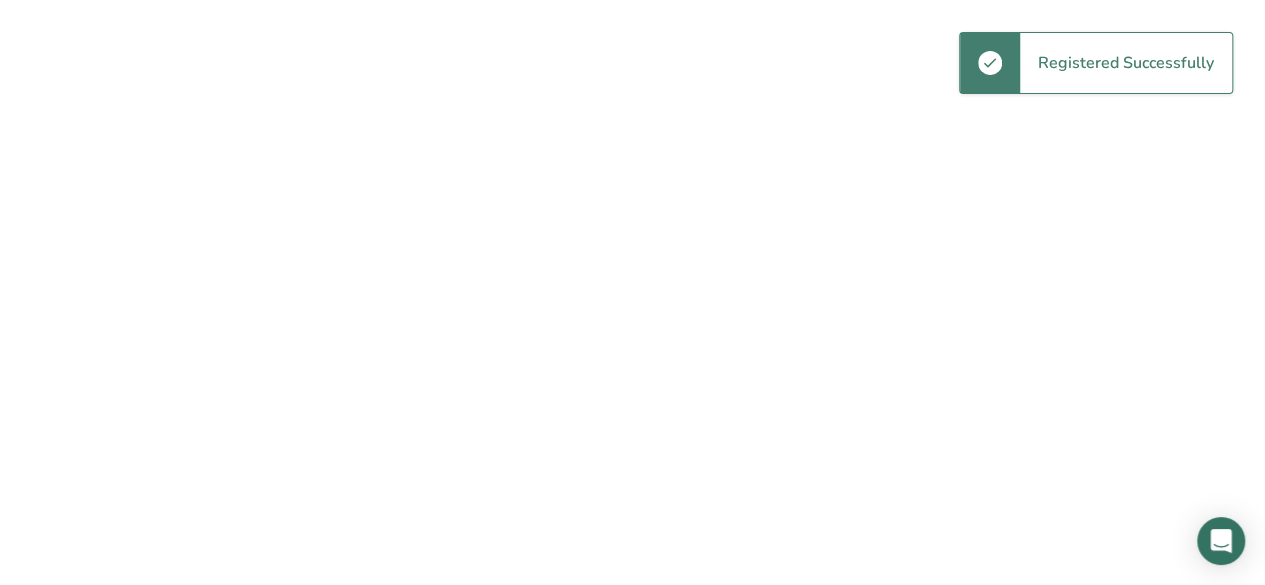 scroll, scrollTop: 0, scrollLeft: 0, axis: both 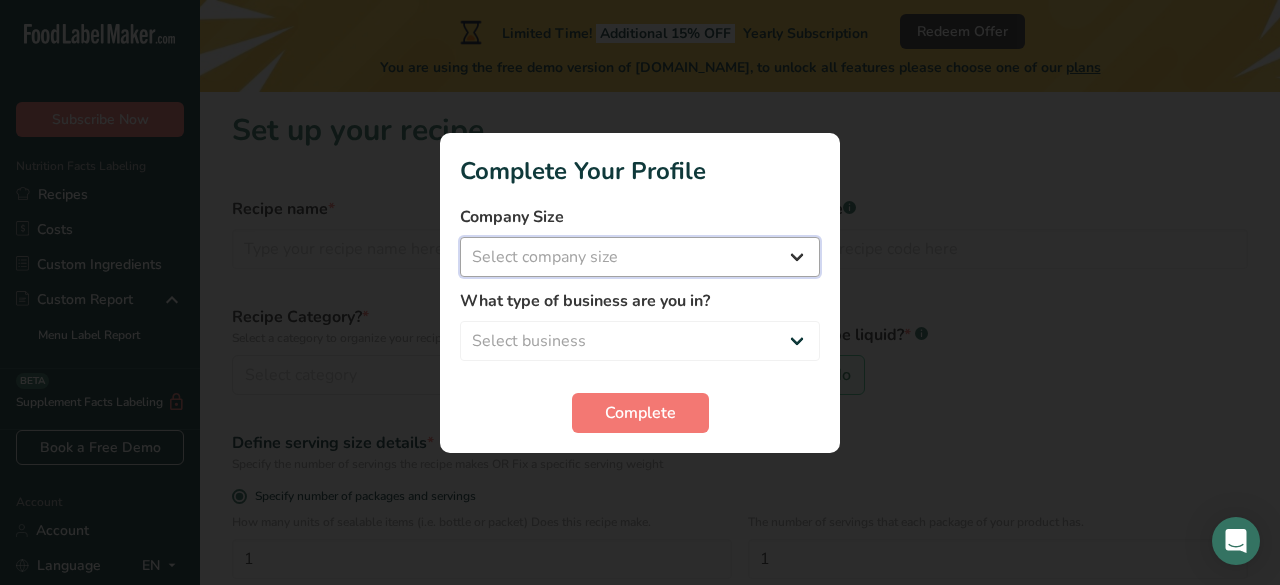 click on "Select company size
Fewer than 10 Employees
10 to 50 Employees
51 to 500 Employees
Over 500 Employees" at bounding box center [640, 257] 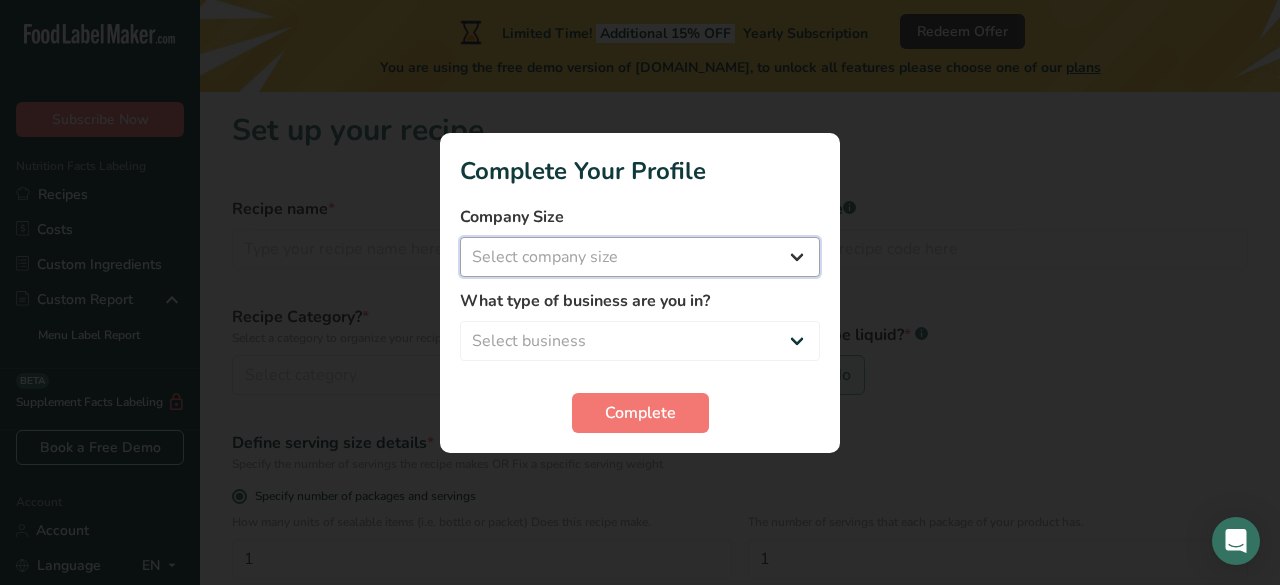 select on "1" 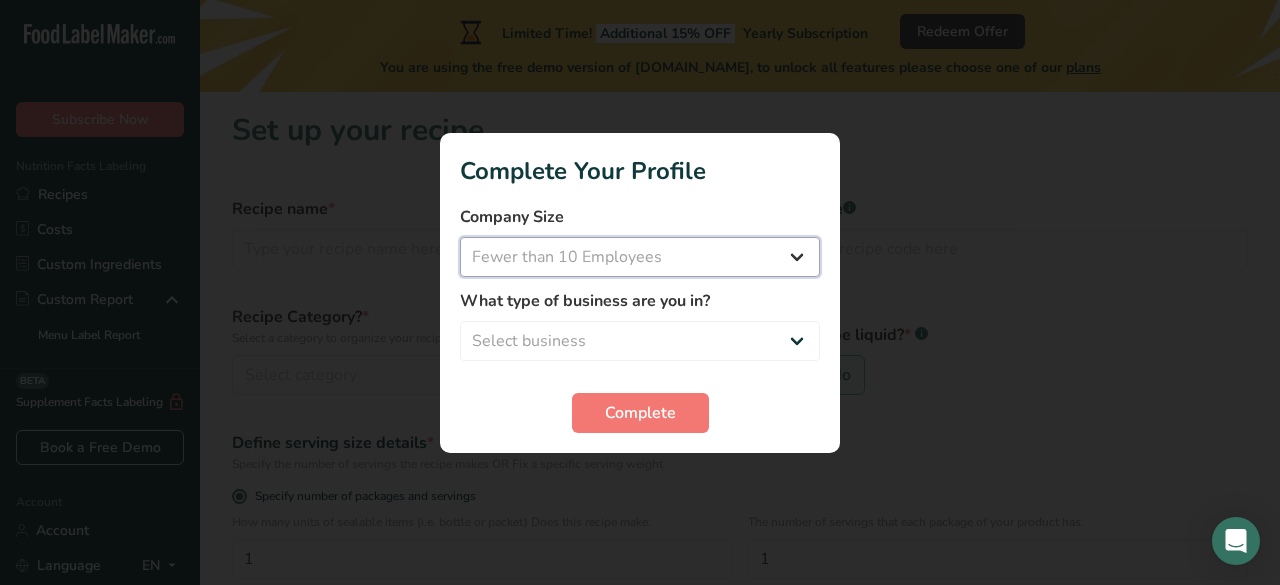 click on "Select company size
Fewer than 10 Employees
10 to 50 Employees
51 to 500 Employees
Over 500 Employees" at bounding box center [640, 257] 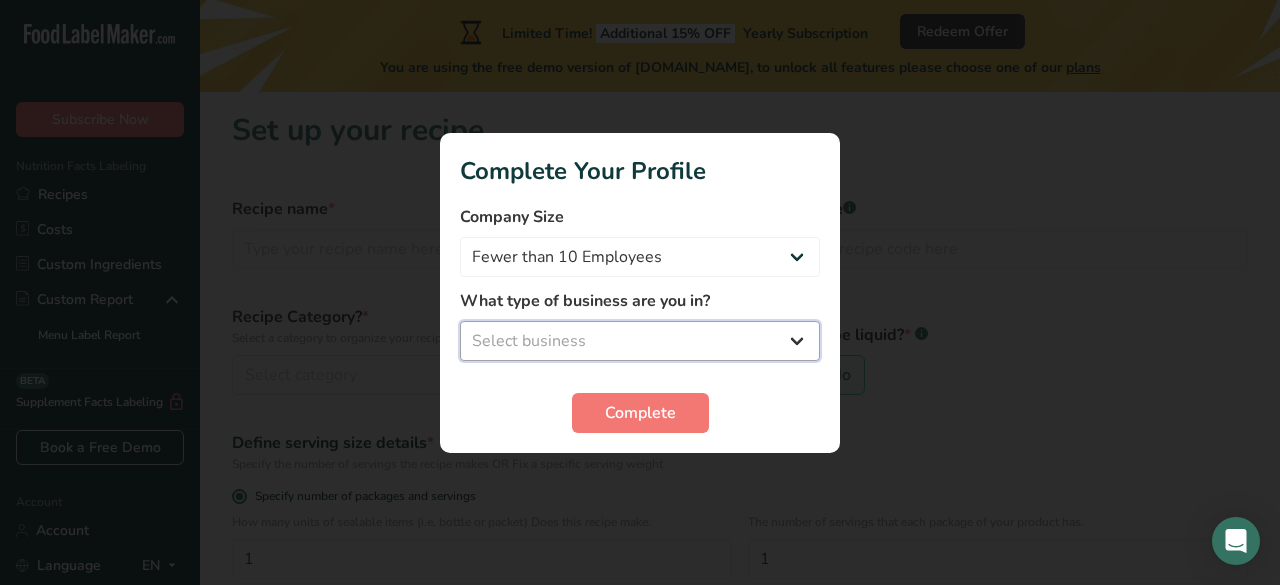 click on "Select business
Packaged Food Manufacturer
Restaurant & Cafe
Bakery
Meal Plans & Catering Company
Nutritionist
Food Blogger
Personal Trainer
Other" at bounding box center [640, 341] 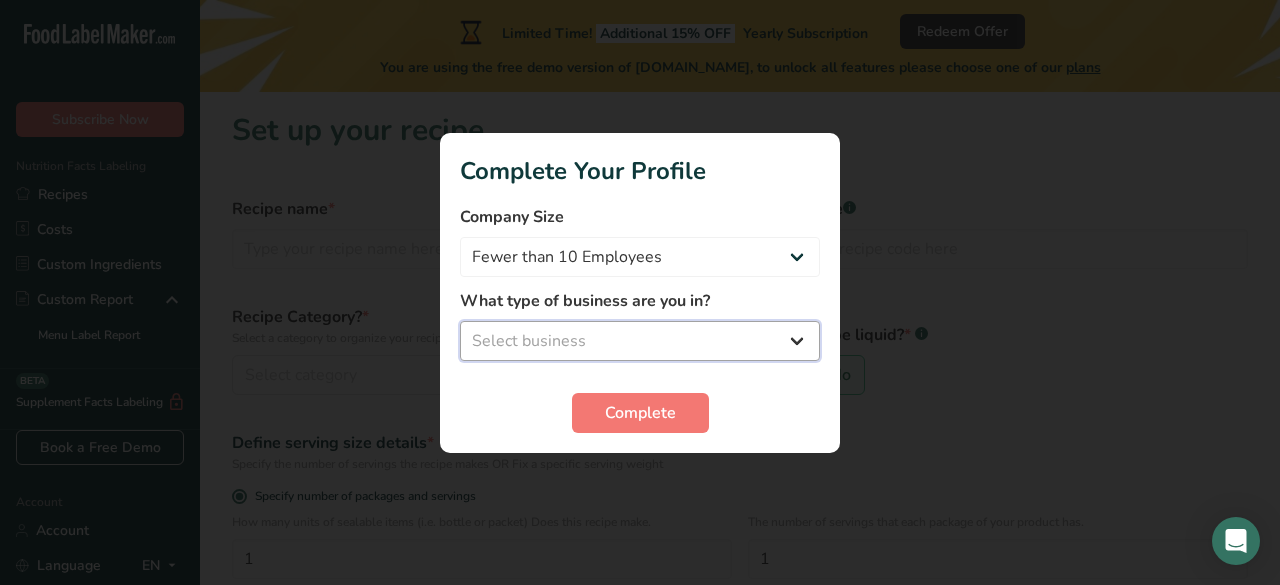 select on "3" 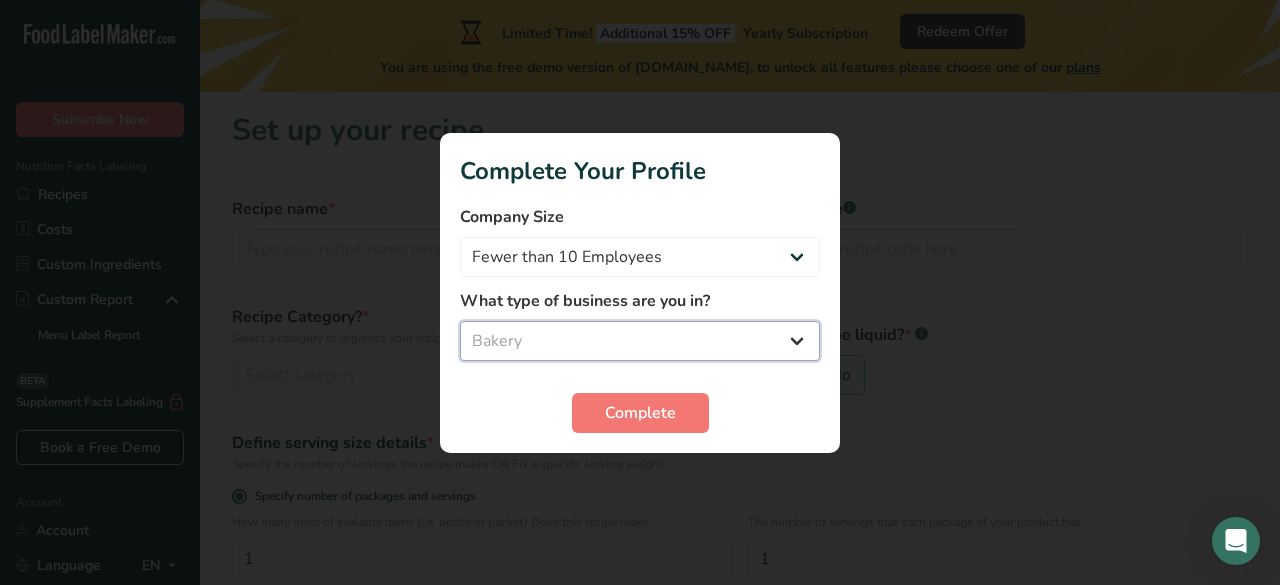 click on "Select business
Packaged Food Manufacturer
Restaurant & Cafe
Bakery
Meal Plans & Catering Company
Nutritionist
Food Blogger
Personal Trainer
Other" at bounding box center [640, 341] 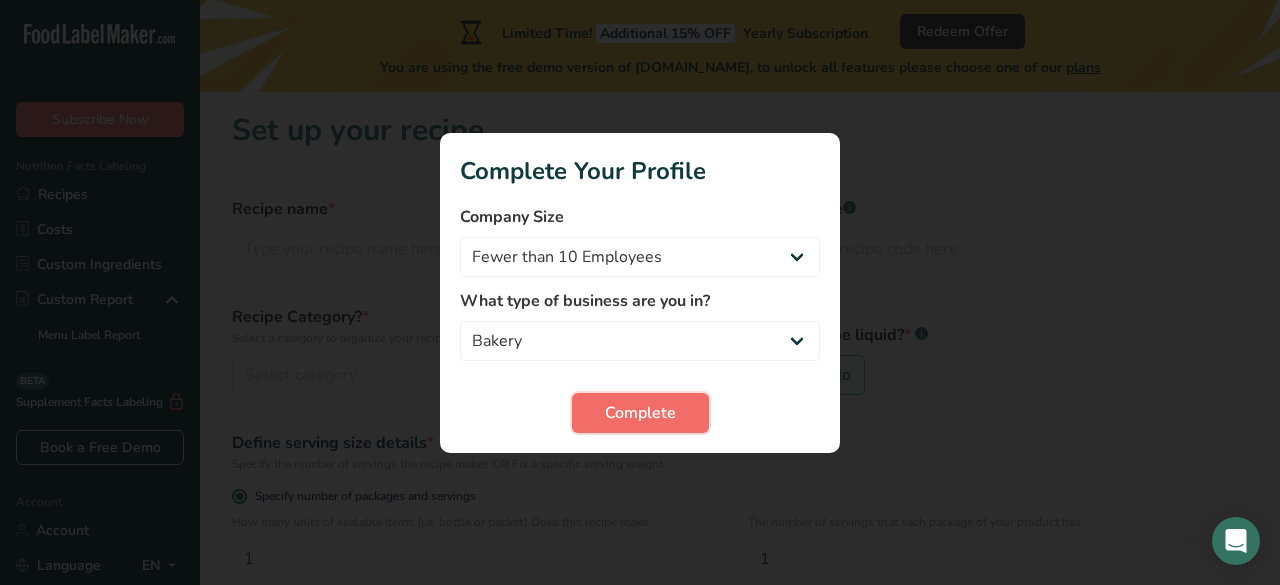 click on "Complete" at bounding box center [640, 413] 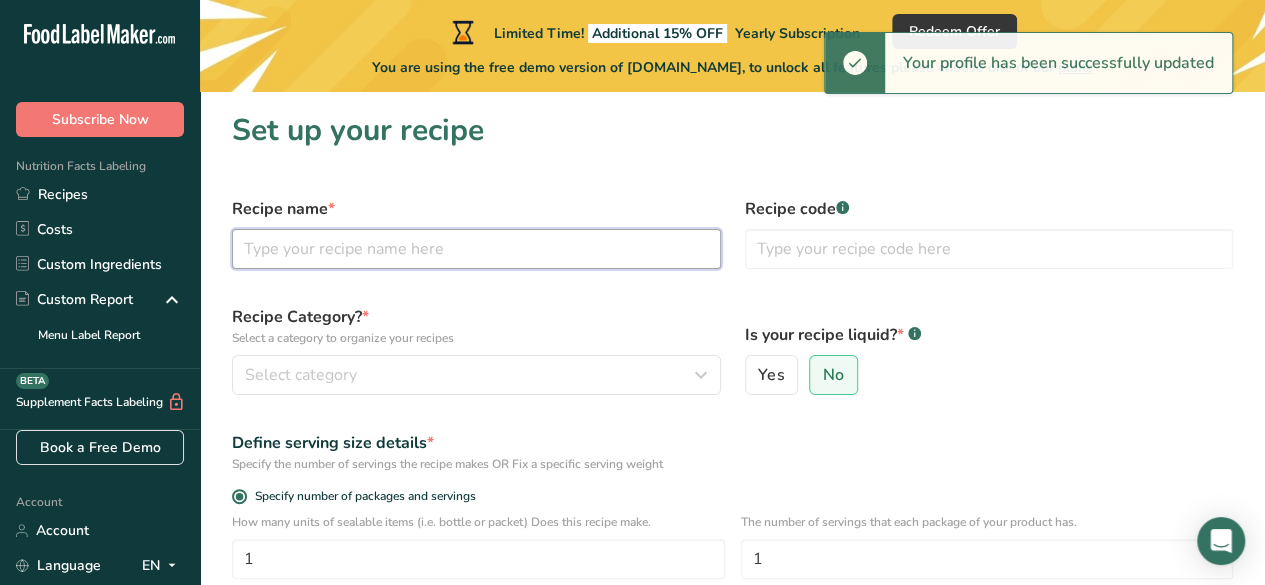 click at bounding box center (476, 249) 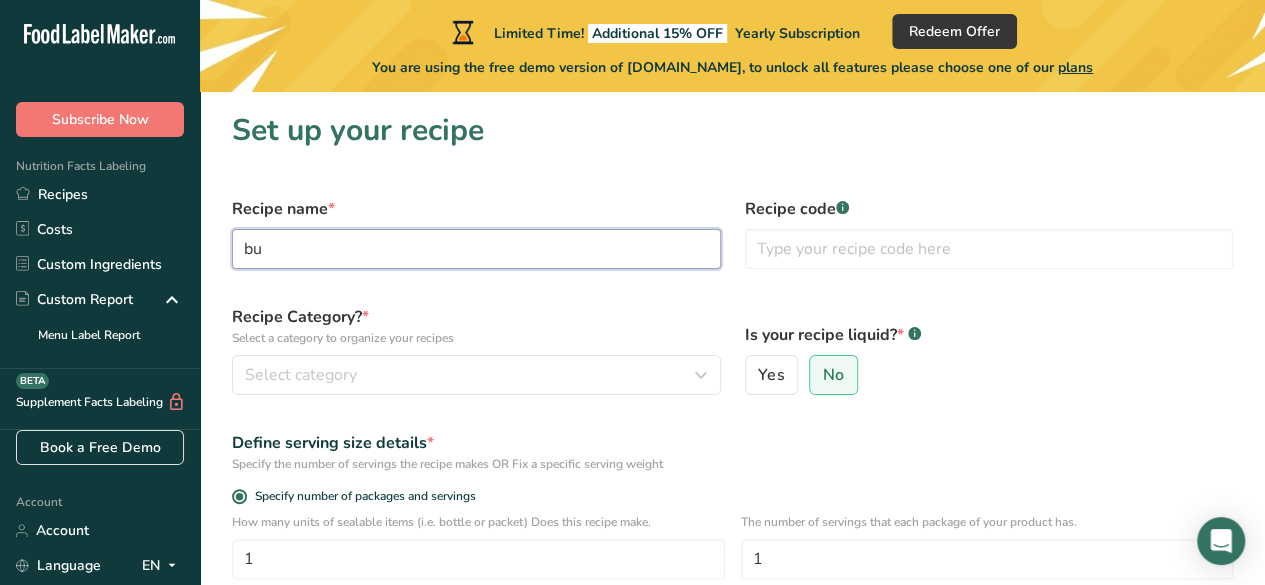 type on "b" 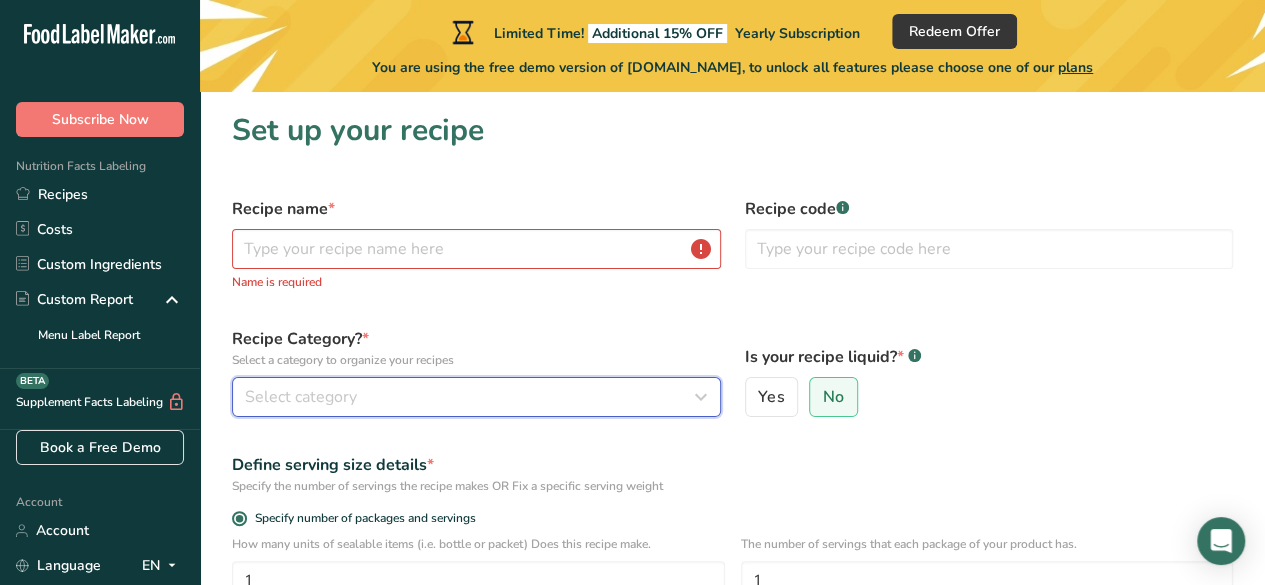 click on "Select category" at bounding box center (301, 397) 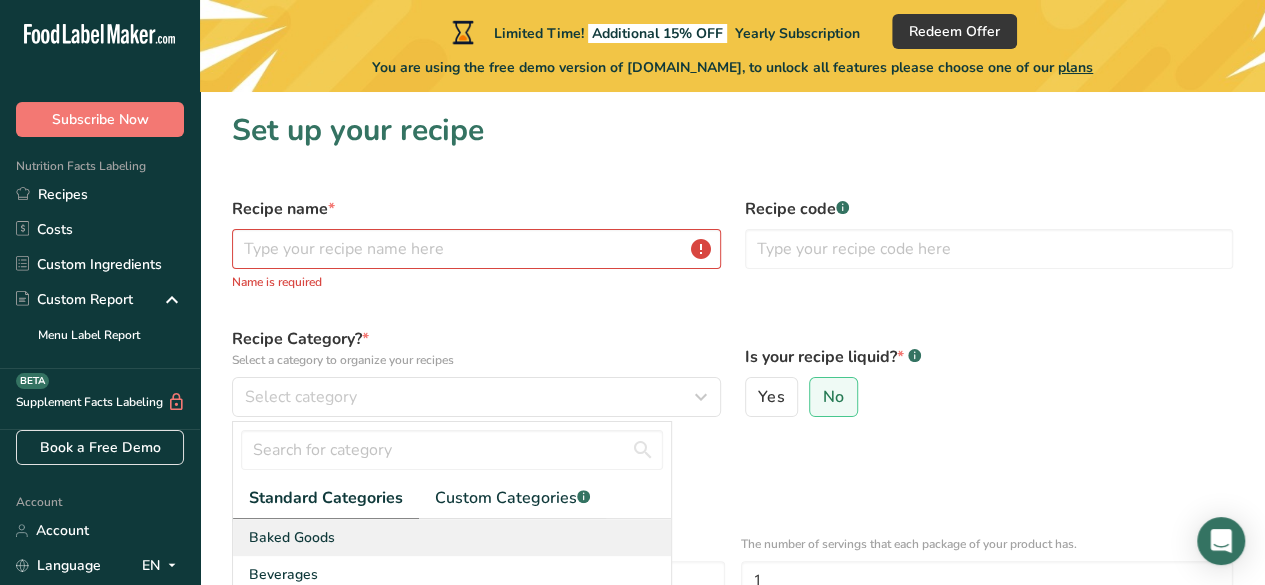 click on "Baked Goods" at bounding box center (292, 537) 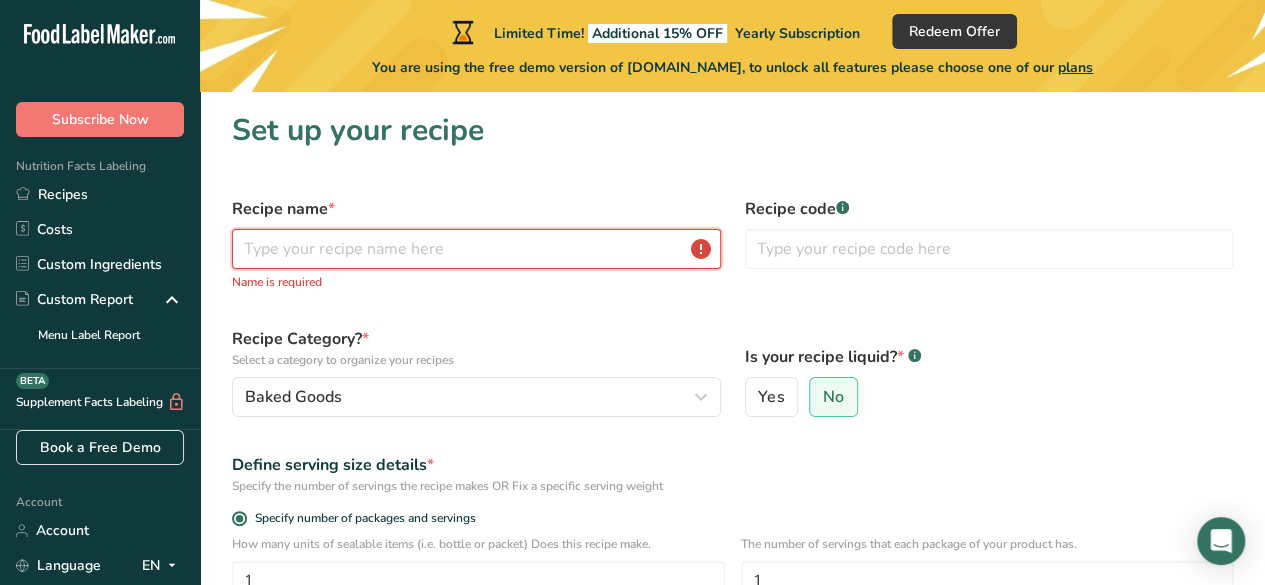 click at bounding box center [476, 249] 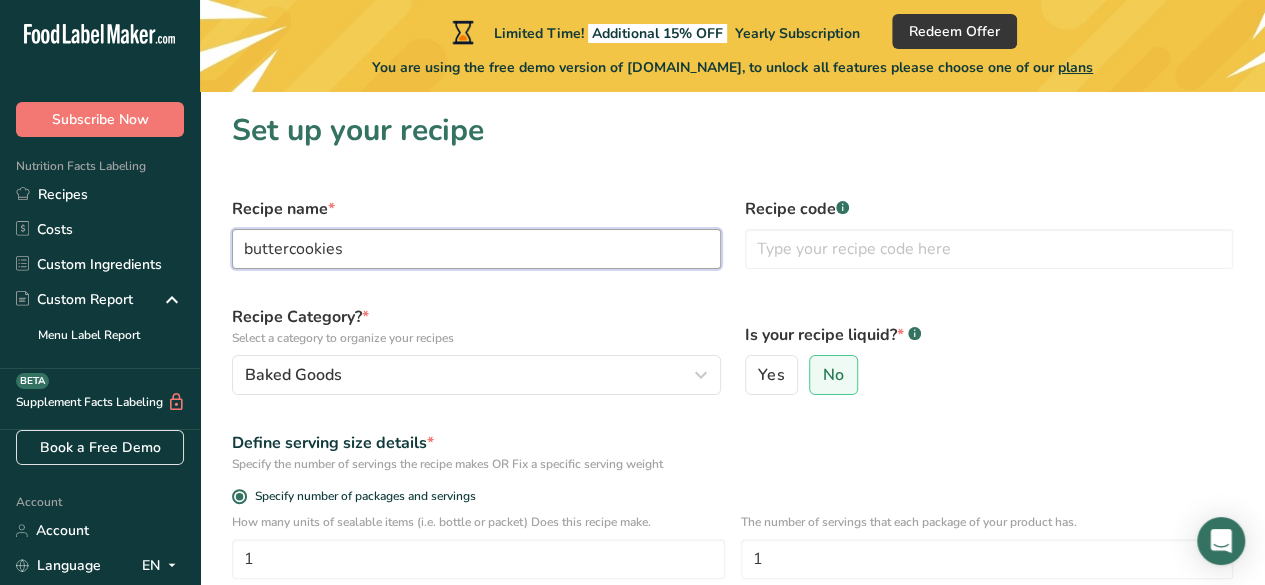 type on "buttercookies" 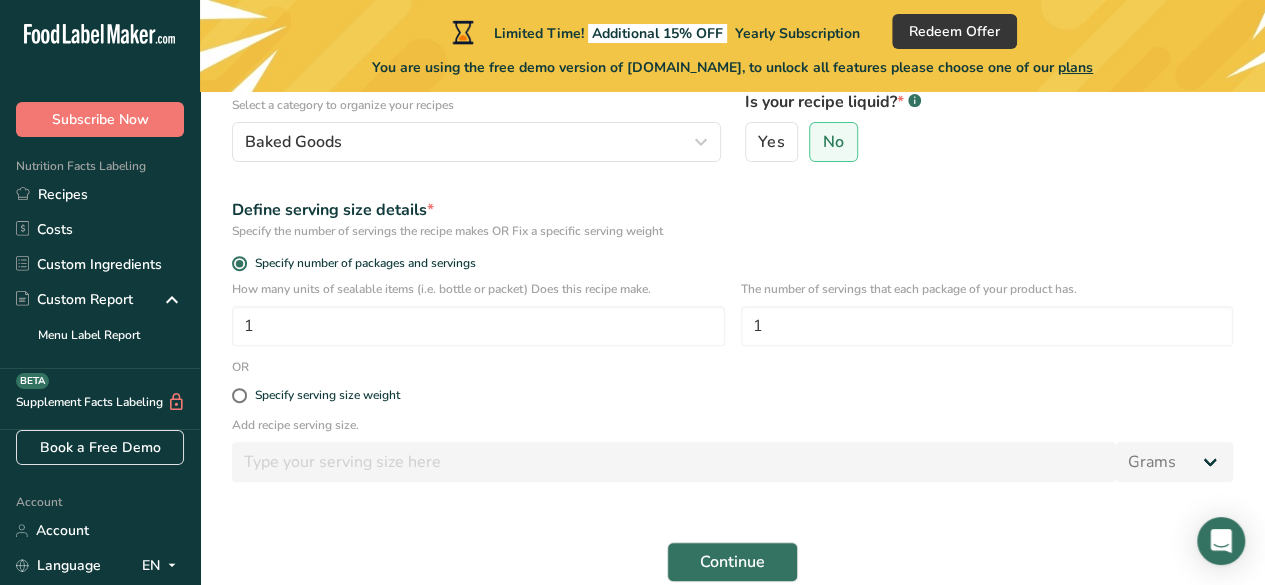 scroll, scrollTop: 240, scrollLeft: 0, axis: vertical 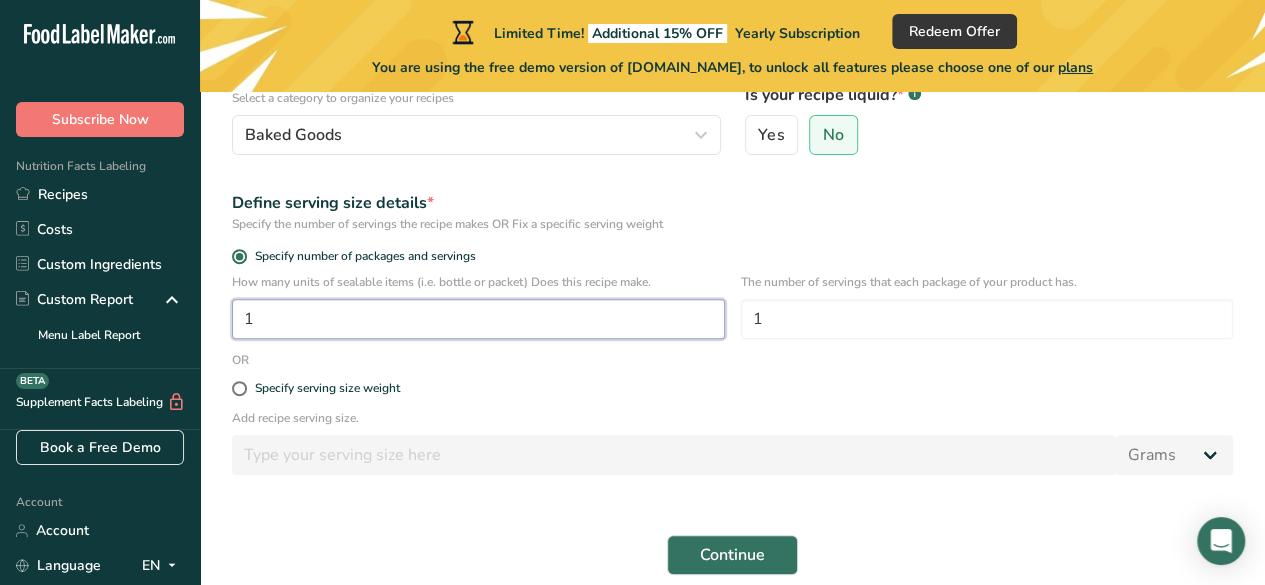 click on "1" at bounding box center [478, 319] 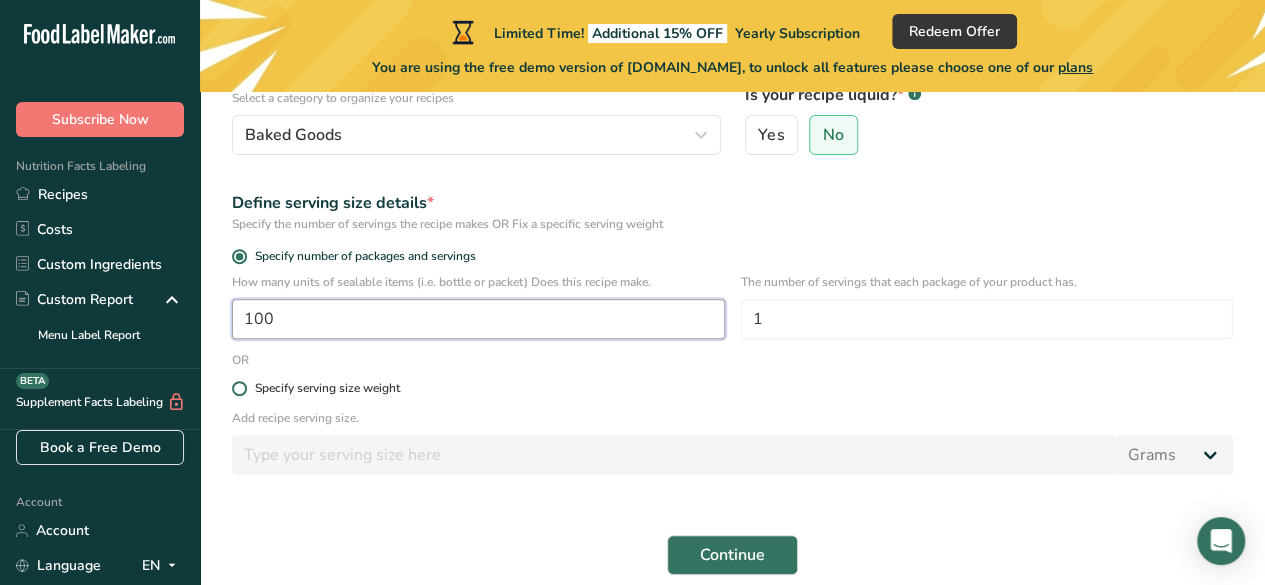 type on "100" 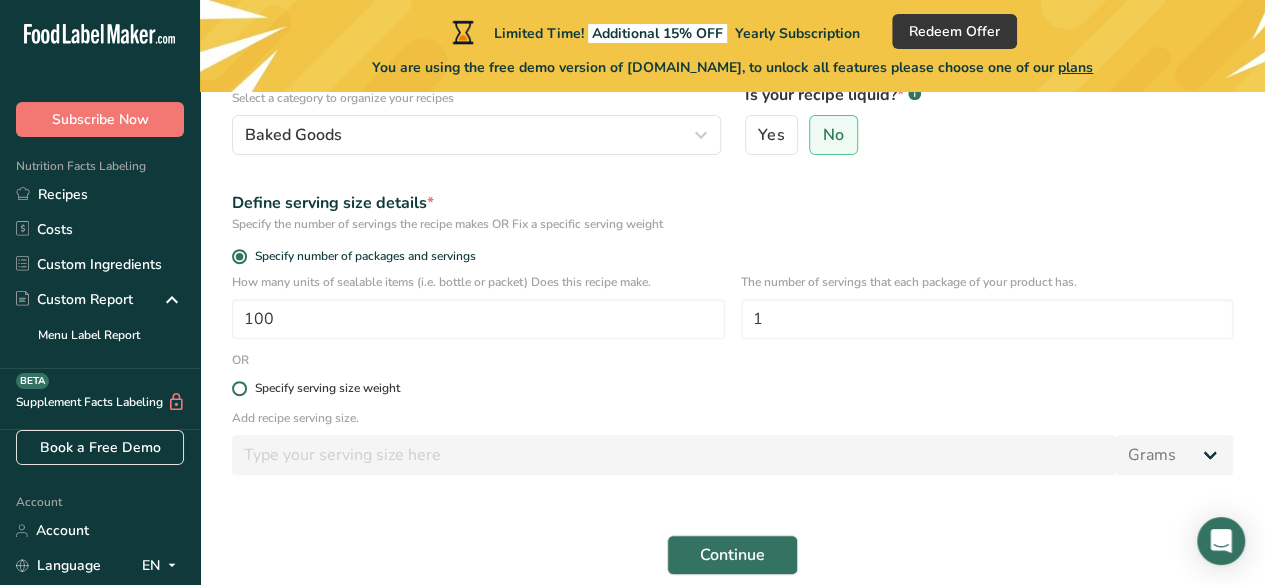 click at bounding box center (239, 388) 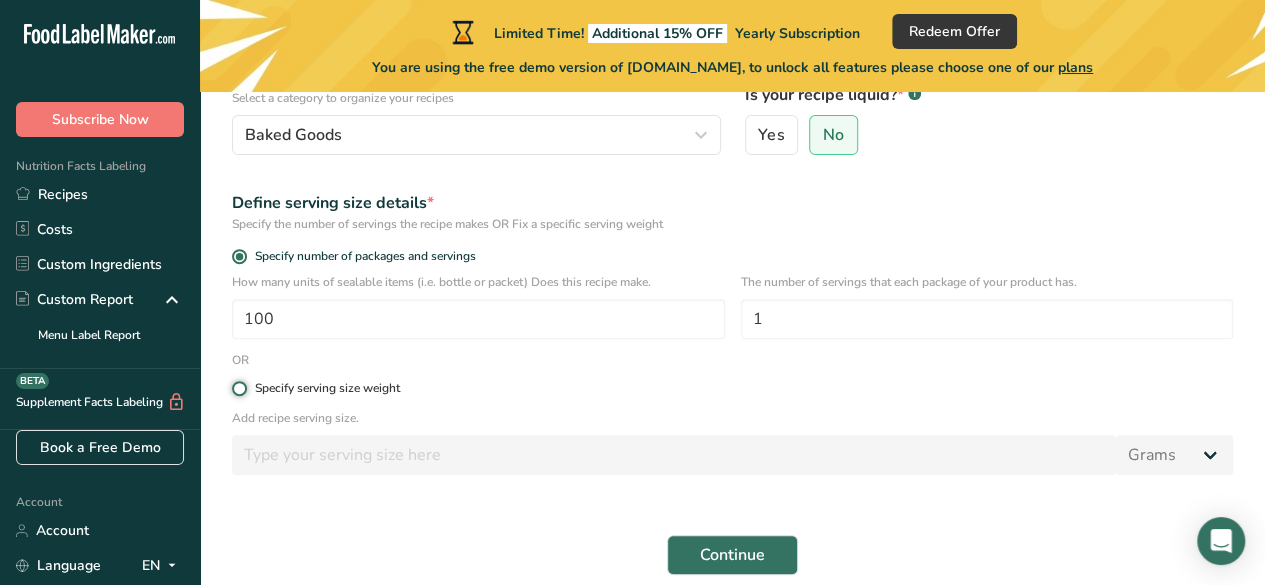 click on "Specify serving size weight" at bounding box center [238, 388] 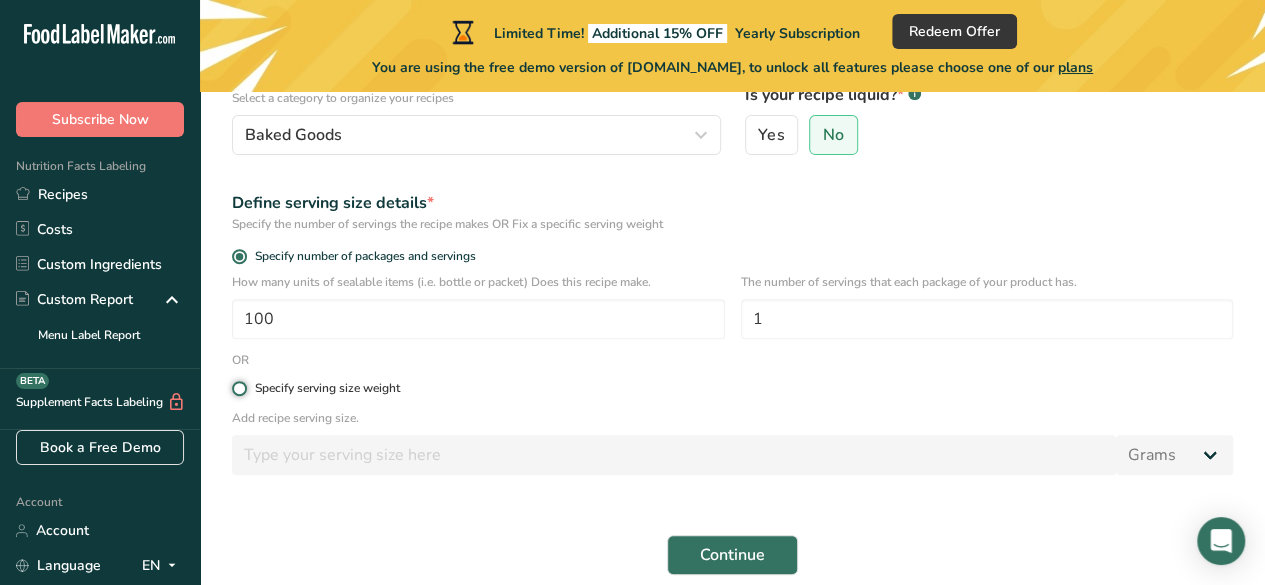 radio on "true" 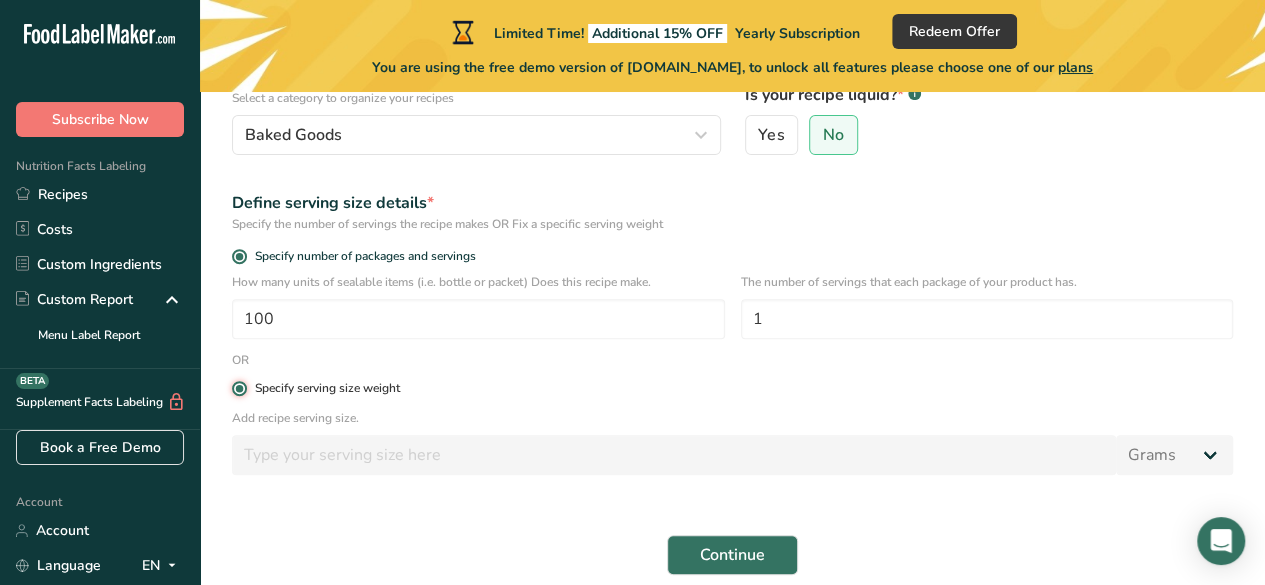 radio on "false" 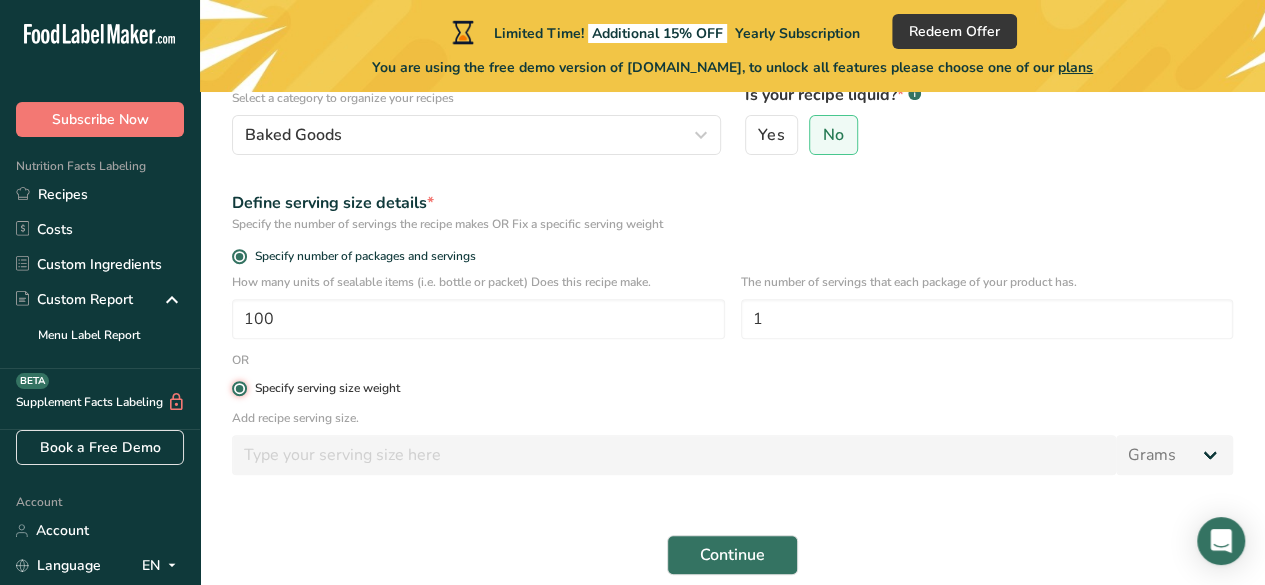 type 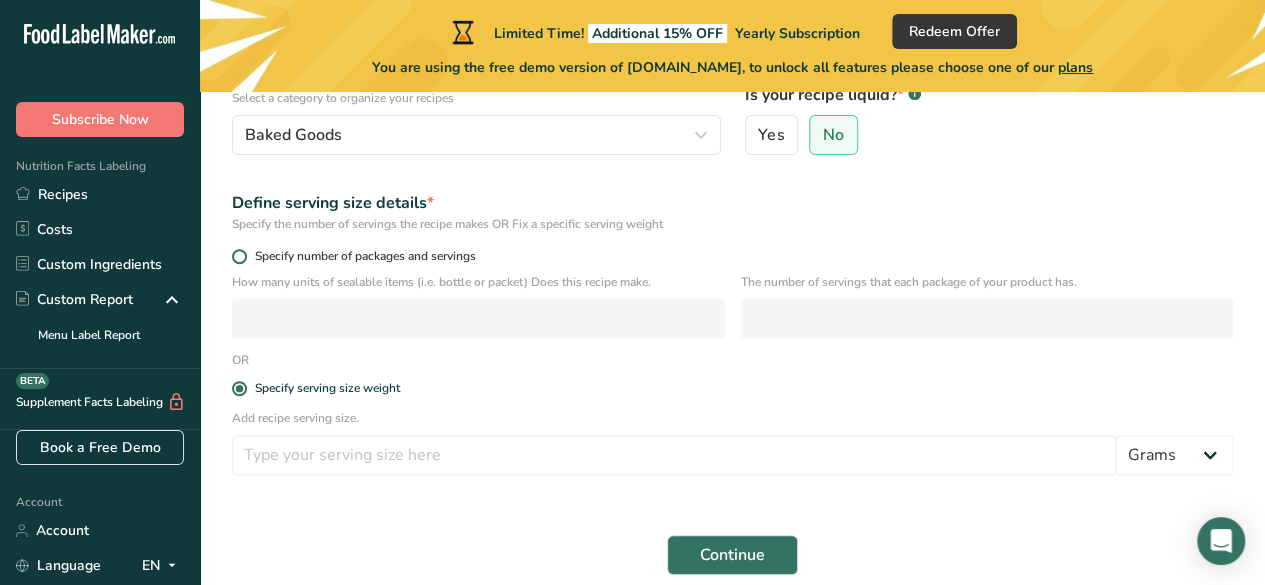 click at bounding box center [239, 256] 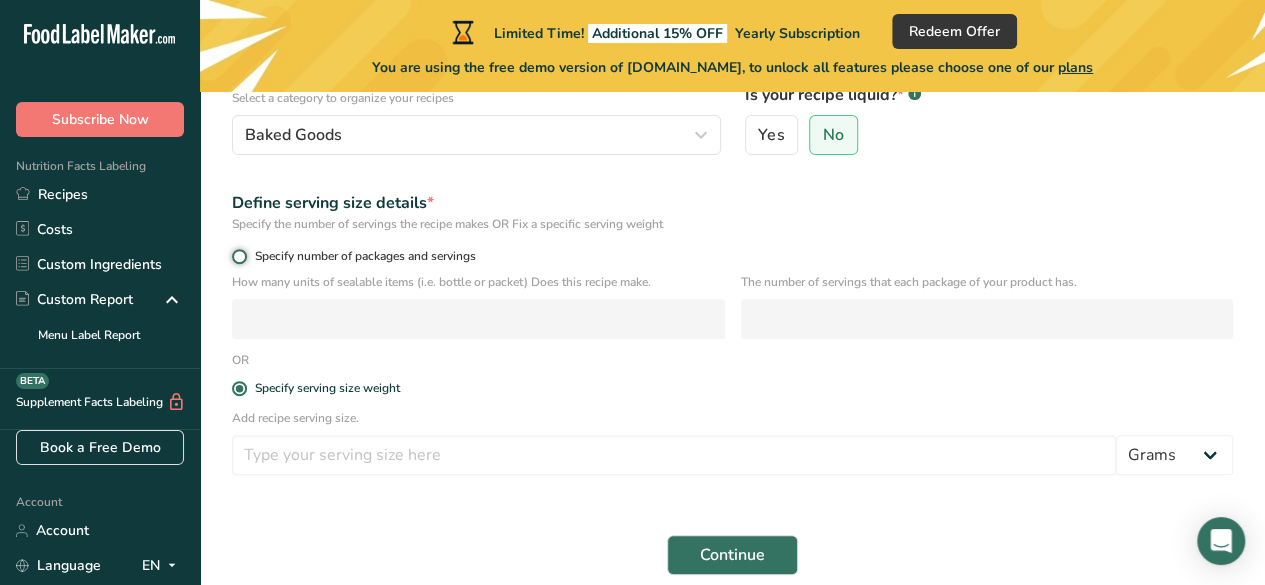 click on "Specify number of packages and servings" at bounding box center (238, 256) 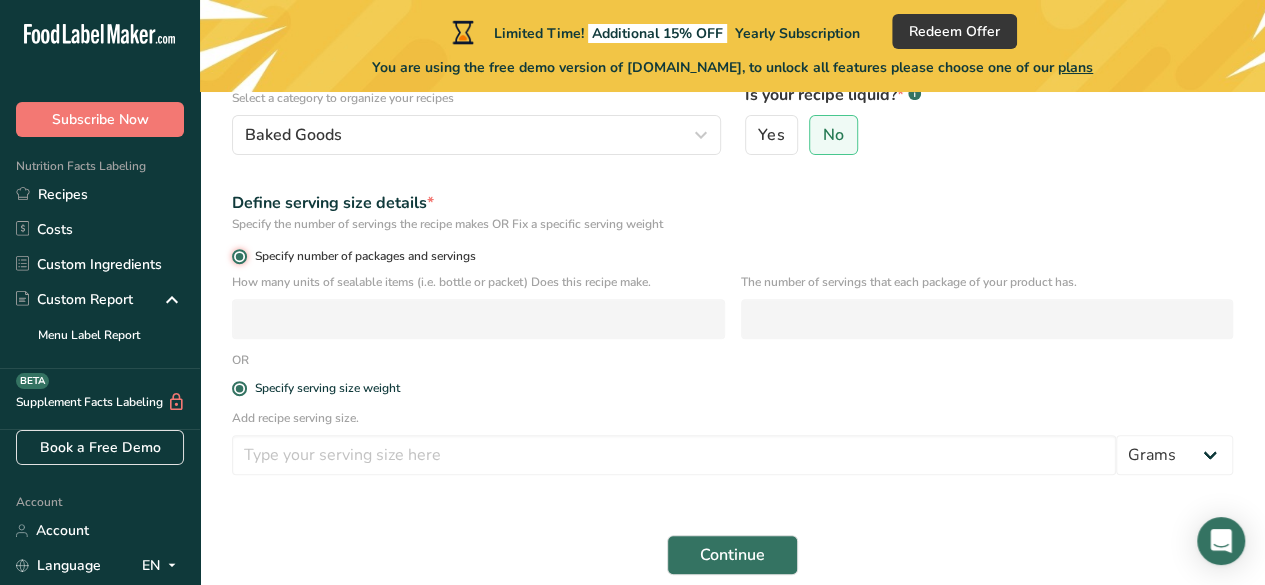 radio on "false" 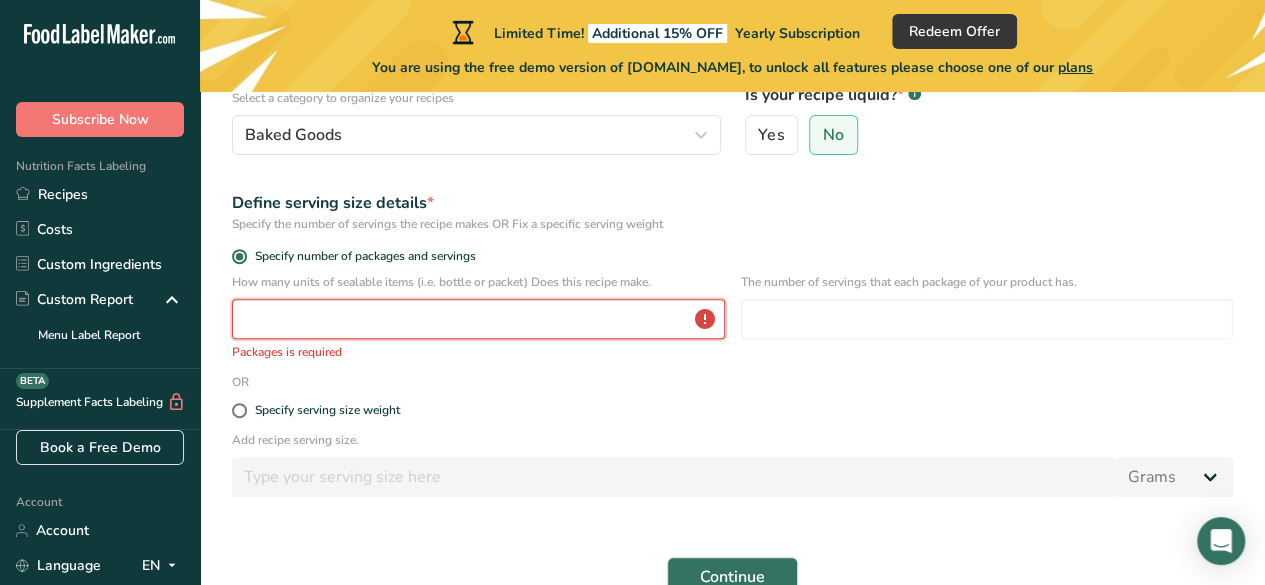 click at bounding box center [478, 319] 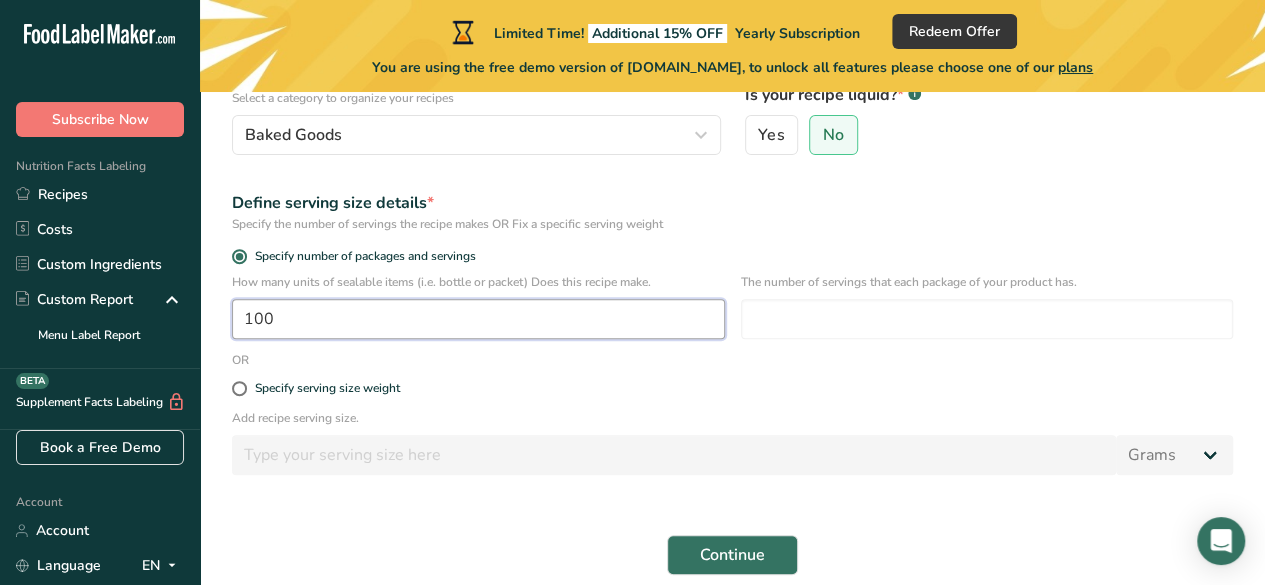 type on "100" 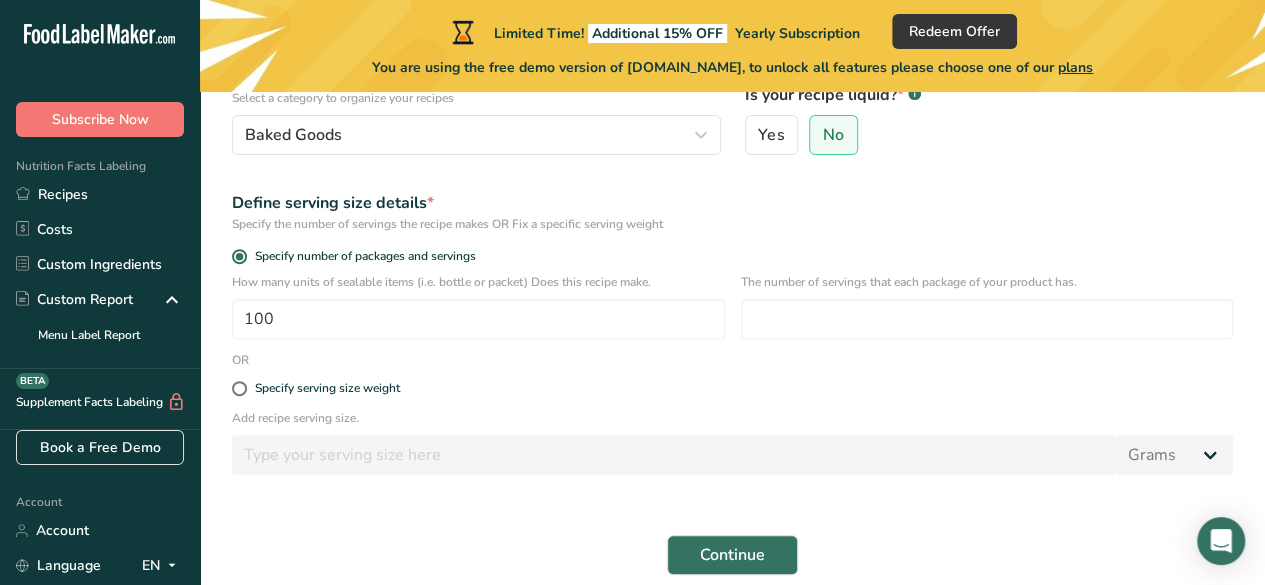 click on "Add recipe serving size." at bounding box center [732, 418] 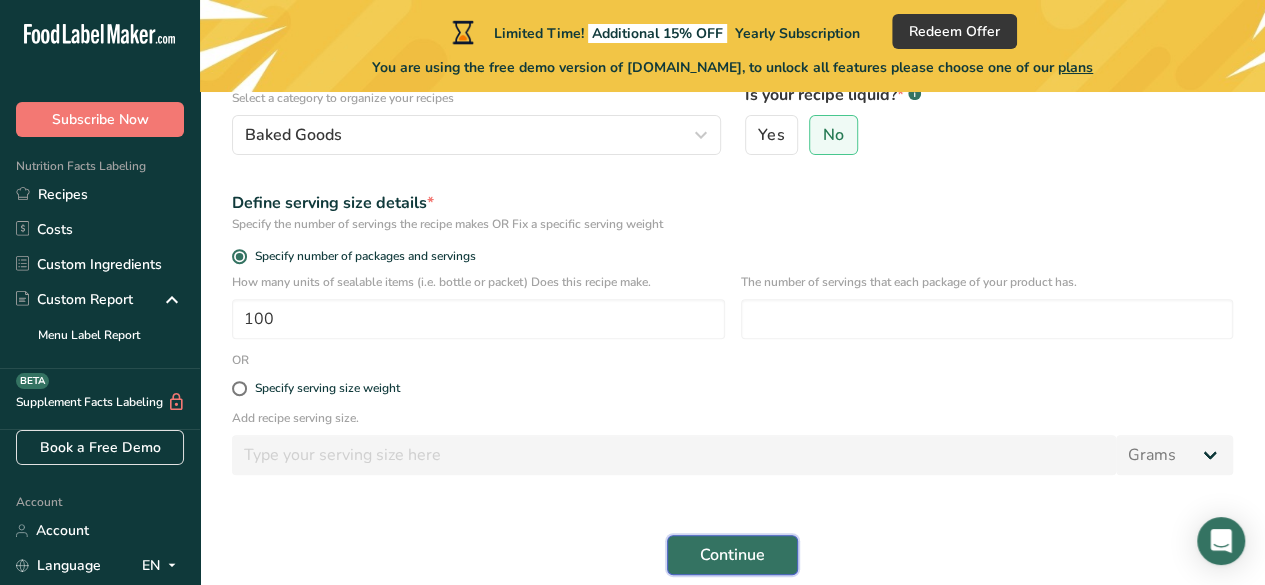 click on "Continue" at bounding box center (732, 555) 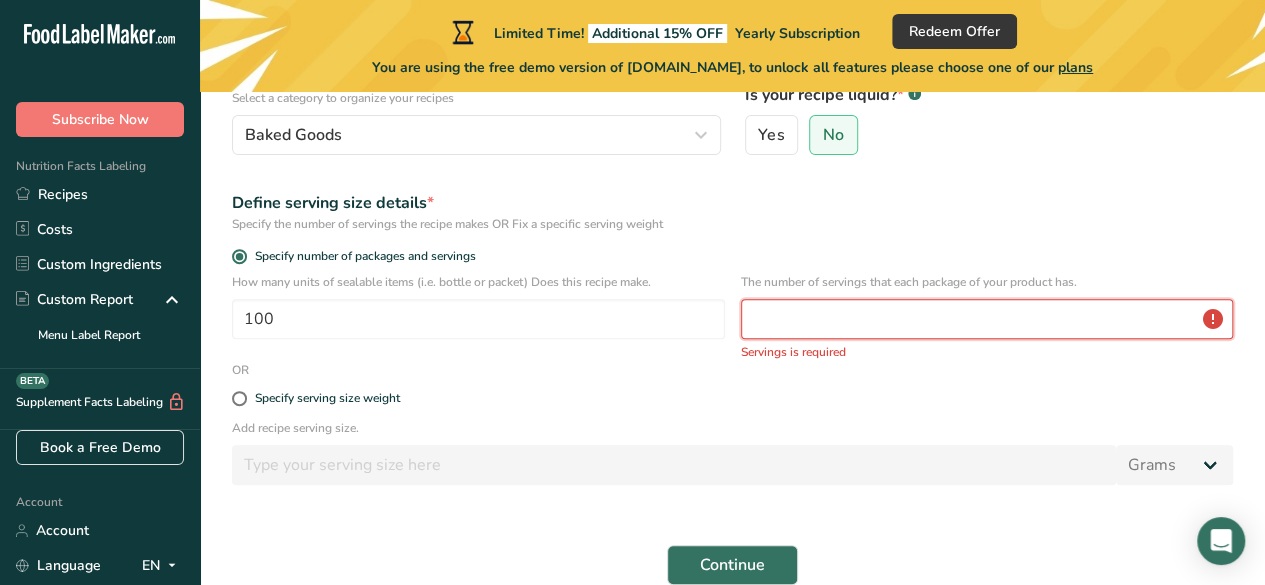 click at bounding box center (987, 319) 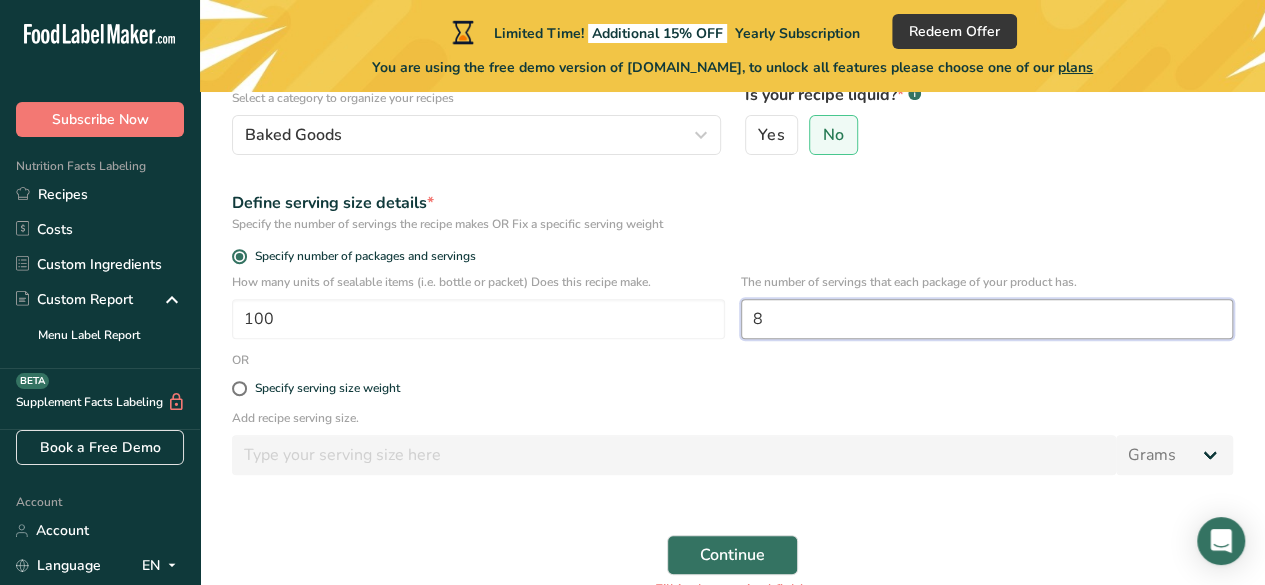 scroll, scrollTop: 334, scrollLeft: 0, axis: vertical 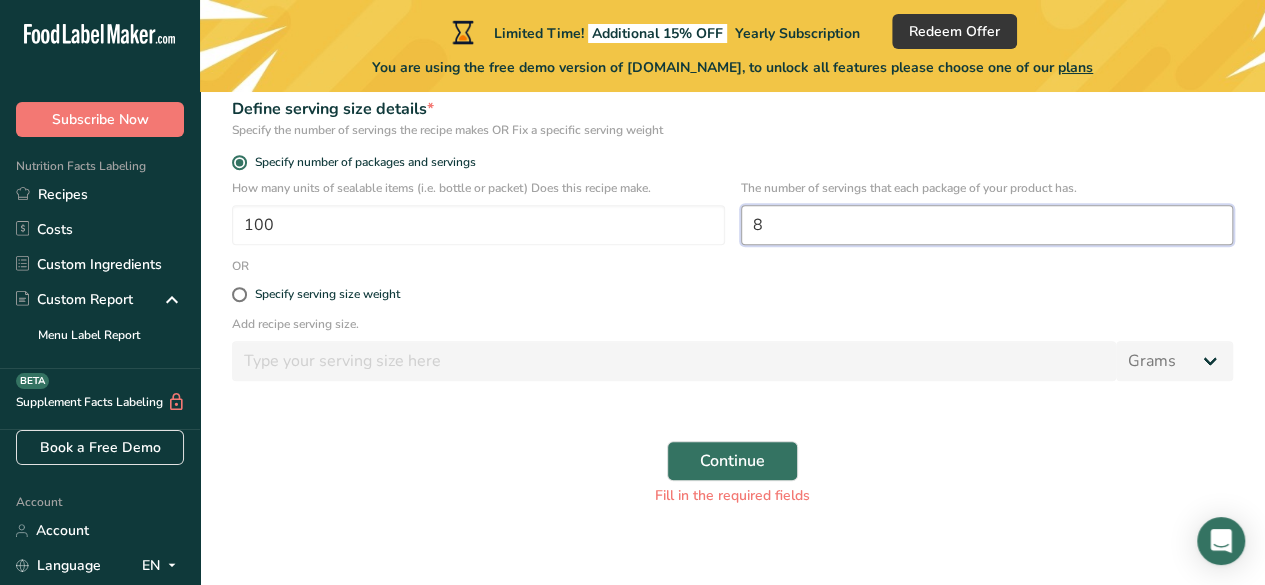 type on "8" 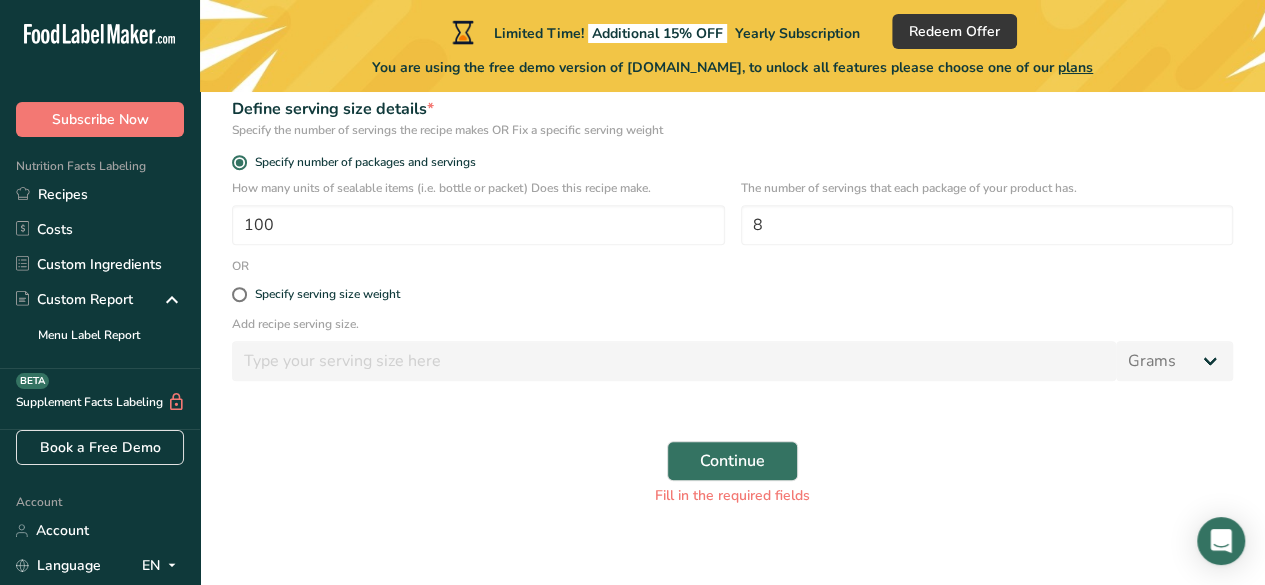 click on "Continue
Fill in the required fields" at bounding box center (732, 473) 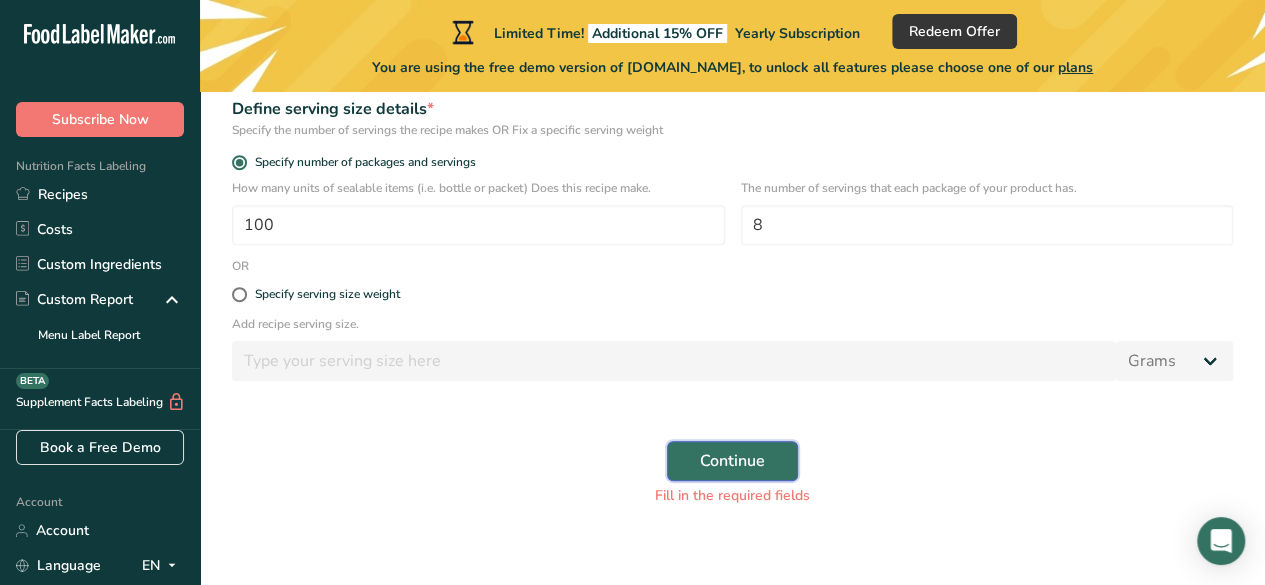 click on "Continue" at bounding box center [732, 461] 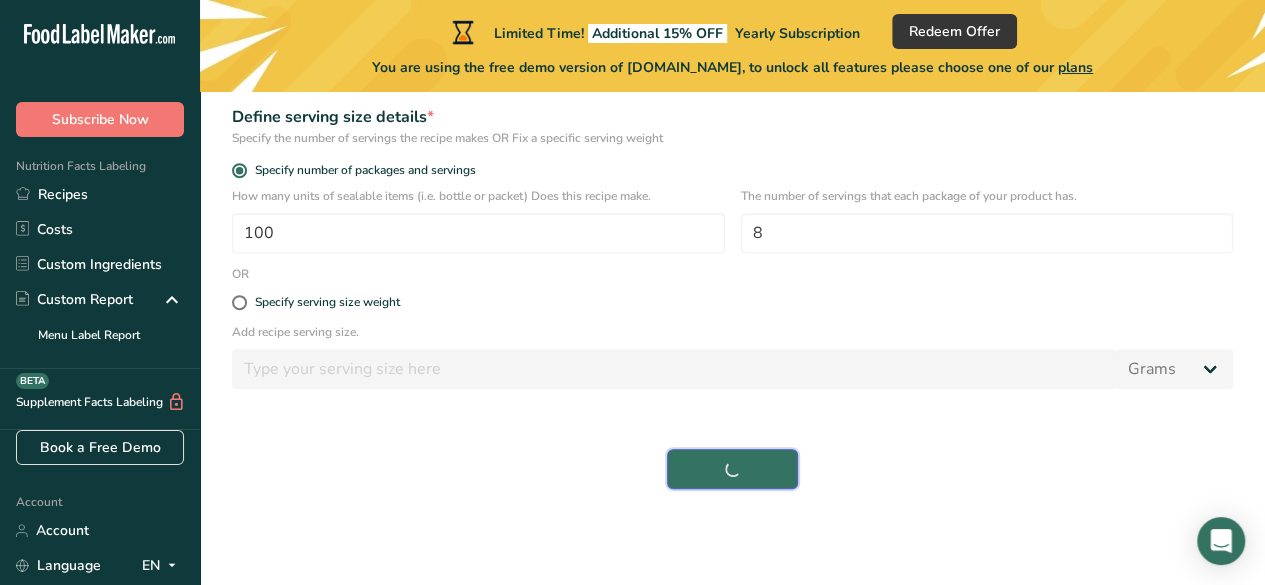 scroll, scrollTop: 326, scrollLeft: 0, axis: vertical 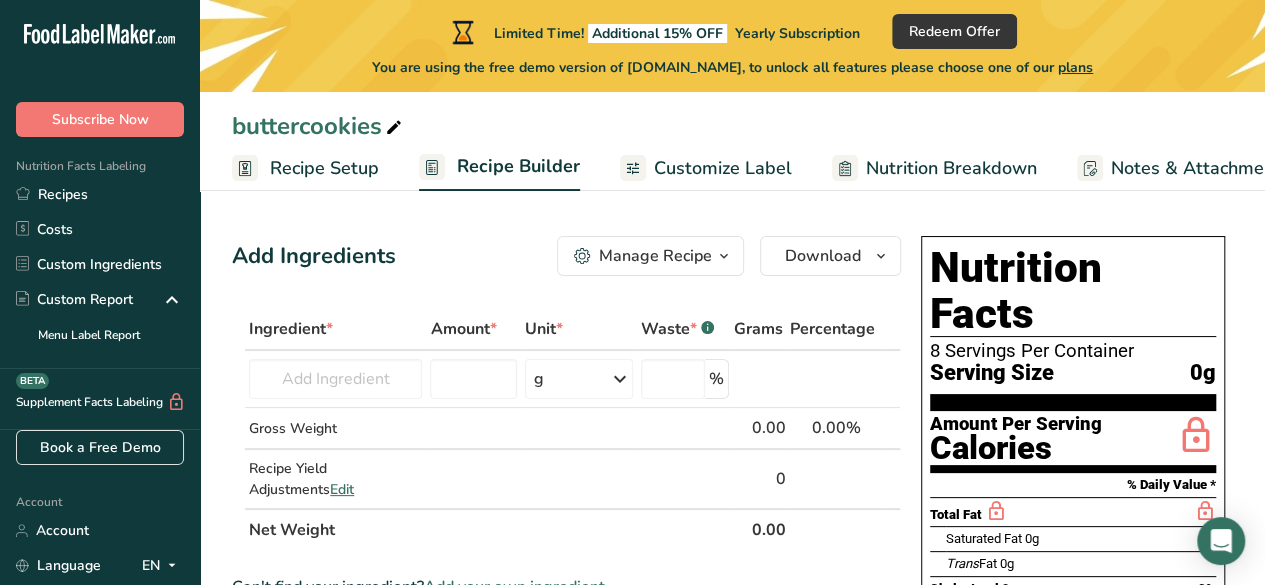 drag, startPoint x: 942, startPoint y: 307, endPoint x: 1146, endPoint y: 308, distance: 204.00246 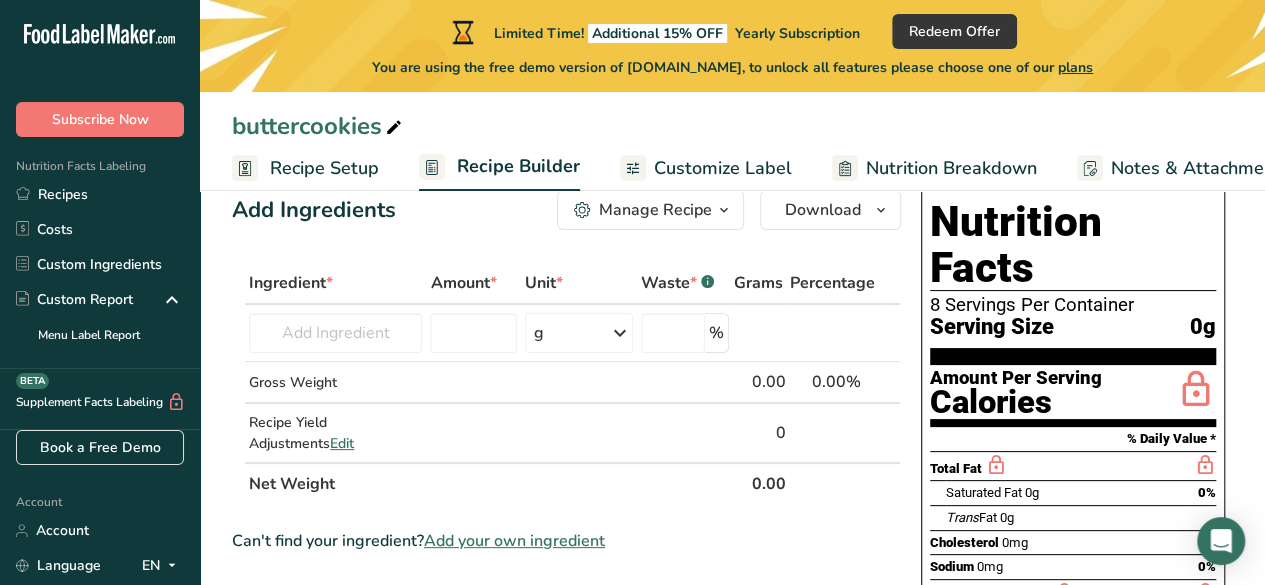 scroll, scrollTop: 51, scrollLeft: 0, axis: vertical 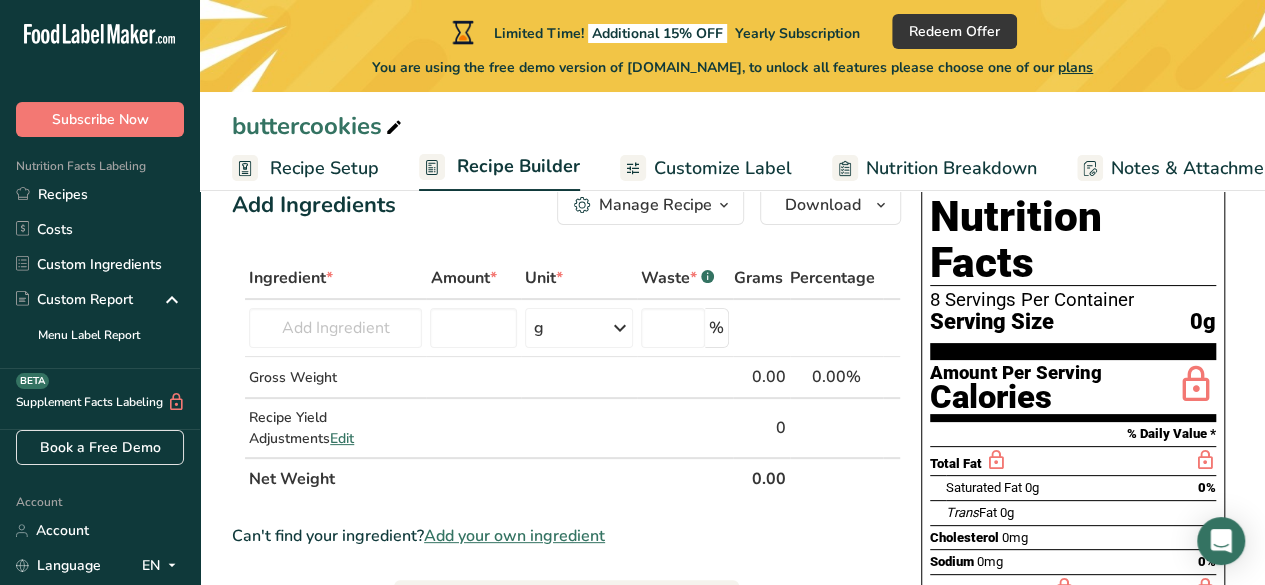 click on "Recipe Setup" at bounding box center [324, 168] 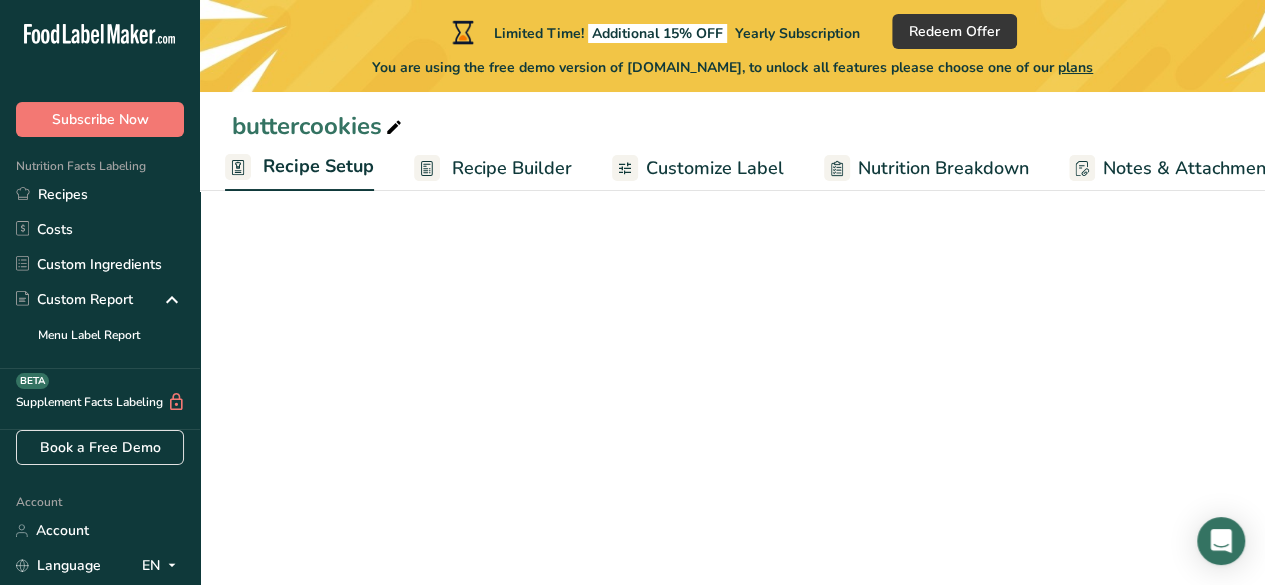 scroll, scrollTop: 0, scrollLeft: 0, axis: both 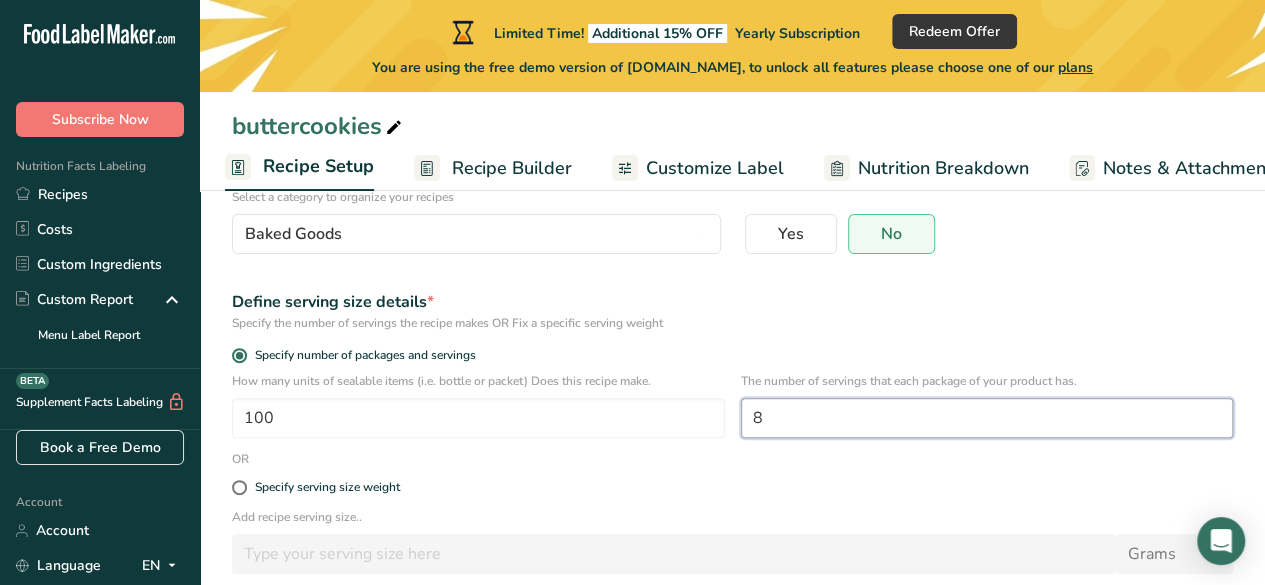 drag, startPoint x: 782, startPoint y: 417, endPoint x: 740, endPoint y: 417, distance: 42 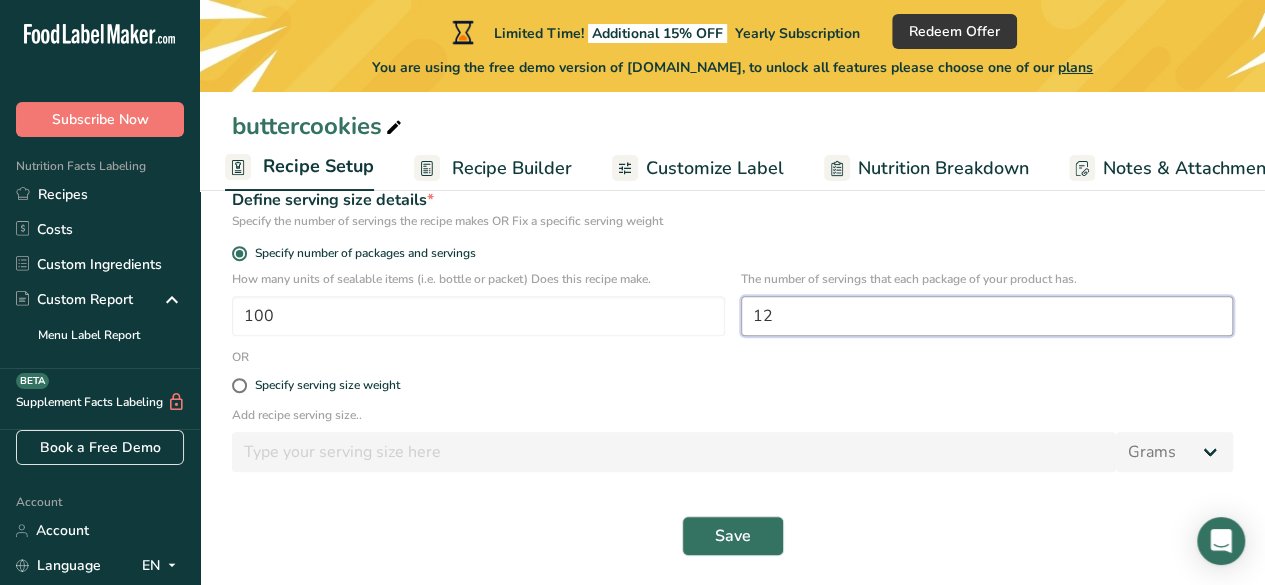 scroll, scrollTop: 297, scrollLeft: 0, axis: vertical 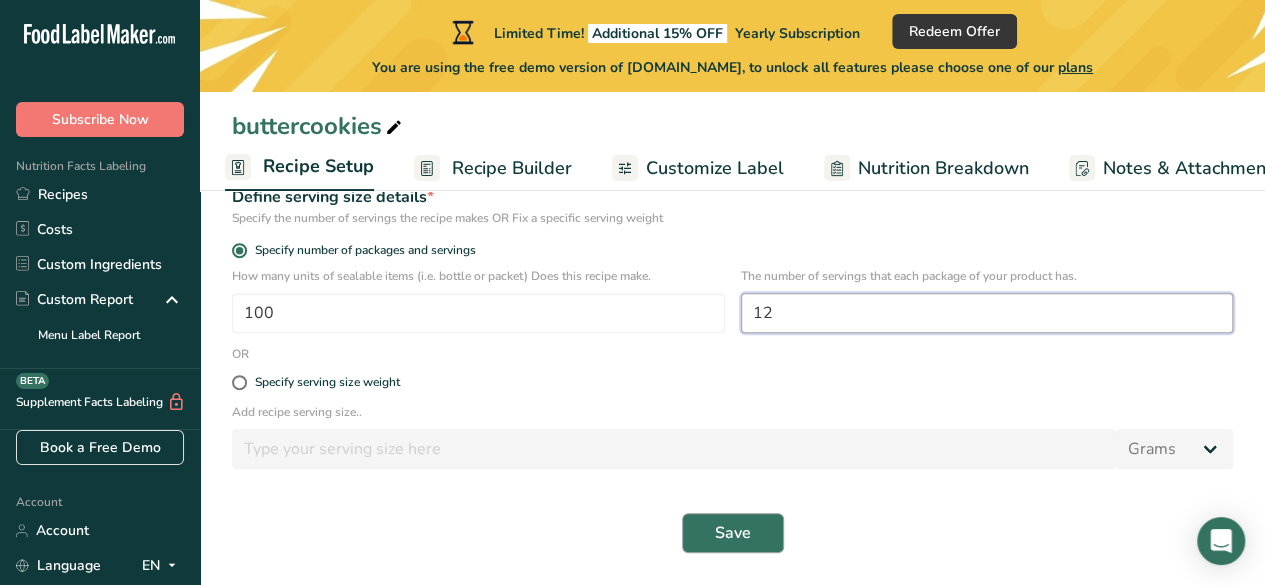 type on "12" 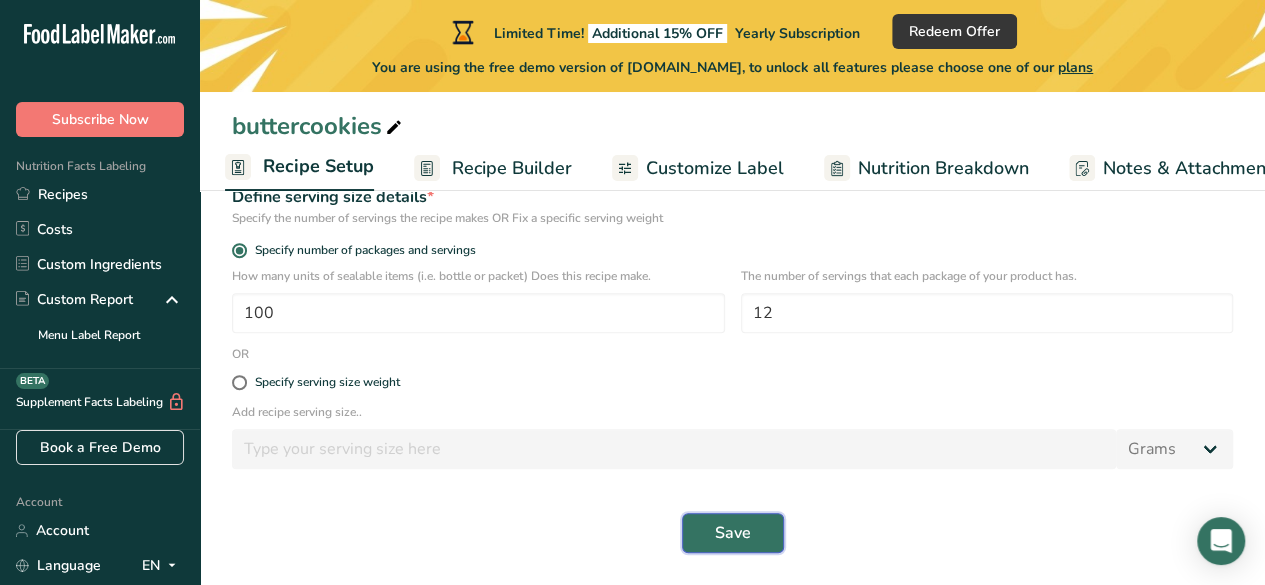 click on "Save" at bounding box center [733, 533] 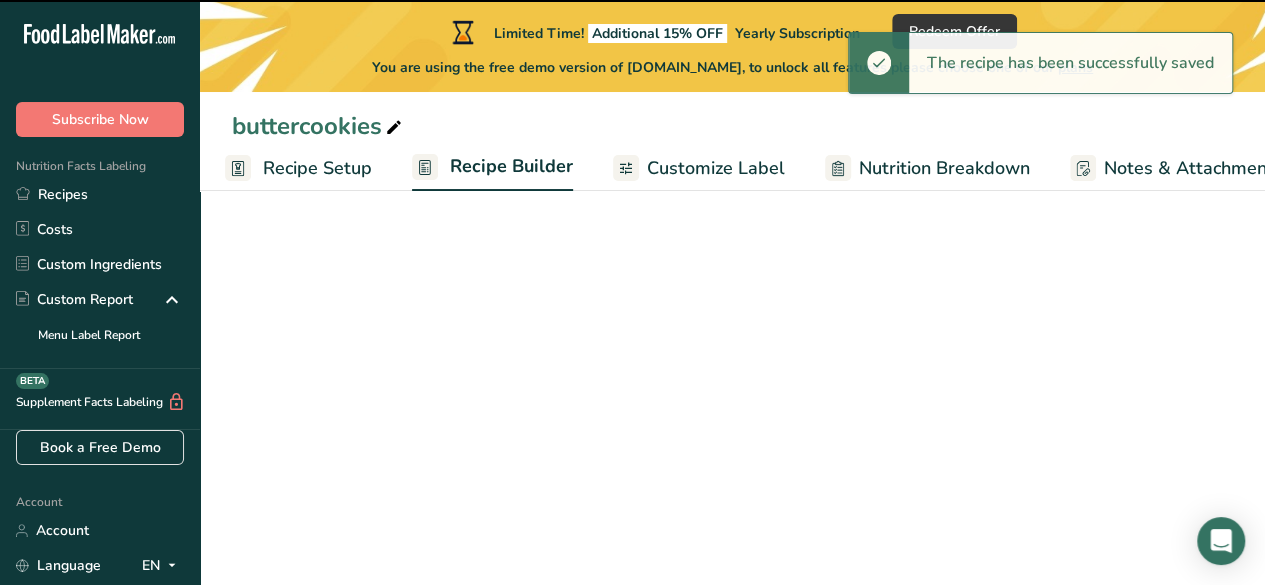 scroll, scrollTop: 0, scrollLeft: 0, axis: both 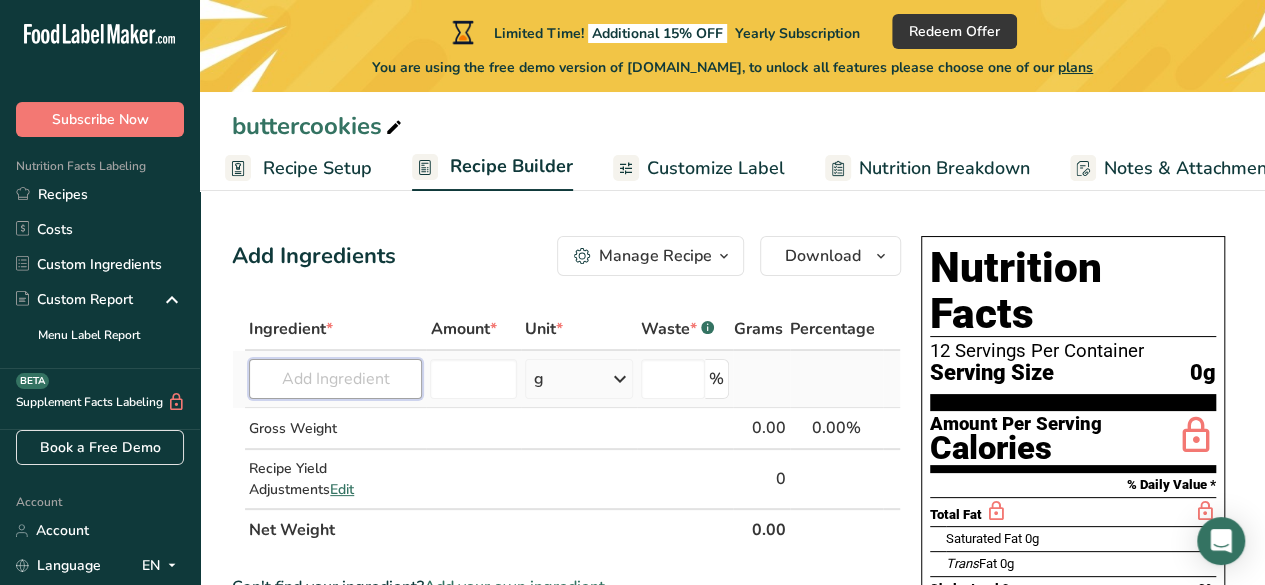 click at bounding box center [335, 379] 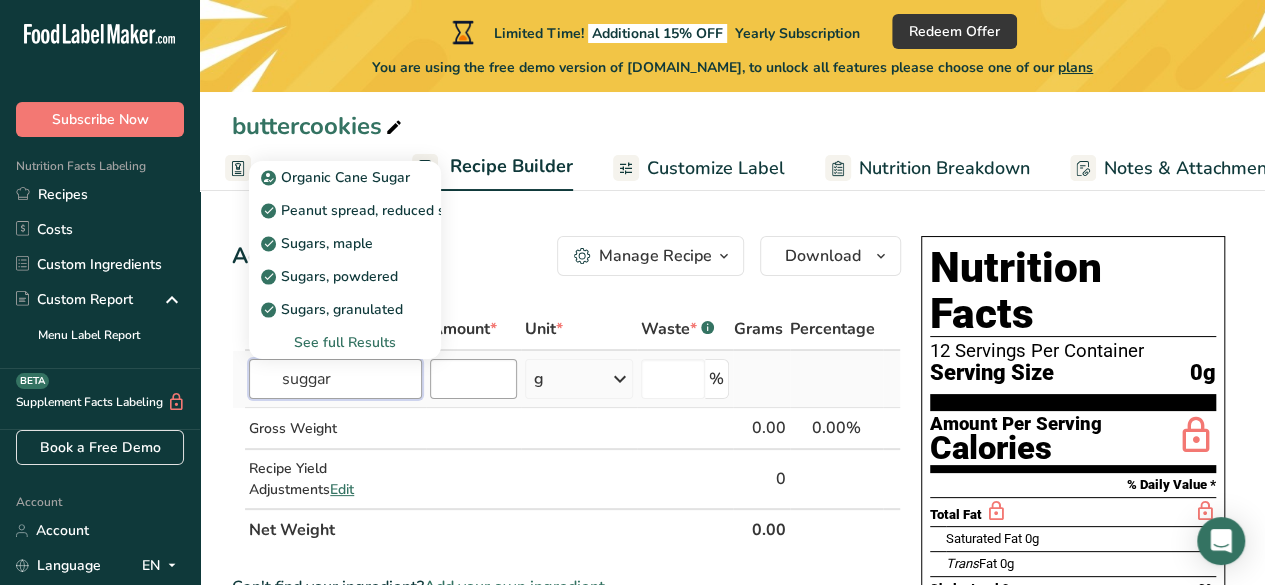 type on "suggar" 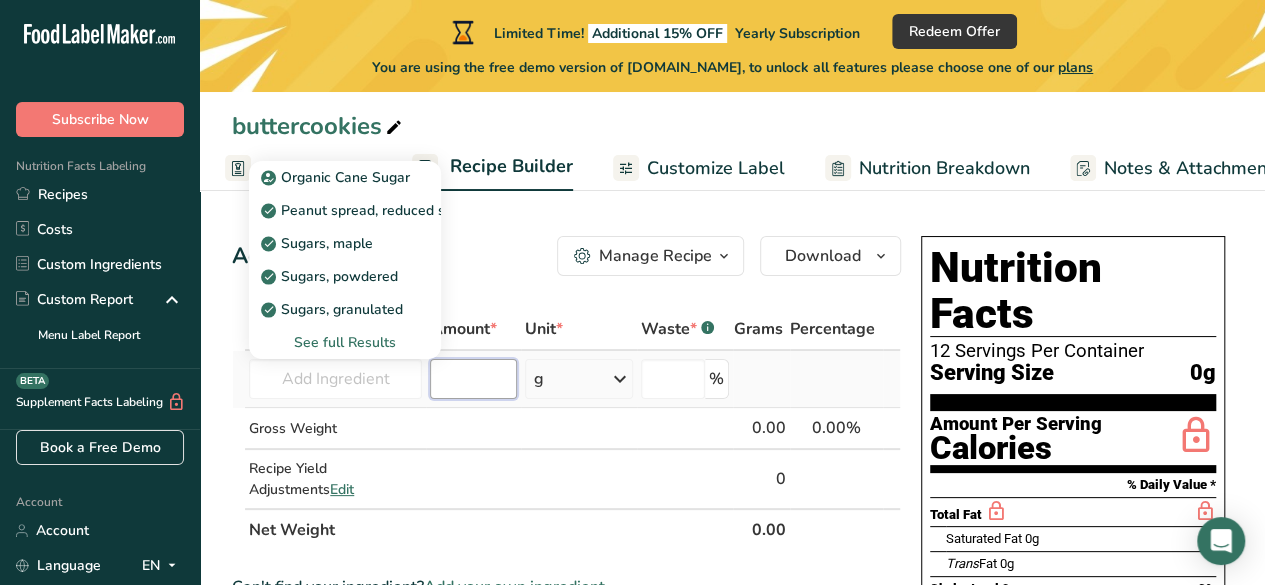 click at bounding box center [473, 379] 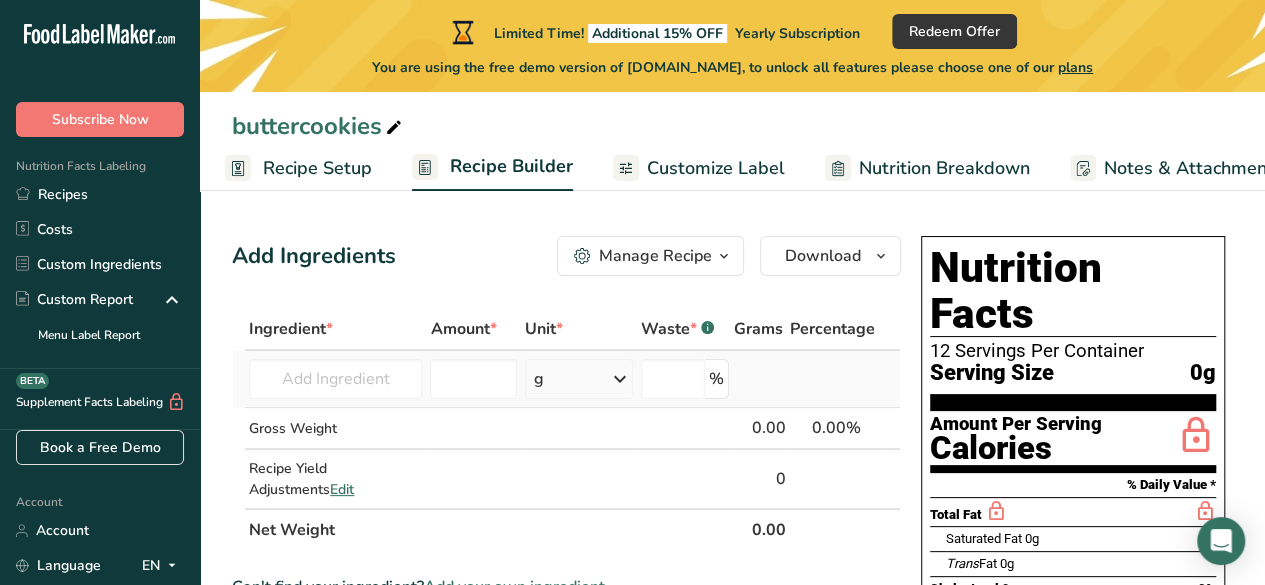 click at bounding box center [620, 379] 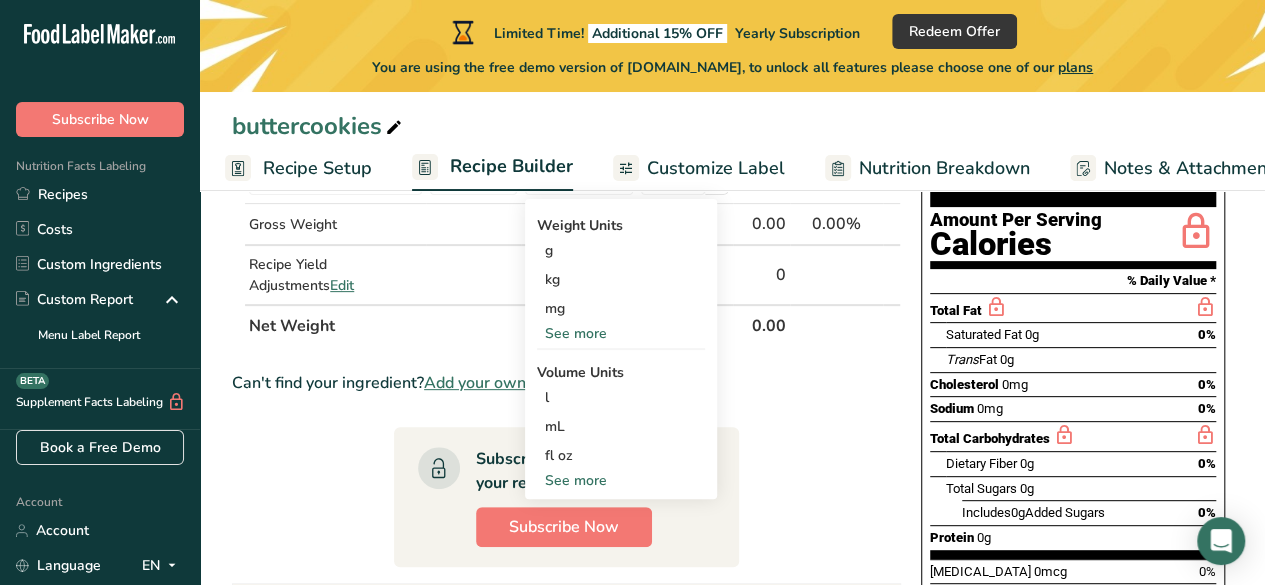 scroll, scrollTop: 214, scrollLeft: 0, axis: vertical 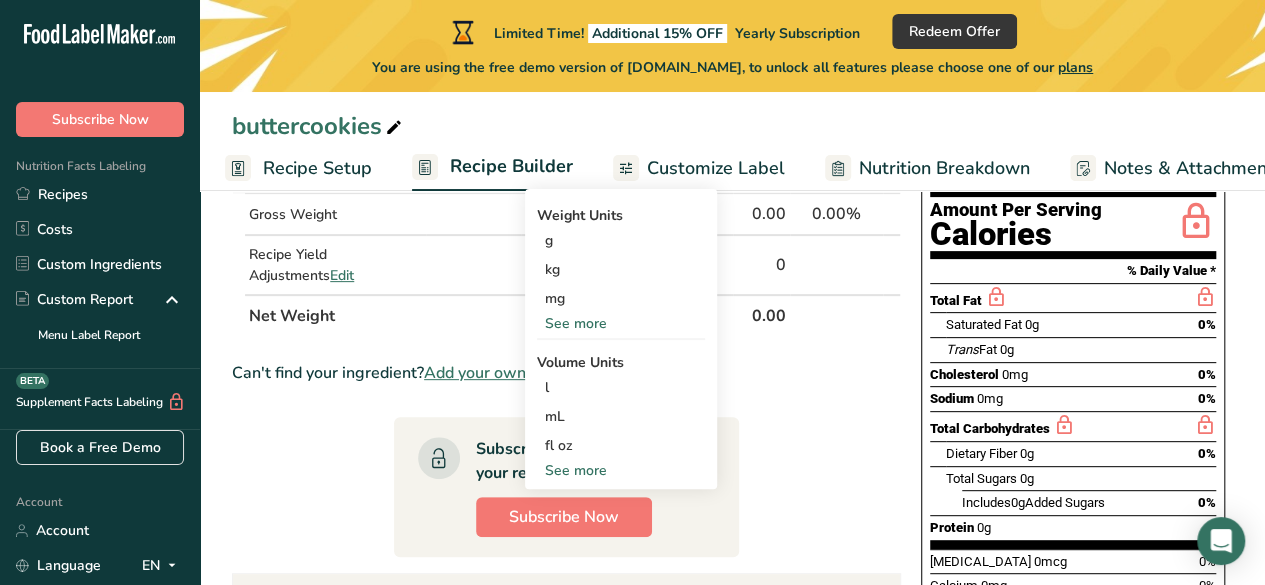 click on "See more" at bounding box center (621, 323) 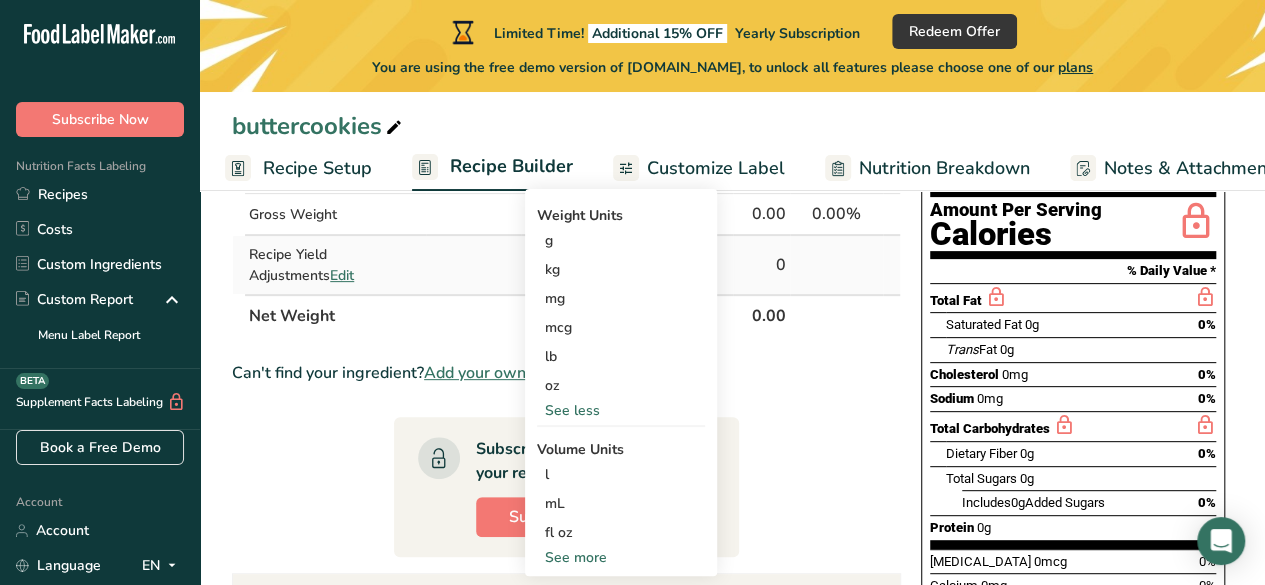 click at bounding box center (473, 265) 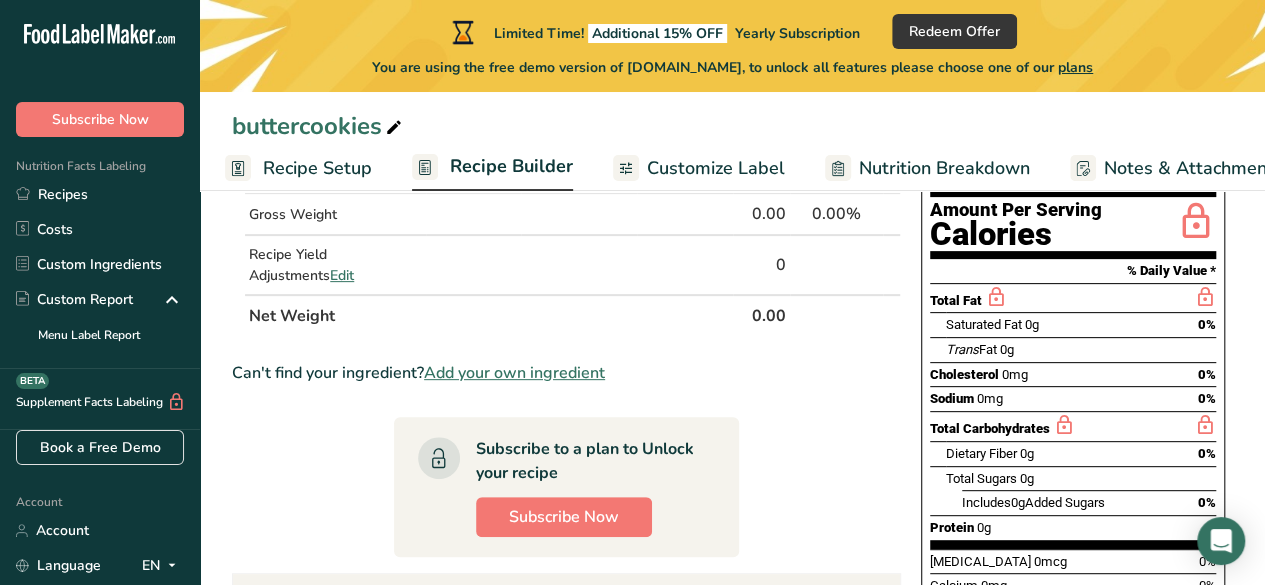 click on "Recipe Builder" at bounding box center (492, 168) 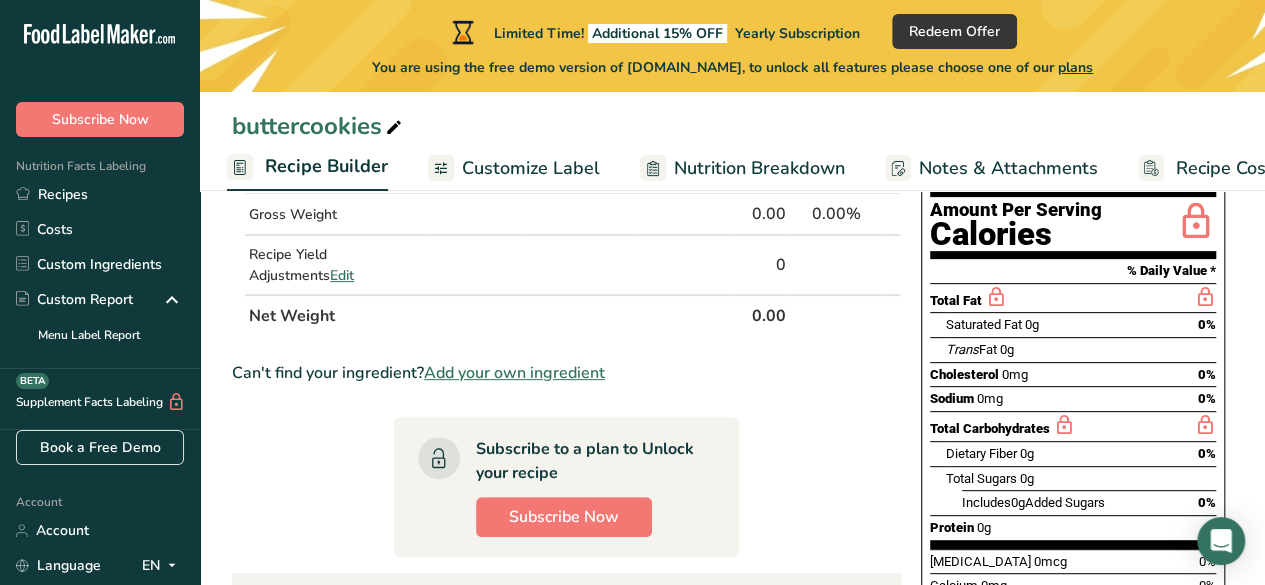 scroll, scrollTop: 0, scrollLeft: 193, axis: horizontal 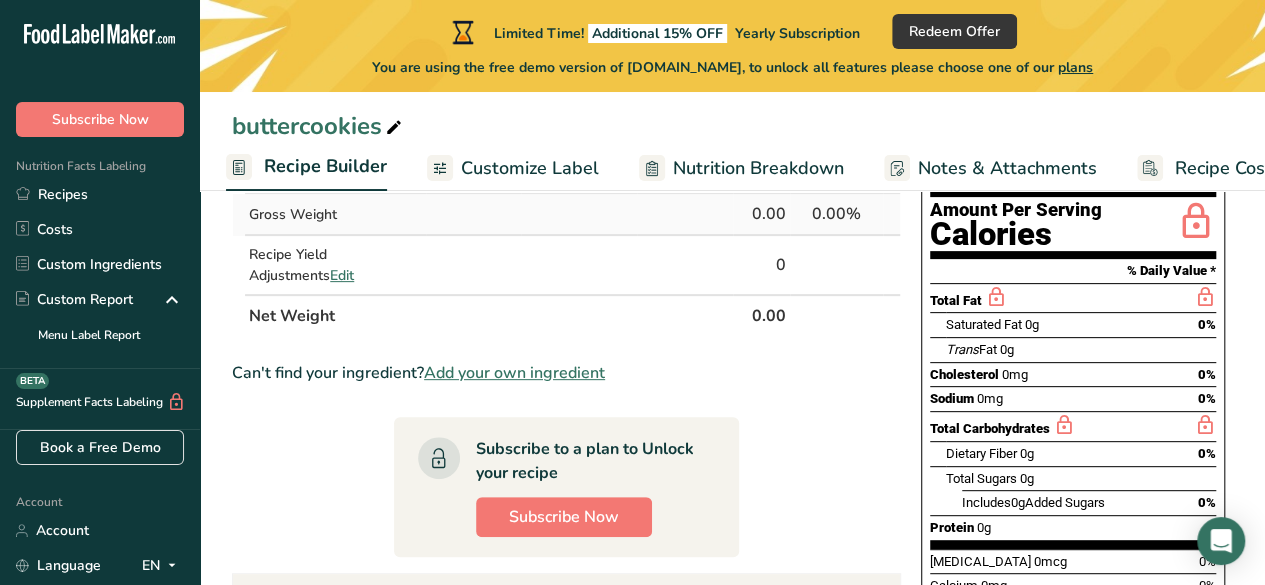 click on "Gross Weight" at bounding box center [335, 214] 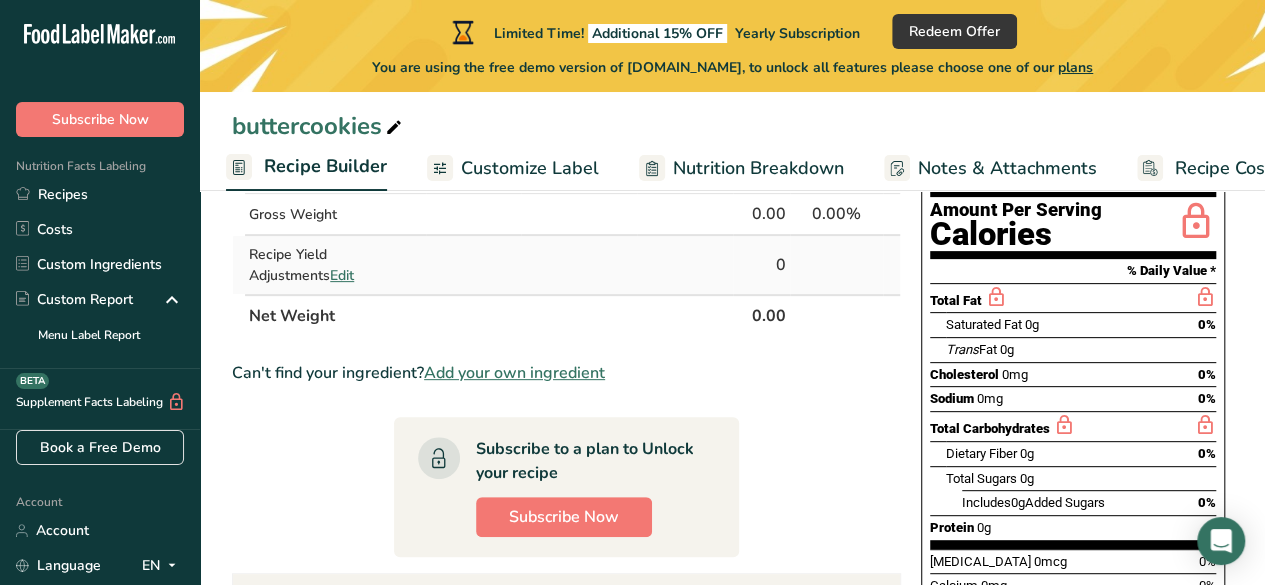 click at bounding box center [473, 265] 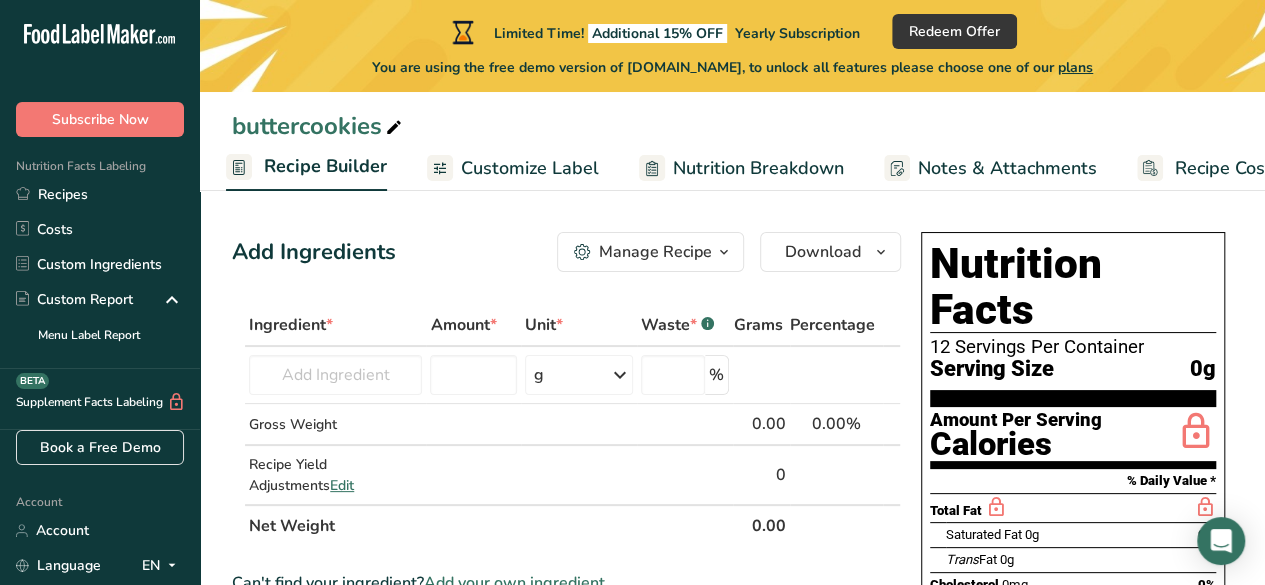 scroll, scrollTop: 0, scrollLeft: 0, axis: both 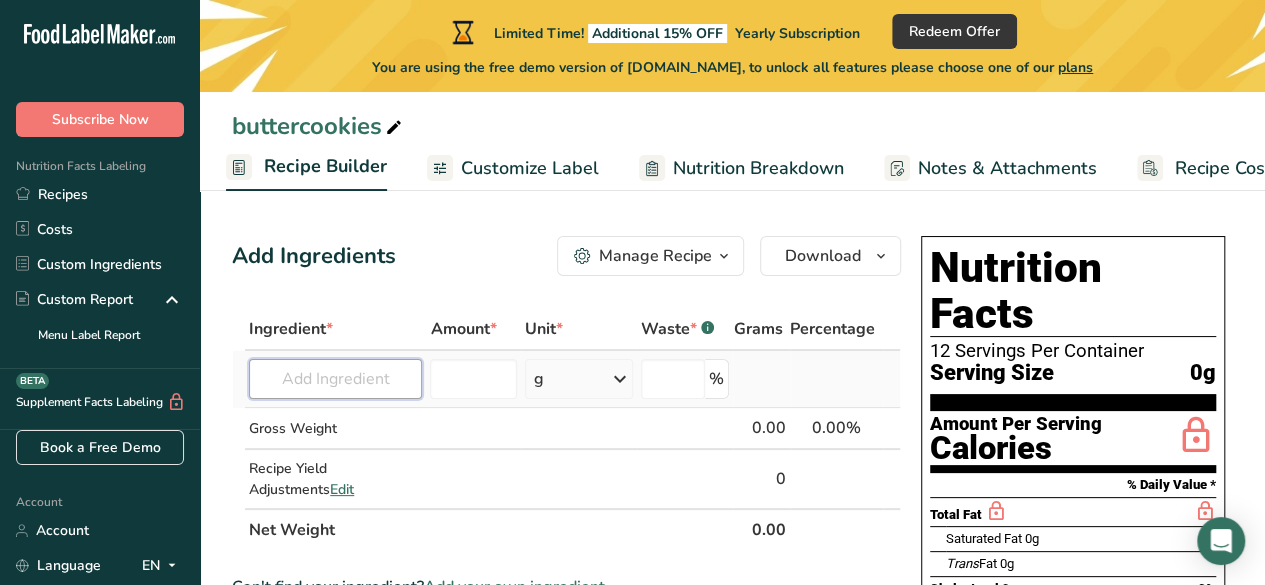 click at bounding box center (335, 379) 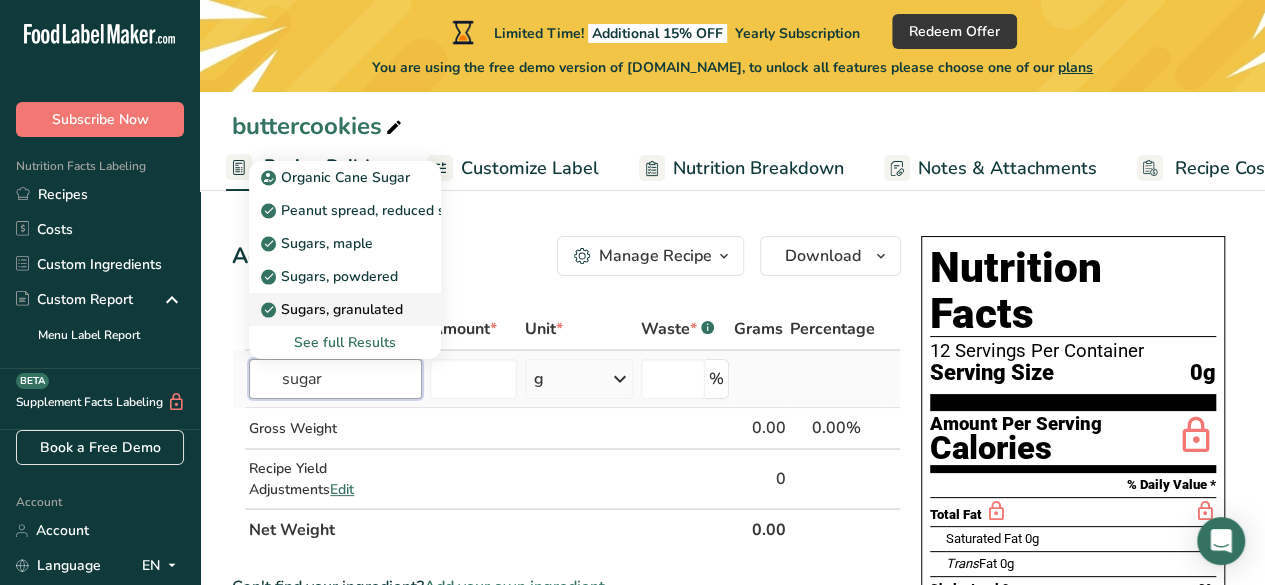 type on "sugar" 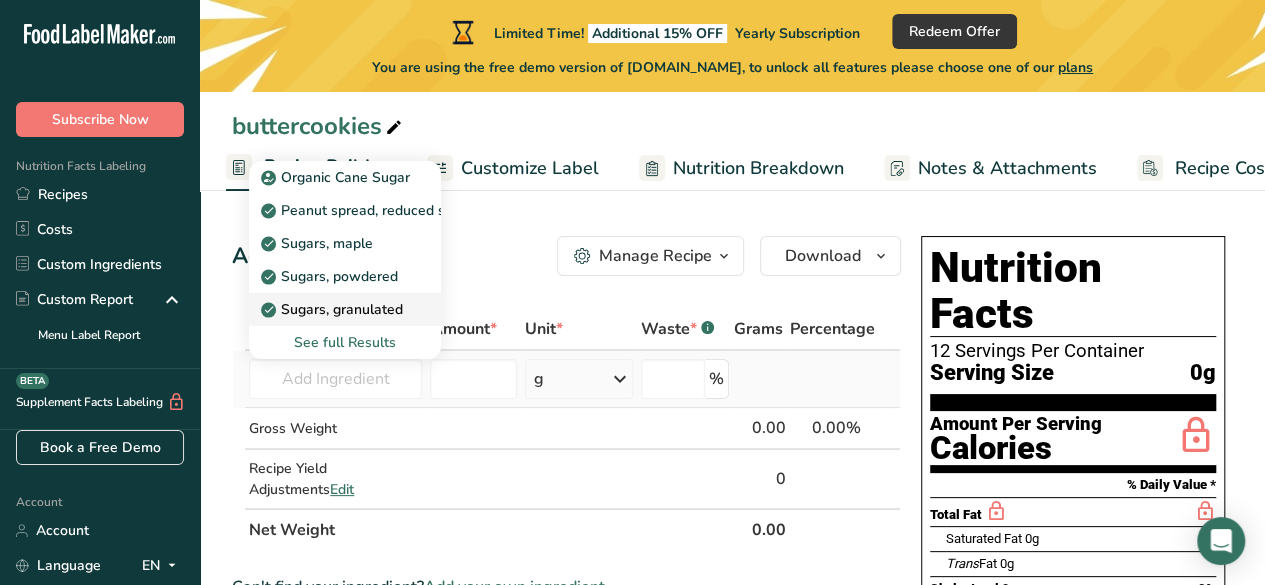 click on "Sugars, granulated" at bounding box center (334, 309) 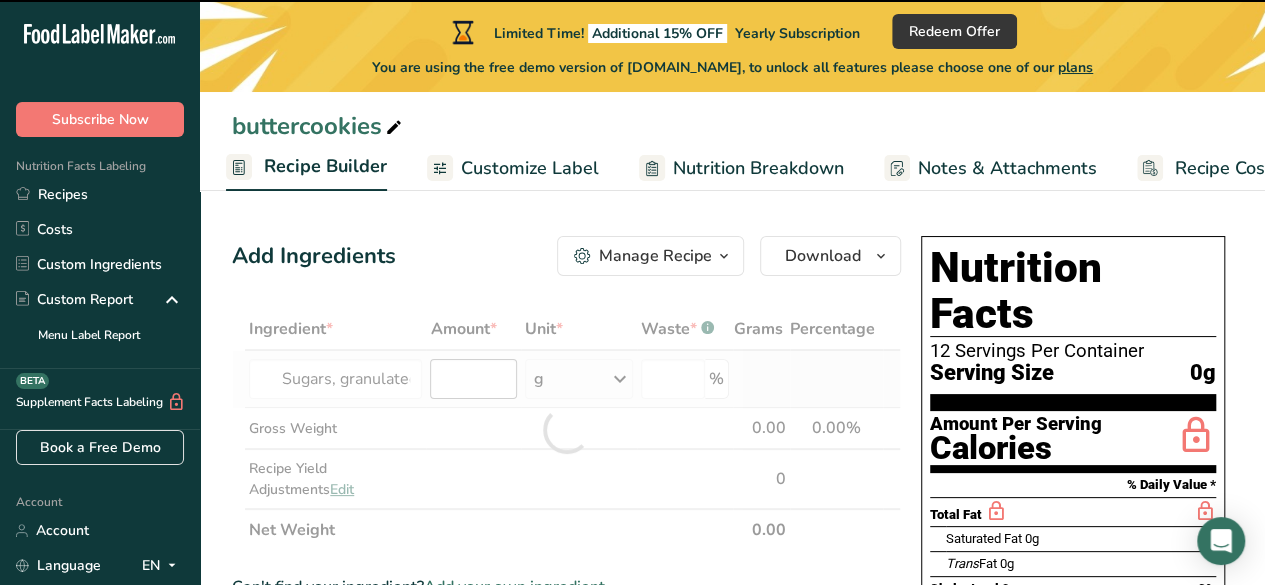 type on "0" 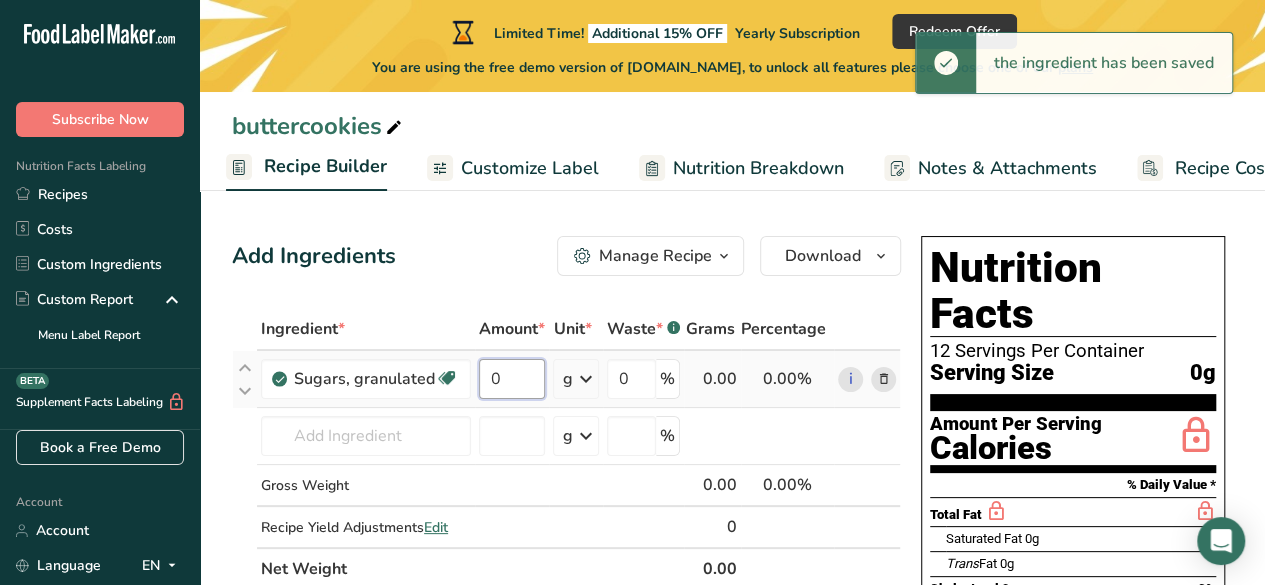 drag, startPoint x: 508, startPoint y: 384, endPoint x: 480, endPoint y: 383, distance: 28.01785 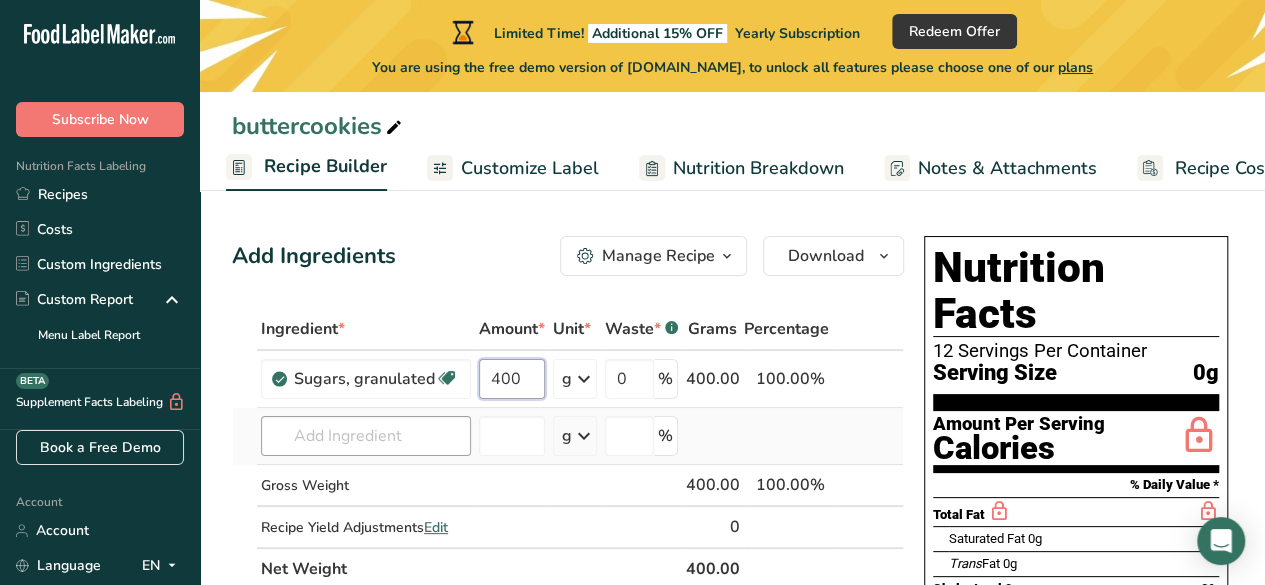 type on "400" 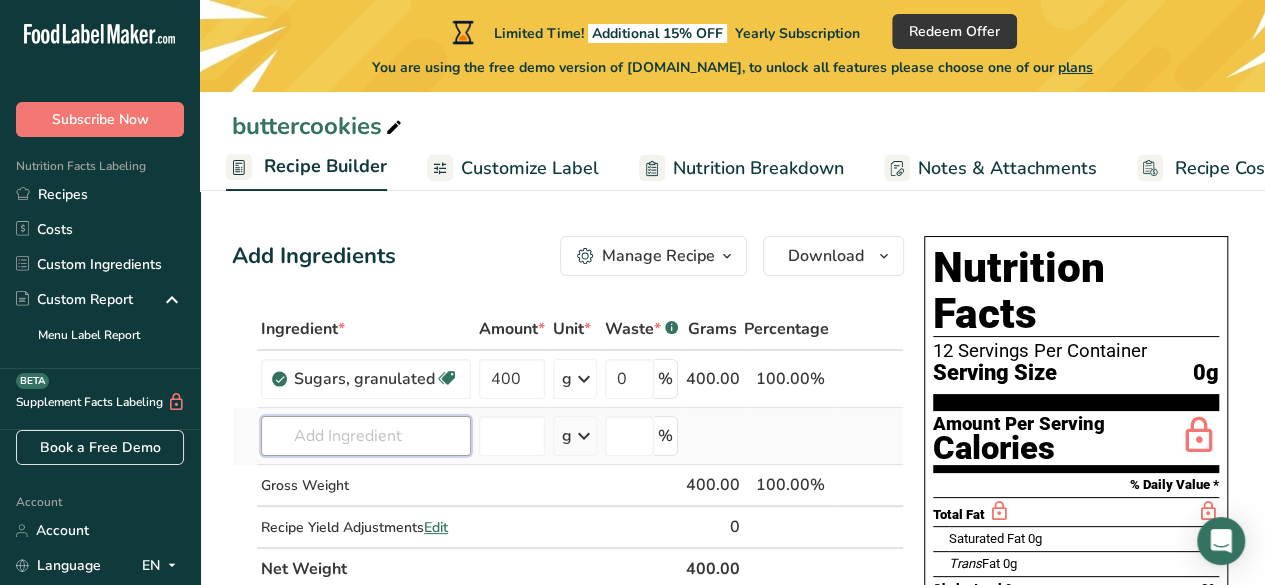 click on "Ingredient *
Amount *
Unit *
Waste *   .a-a{fill:#347362;}.b-a{fill:#fff;}          Grams
Percentage
[GEOGRAPHIC_DATA], granulated
Dairy free
Gluten free
Vegan
Vegetarian
Soy free
400
g
Portions
1 serving packet
1 cup
Weight Units
g
kg
mg
mcg
lb
oz
See less
Volume Units
l
Volume units require a density conversion. If you know your ingredient's density enter it below. Otherwise, click on "RIA" our AI Regulatory bot - she will be able to help you
lb/ft3
g/cm3
Confirm
mL" at bounding box center (568, 449) 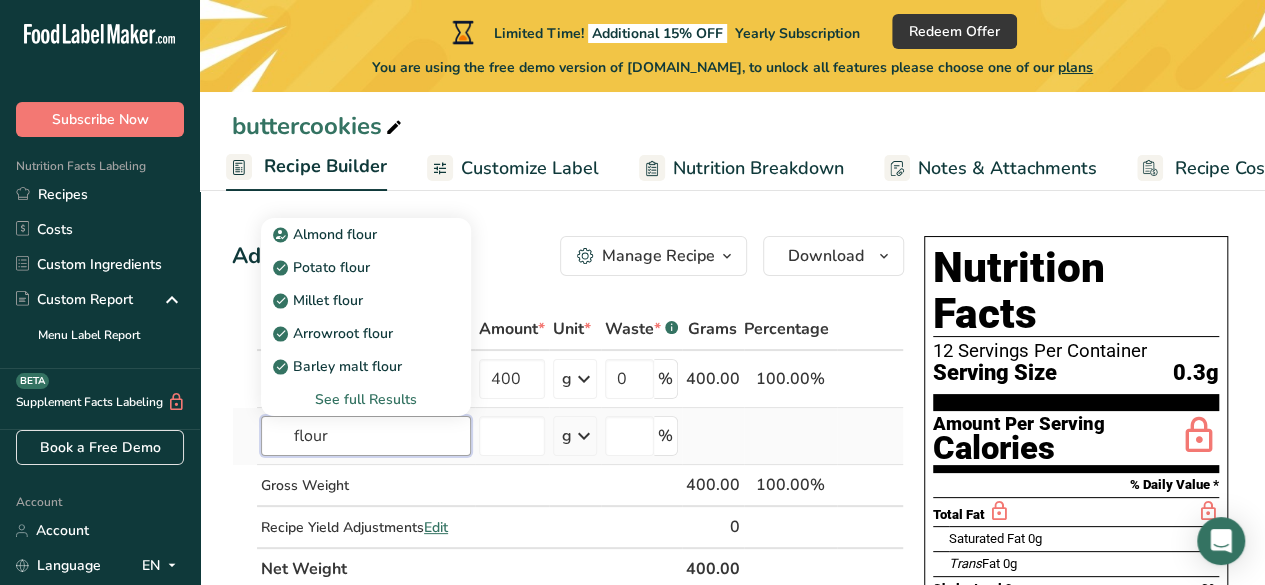 type on "flour" 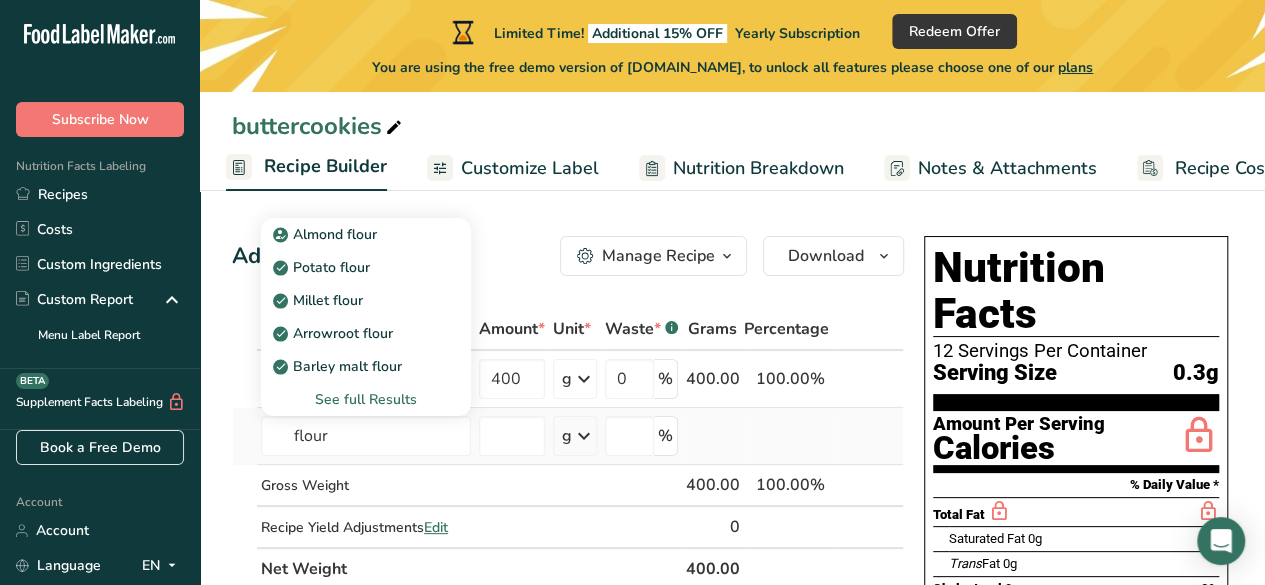type 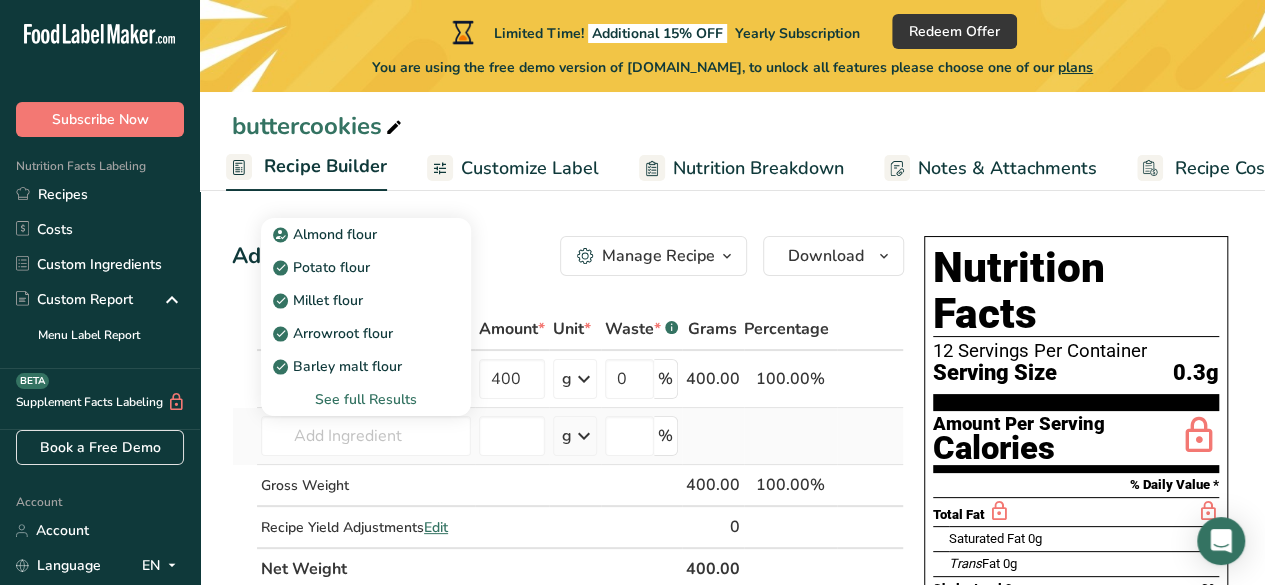 click on "See full Results" at bounding box center [366, 399] 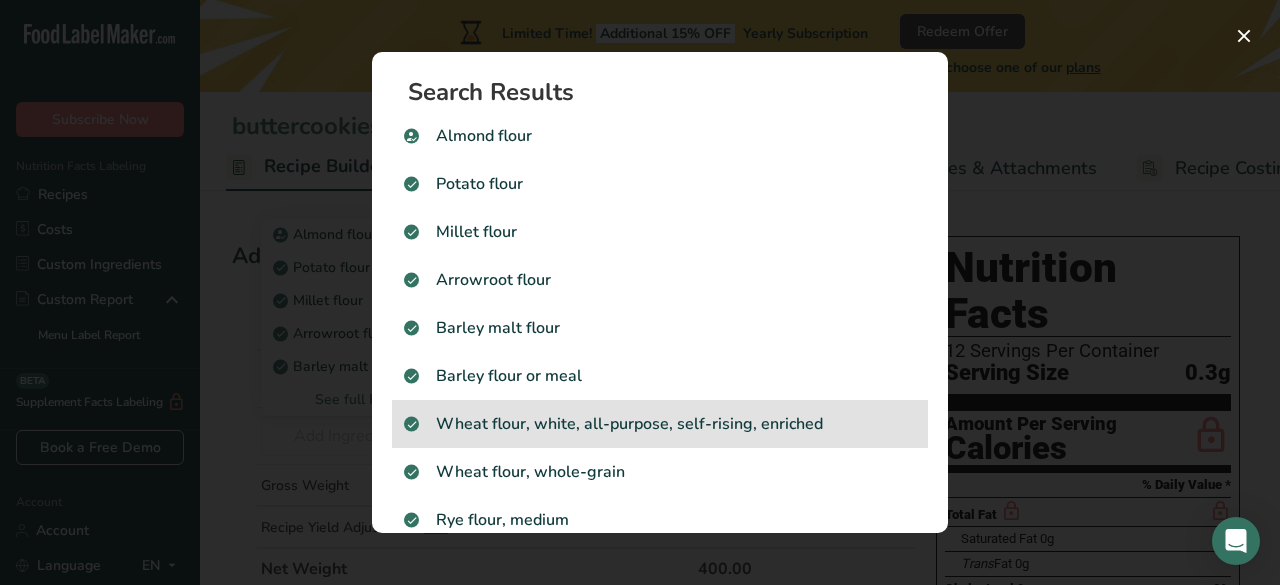 click on "Wheat flour, white, all-purpose, self-rising, enriched" at bounding box center (660, 424) 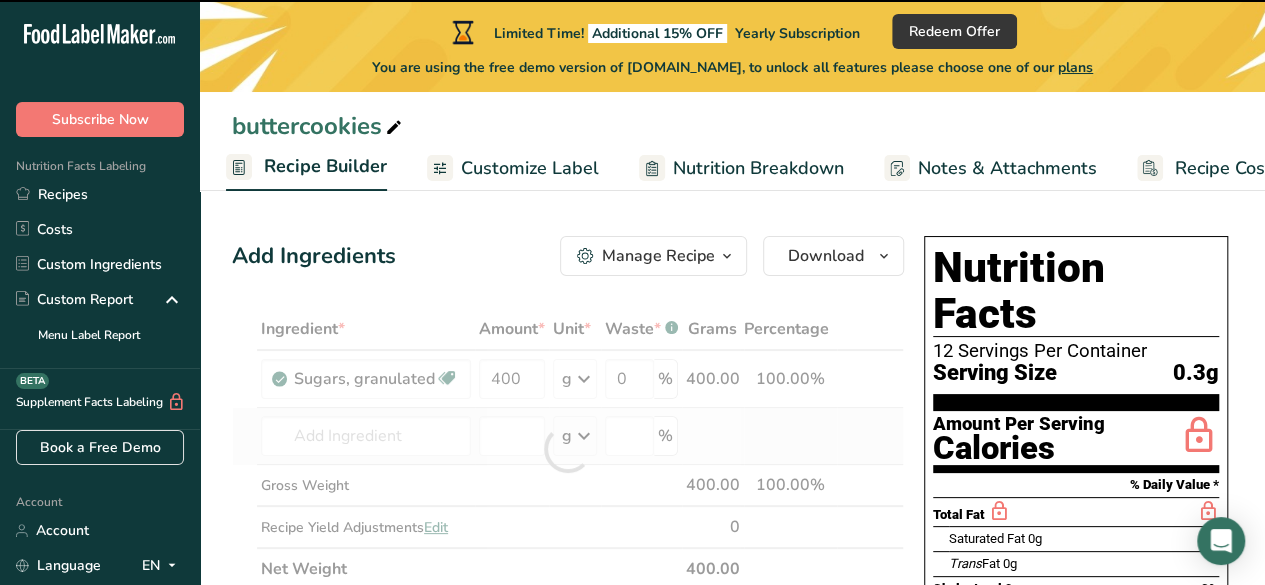 type on "0" 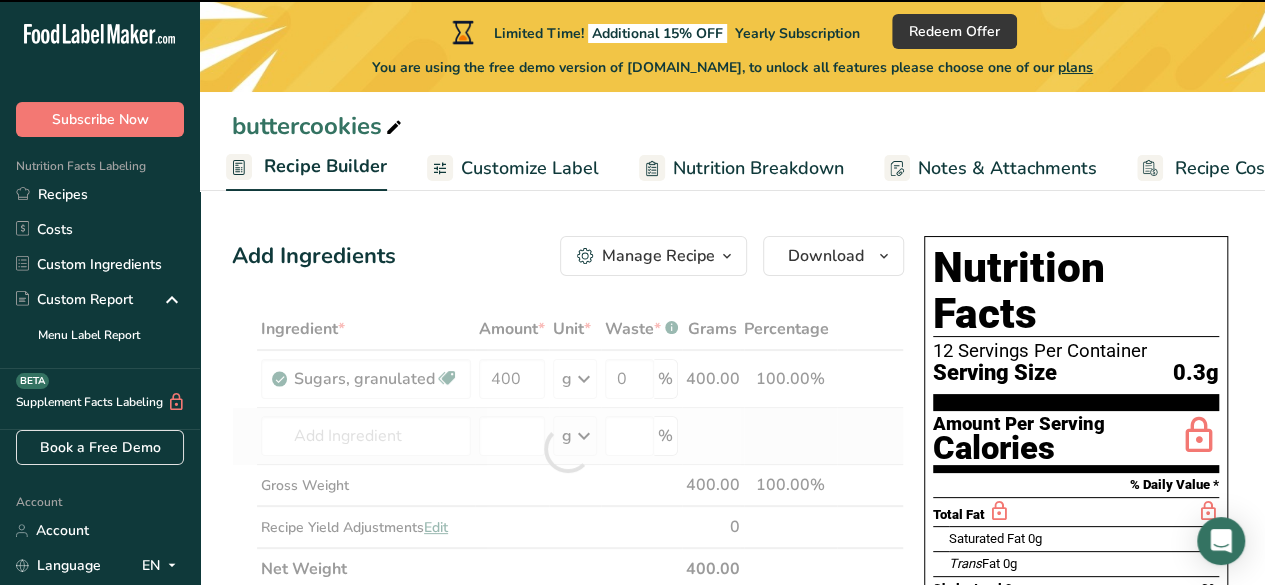 type on "0" 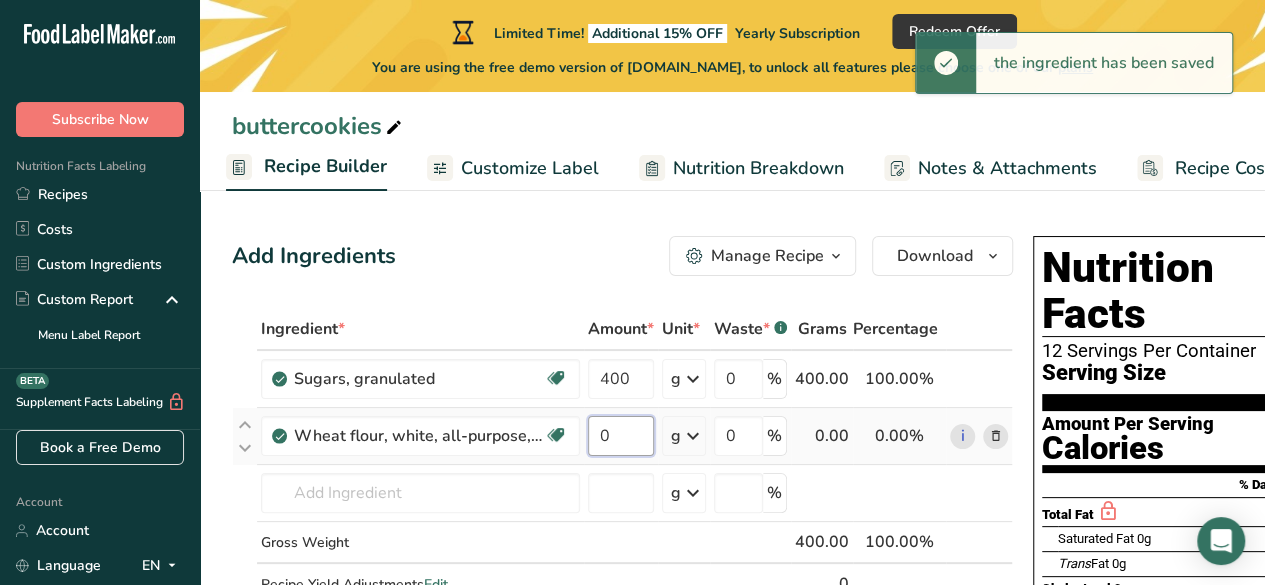 drag, startPoint x: 626, startPoint y: 436, endPoint x: 592, endPoint y: 435, distance: 34.0147 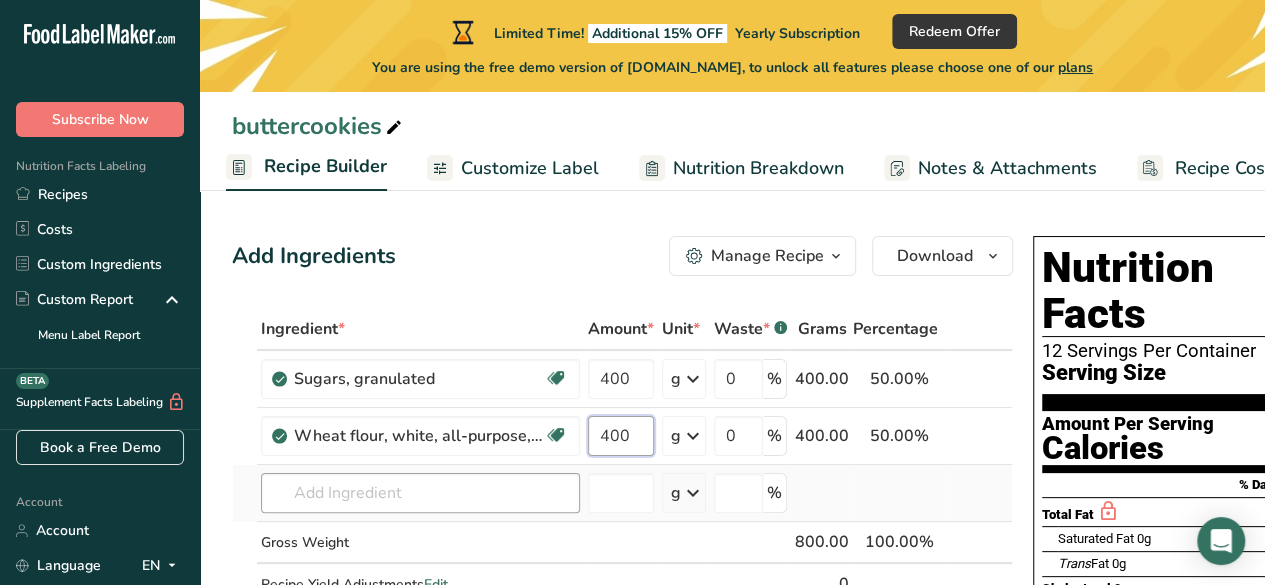 type on "400" 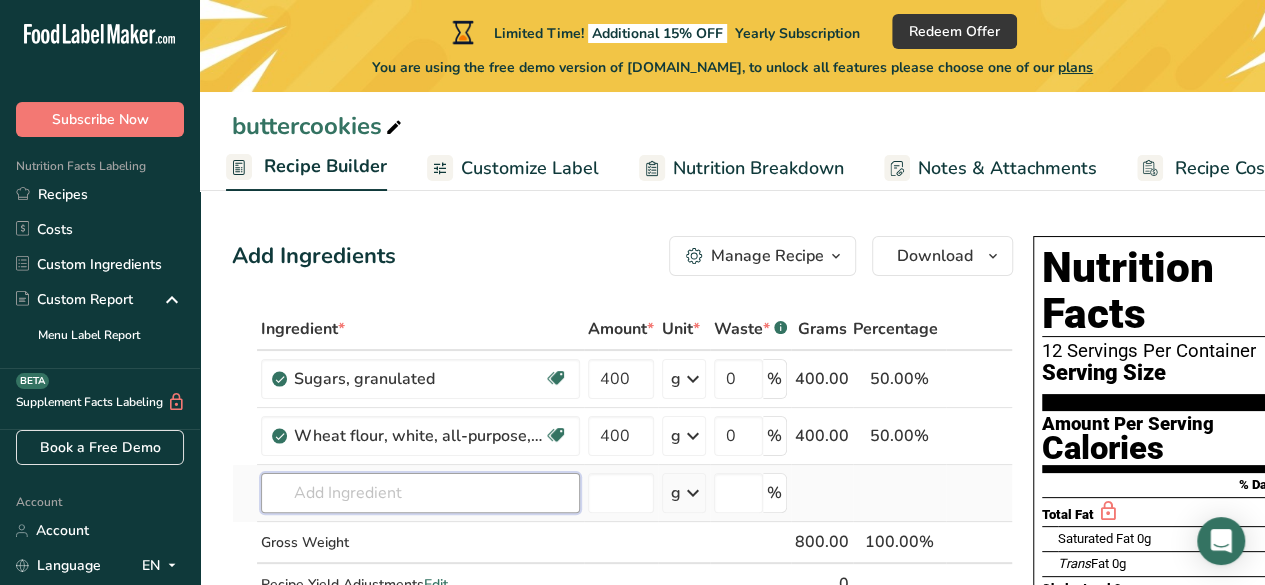 click on "Ingredient *
Amount *
Unit *
Waste *   .a-a{fill:#347362;}.b-a{fill:#fff;}          Grams
Percentage
[GEOGRAPHIC_DATA], granulated
Dairy free
Gluten free
Vegan
Vegetarian
Soy free
400
g
Portions
1 serving packet
1 cup
Weight Units
g
kg
mg
mcg
lb
oz
See less
Volume Units
l
Volume units require a density conversion. If you know your ingredient's density enter it below. Otherwise, click on "RIA" our AI Regulatory bot - she will be able to help you
lb/ft3
g/cm3
Confirm
mL" at bounding box center [622, 477] 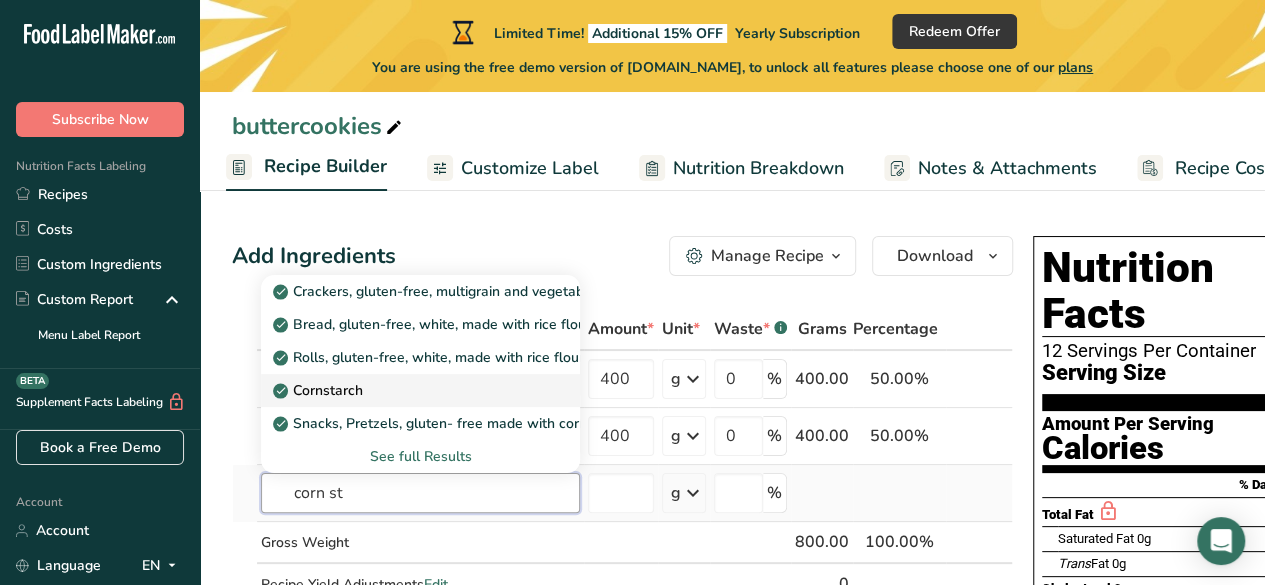 type on "corn st" 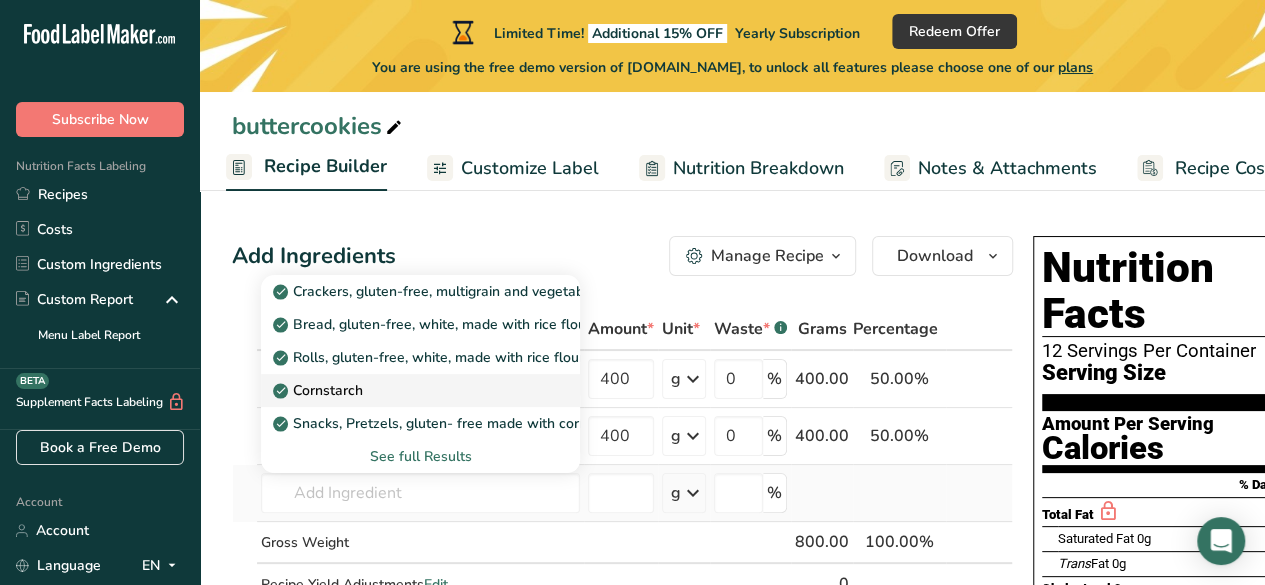 click on "Cornstarch" at bounding box center (320, 390) 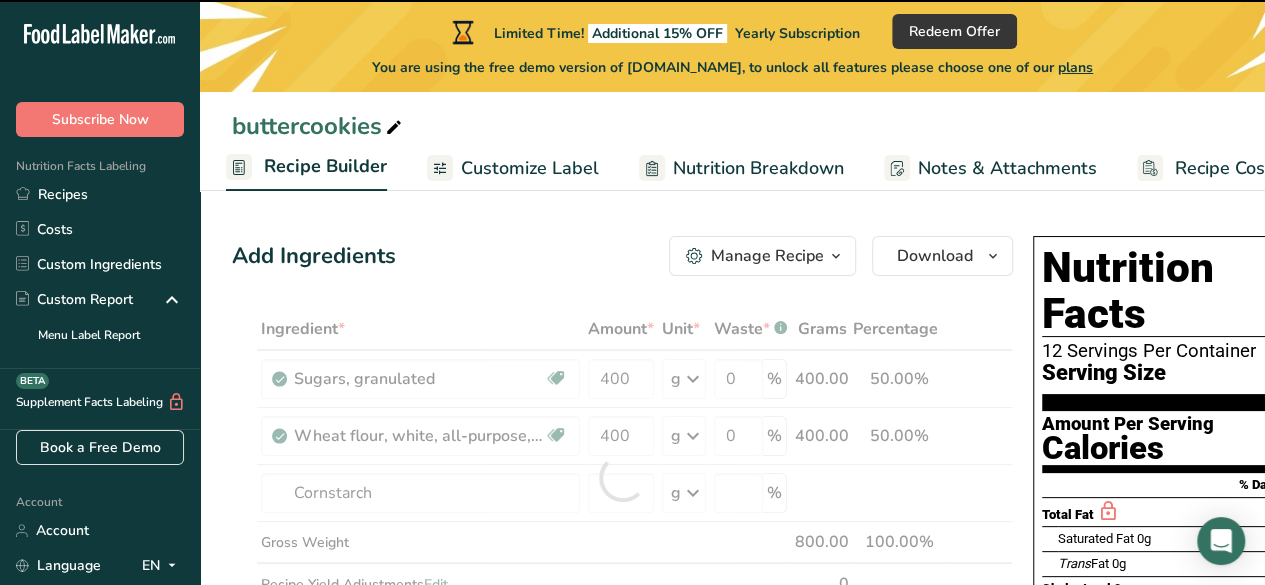 type on "0" 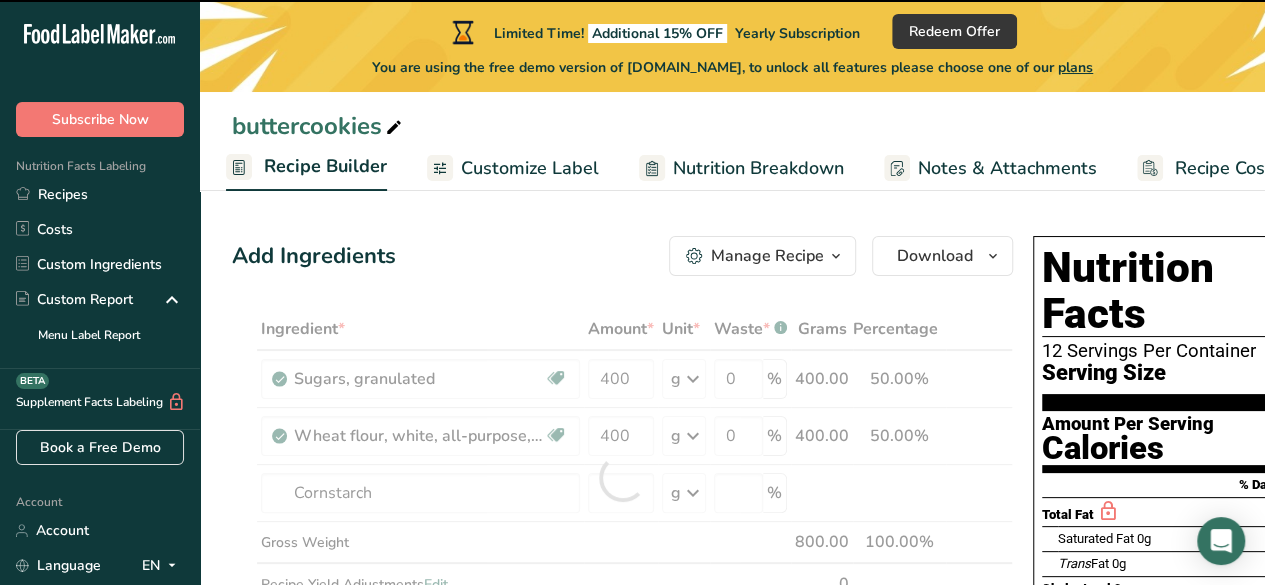 type on "0" 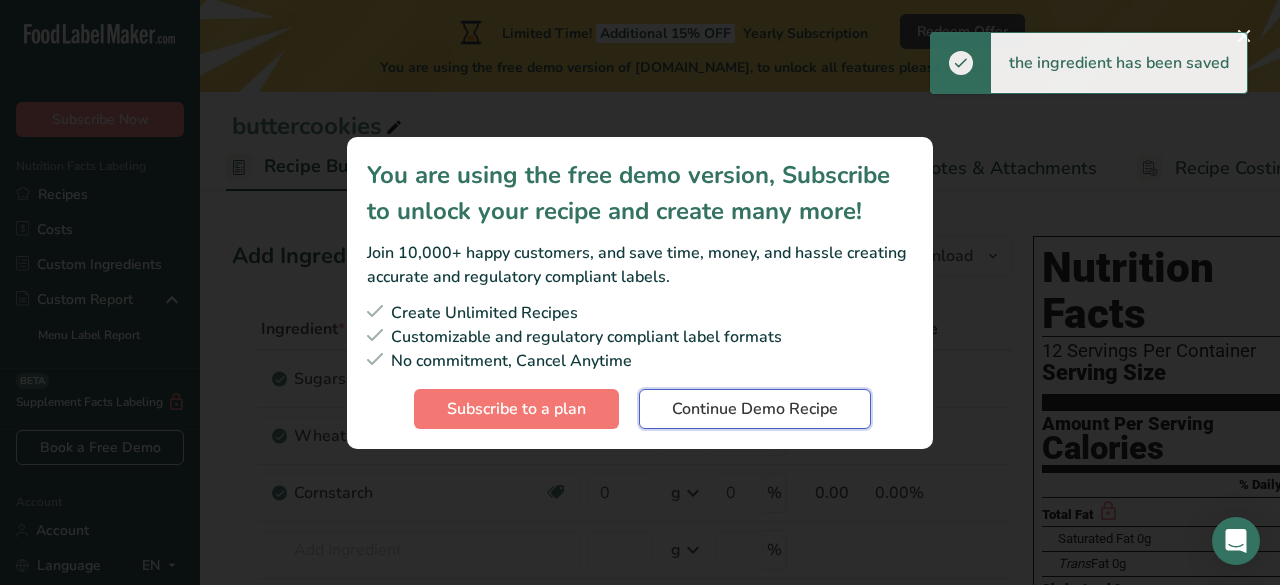 click on "Continue Demo Recipe" at bounding box center (755, 409) 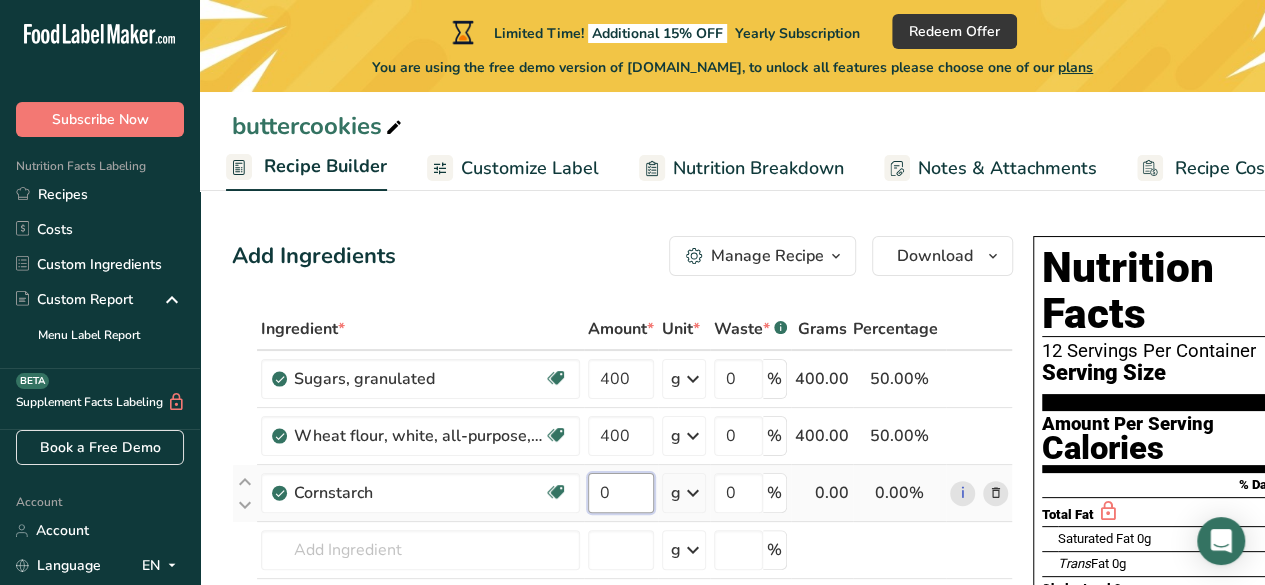 click on "0" at bounding box center (621, 493) 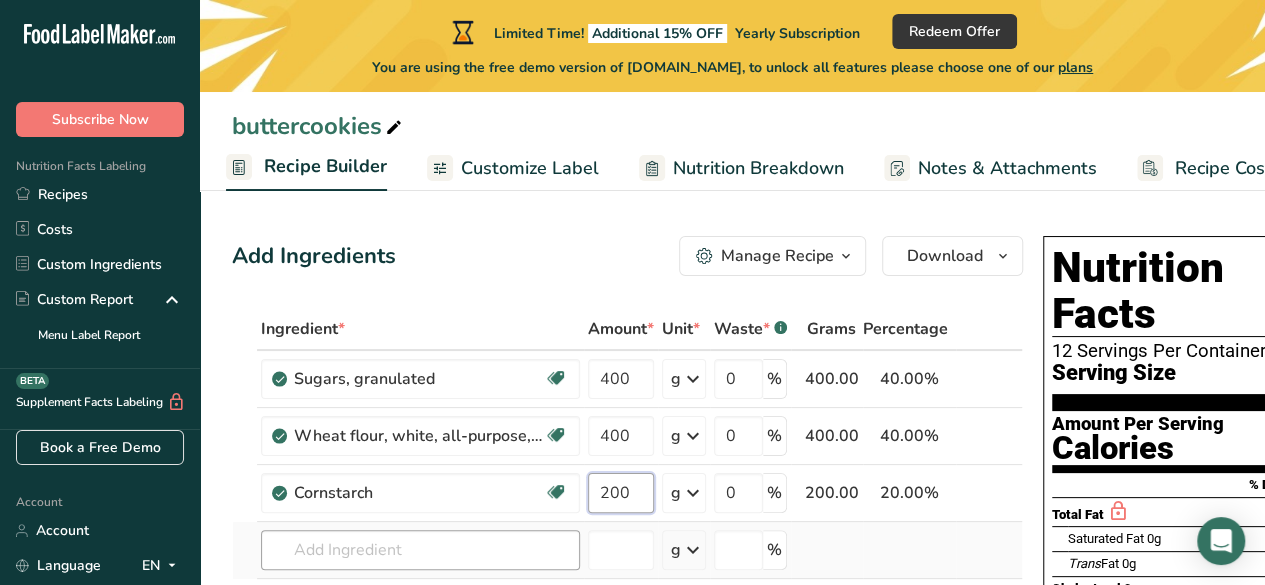 type on "200" 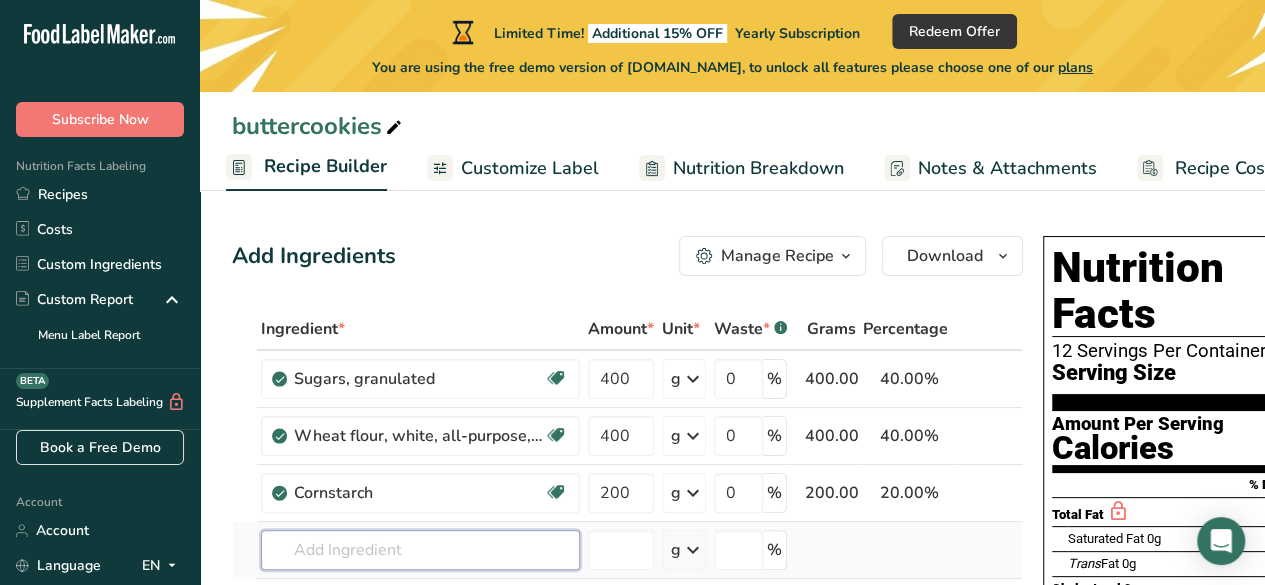click on "Ingredient *
Amount *
Unit *
Waste *   .a-a{fill:#347362;}.b-a{fill:#fff;}          Grams
Percentage
[GEOGRAPHIC_DATA], granulated
Dairy free
Gluten free
Vegan
Vegetarian
Soy free
400
g
Portions
1 serving packet
1 cup
Weight Units
g
kg
mg
mcg
lb
oz
See less
Volume Units
l
Volume units require a density conversion. If you know your ingredient's density enter it below. Otherwise, click on "RIA" our AI Regulatory bot - she will be able to help you
lb/ft3
g/cm3
Confirm
mL" at bounding box center (627, 506) 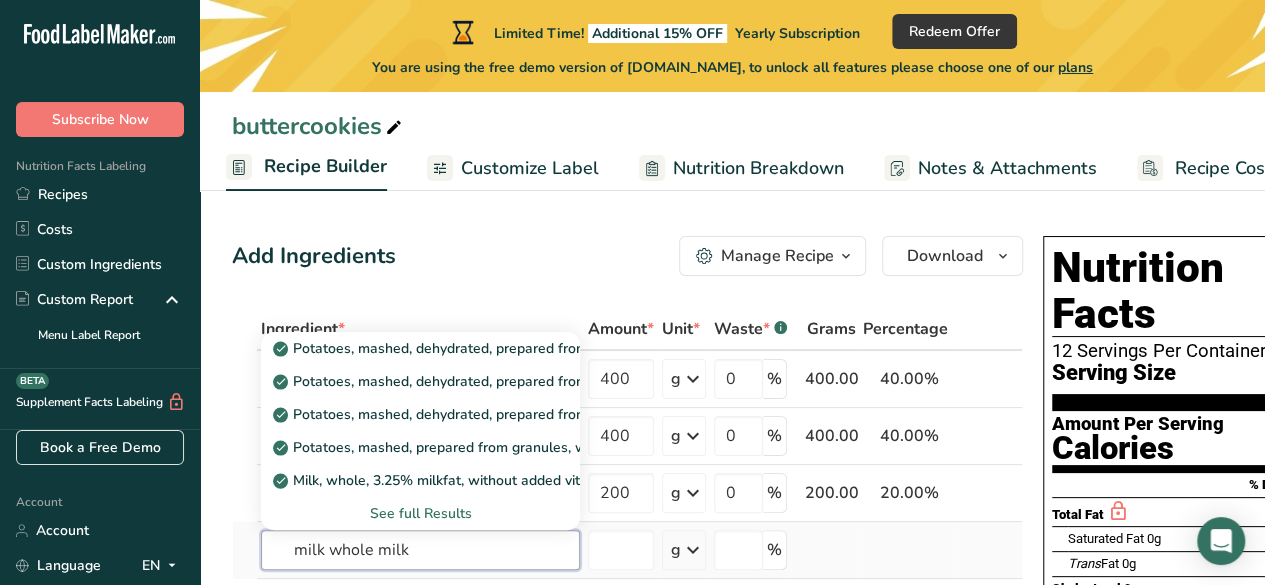 drag, startPoint x: 324, startPoint y: 551, endPoint x: 252, endPoint y: 544, distance: 72.33948 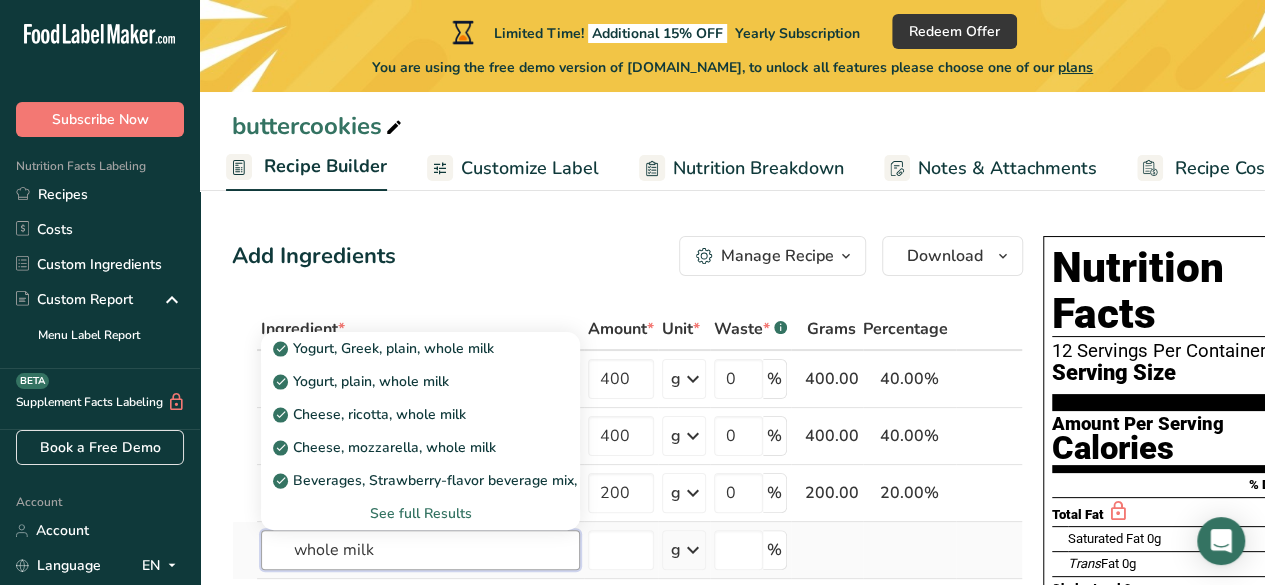 click on "whole milk" at bounding box center (420, 550) 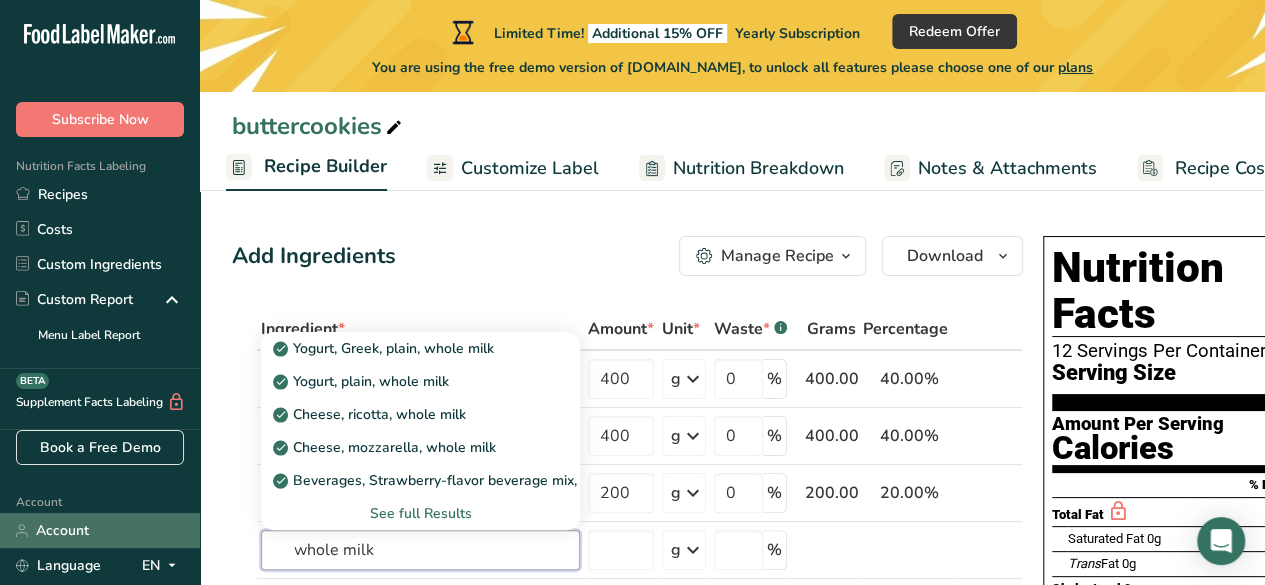 drag, startPoint x: 396, startPoint y: 551, endPoint x: 140, endPoint y: 543, distance: 256.12497 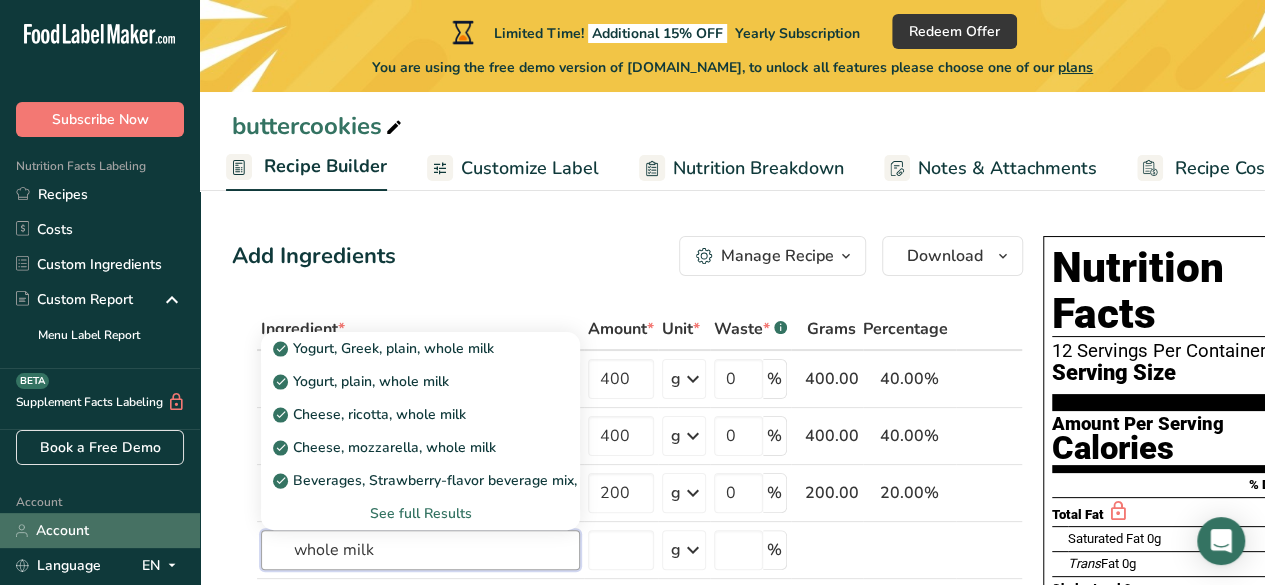 click on ".a-20{fill:#fff;}
Subscribe Now
Nutrition Facts Labeling
Recipes
Costs
Custom Ingredients
Custom Report
Menu Label Report
Supplement Facts Labeling
BETA
Book a Free Demo
Account
Account
Language
EN
English
Spanish
Sign out
Hire an Expert .
FAQ .
About Us .
Terms & Conditions .
Privacy Policy
Powered By FoodLabelMaker ©   2025 All Rights Reserved
Limited Time!" at bounding box center [632, 735] 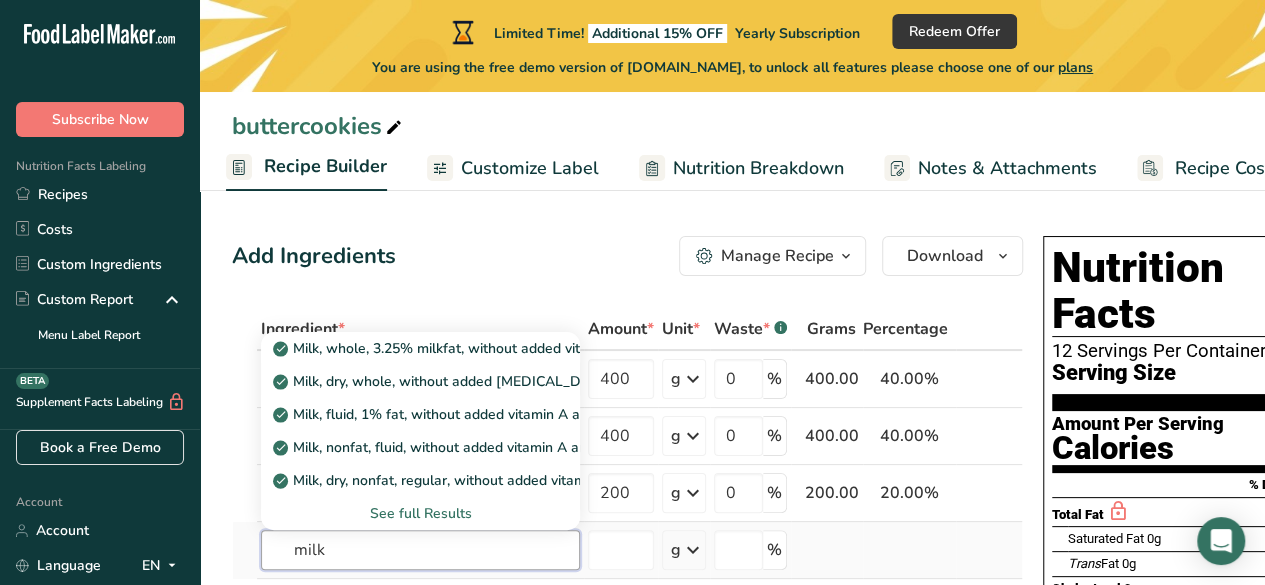 type on "milk" 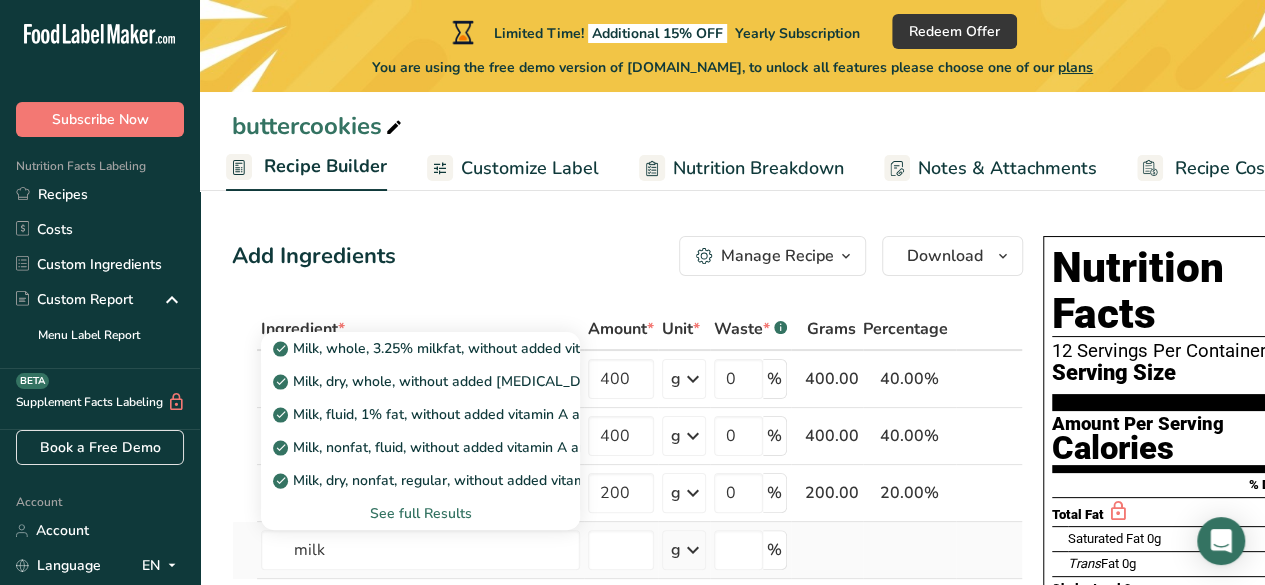 type 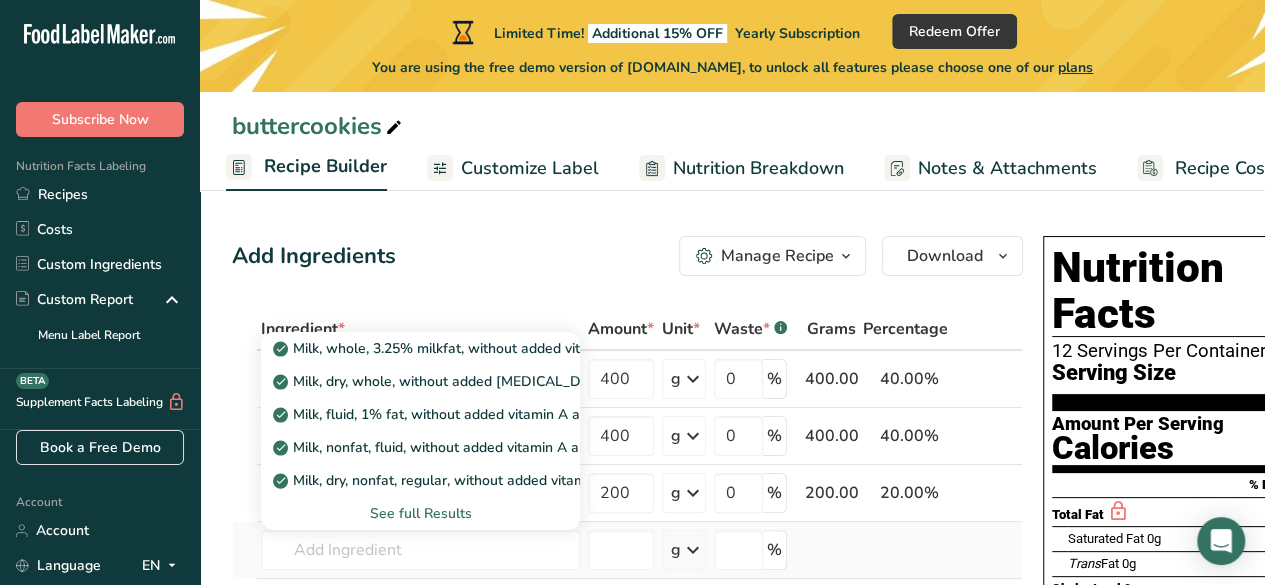 click on "See full Results" at bounding box center [420, 513] 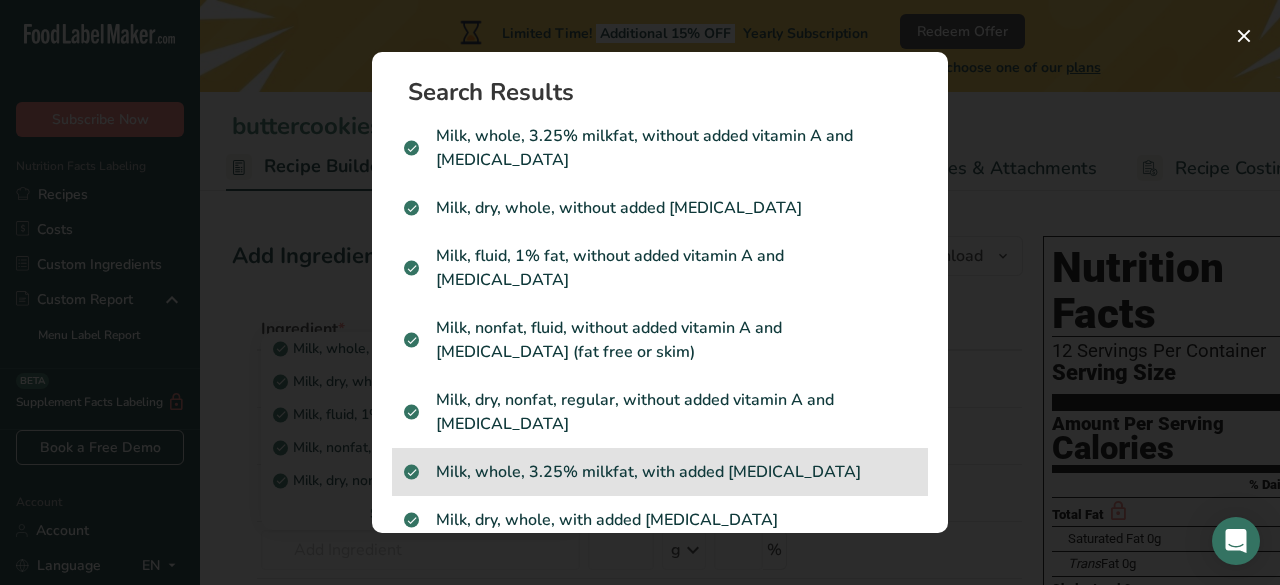 click on "Milk, whole, 3.25% milkfat, with added [MEDICAL_DATA]" at bounding box center (660, 472) 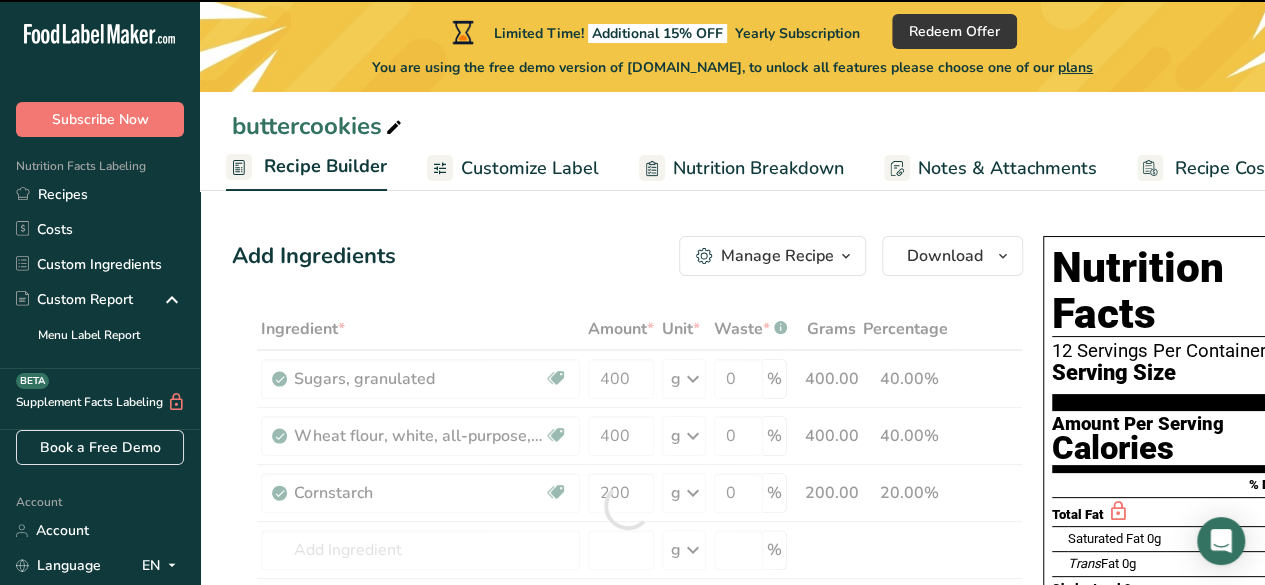 type on "0" 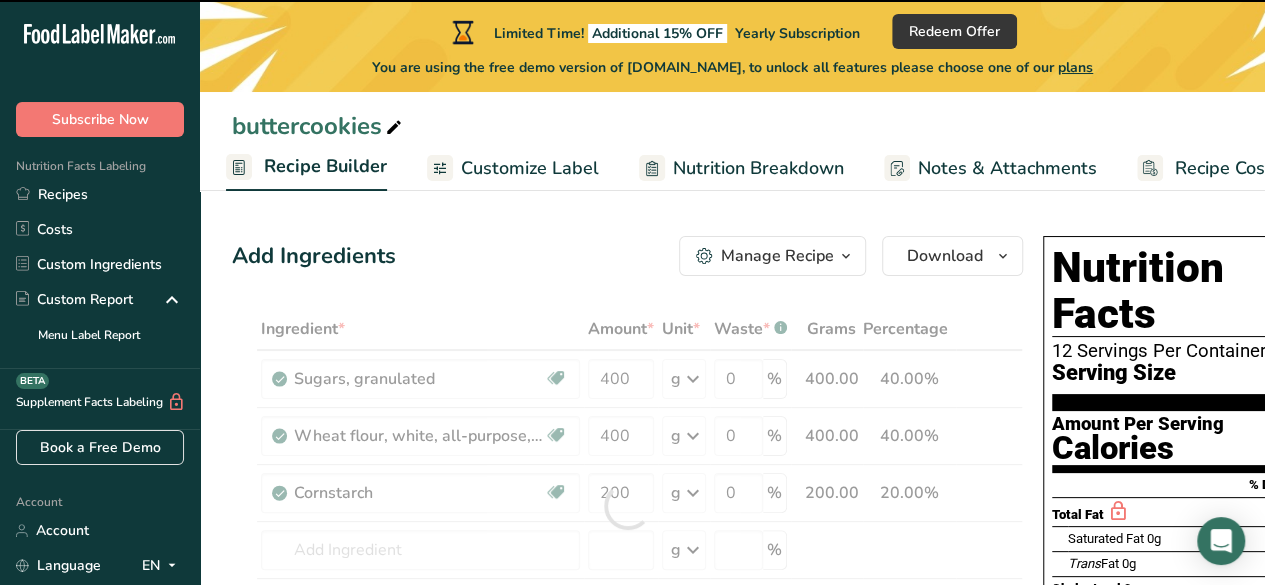 type on "0" 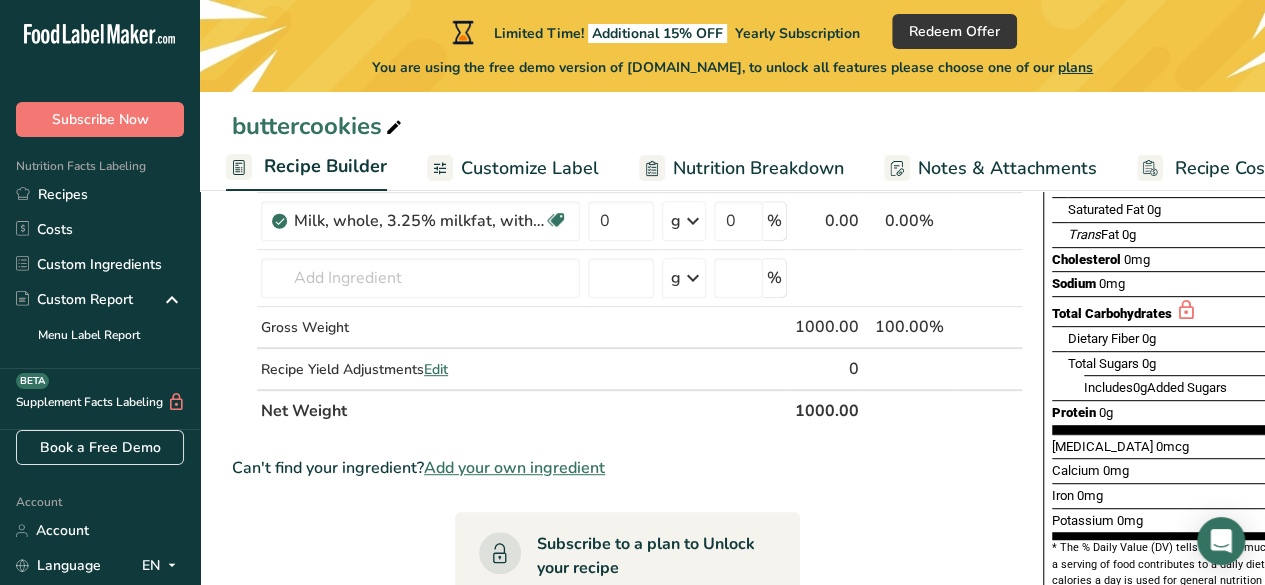 scroll, scrollTop: 327, scrollLeft: 0, axis: vertical 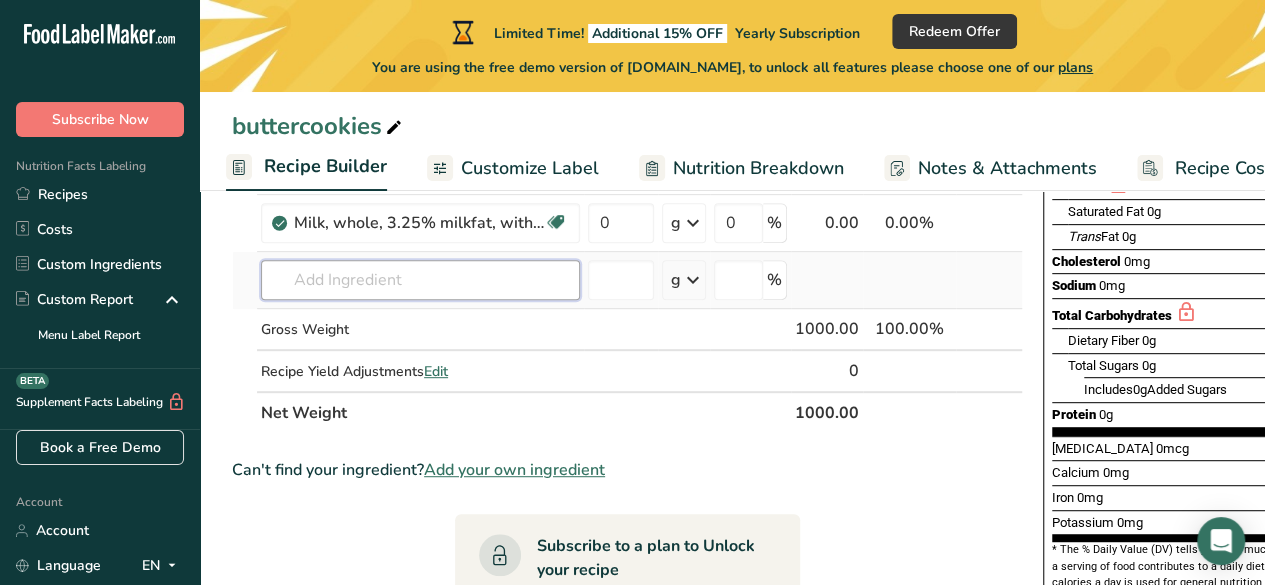 click at bounding box center [420, 280] 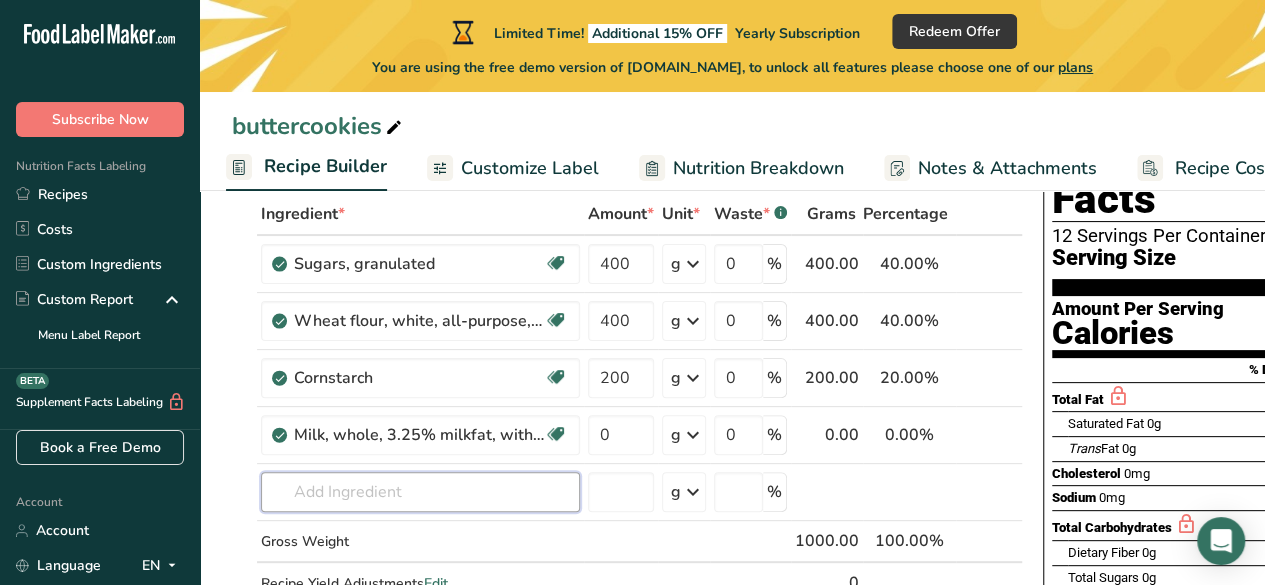 scroll, scrollTop: 65, scrollLeft: 0, axis: vertical 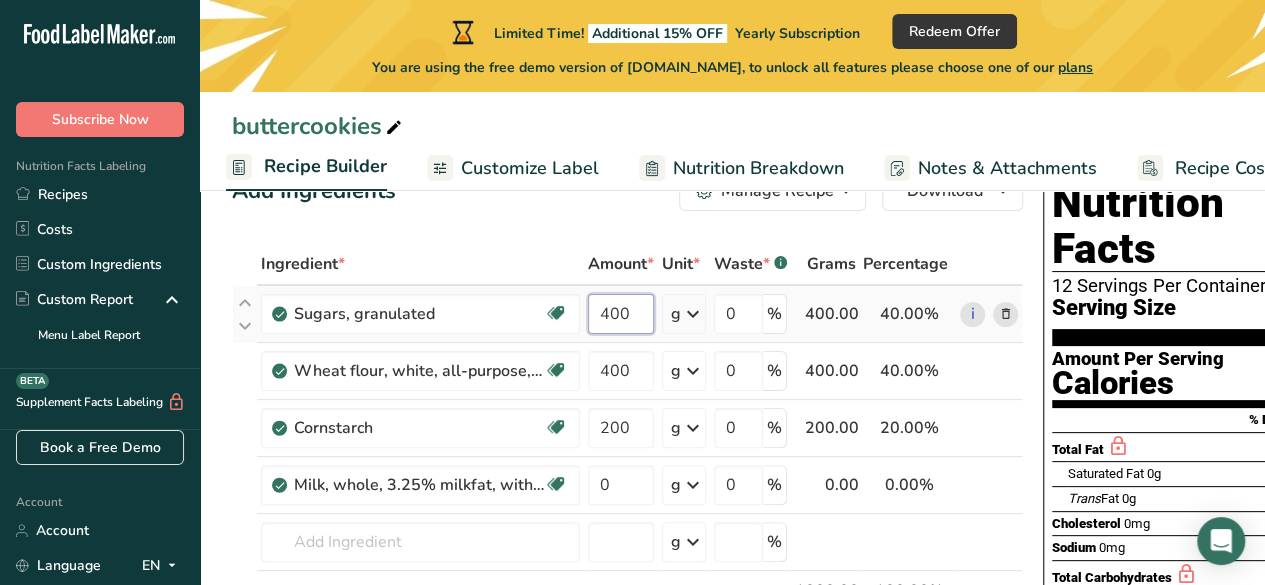 drag, startPoint x: 600, startPoint y: 314, endPoint x: 642, endPoint y: 313, distance: 42.0119 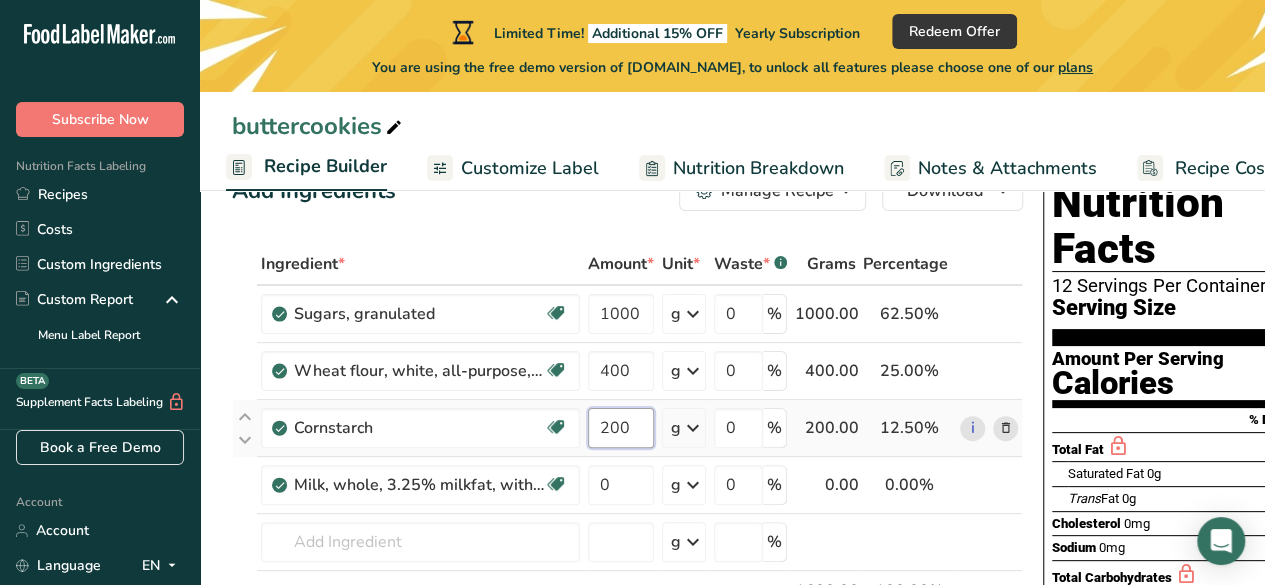 click on "Ingredient *
Amount *
Unit *
Waste *   .a-a{fill:#347362;}.b-a{fill:#fff;}          Grams
Percentage
[GEOGRAPHIC_DATA], granulated
Dairy free
Gluten free
Vegan
Vegetarian
Soy free
1000
g
Portions
1 serving packet
1 cup
Weight Units
g
kg
mg
mcg
lb
oz
See less
Volume Units
l
Volume units require a density conversion. If you know your ingredient's density enter it below. Otherwise, click on "RIA" our AI Regulatory bot - she will be able to help you
lb/ft3
g/cm3
Confirm
mL" at bounding box center [627, 469] 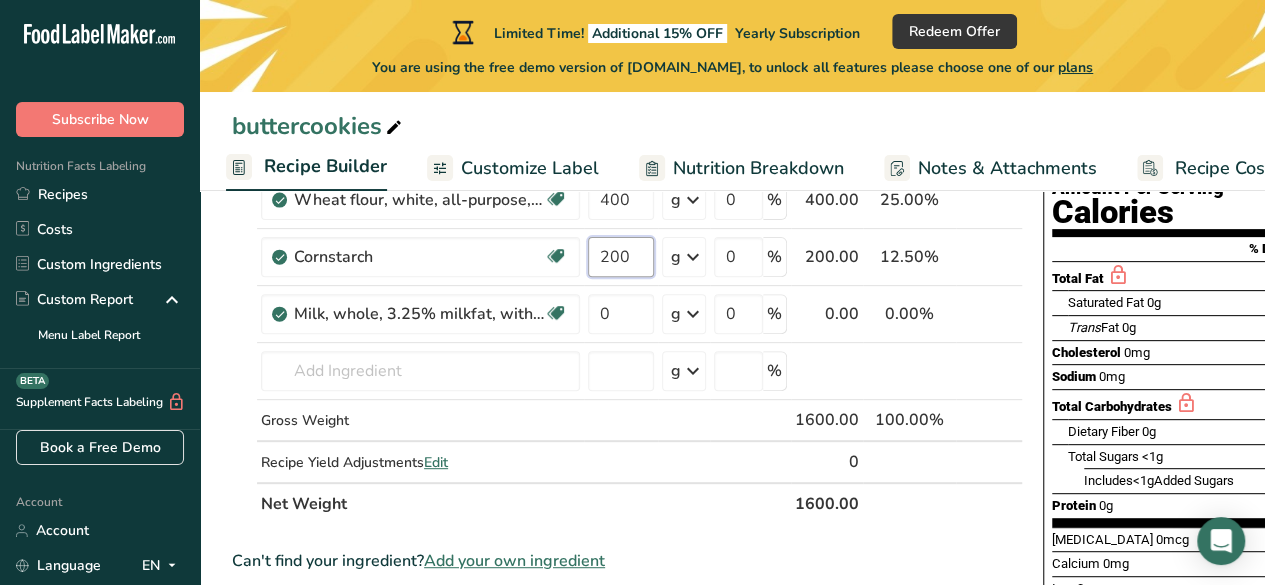 scroll, scrollTop: 230, scrollLeft: 0, axis: vertical 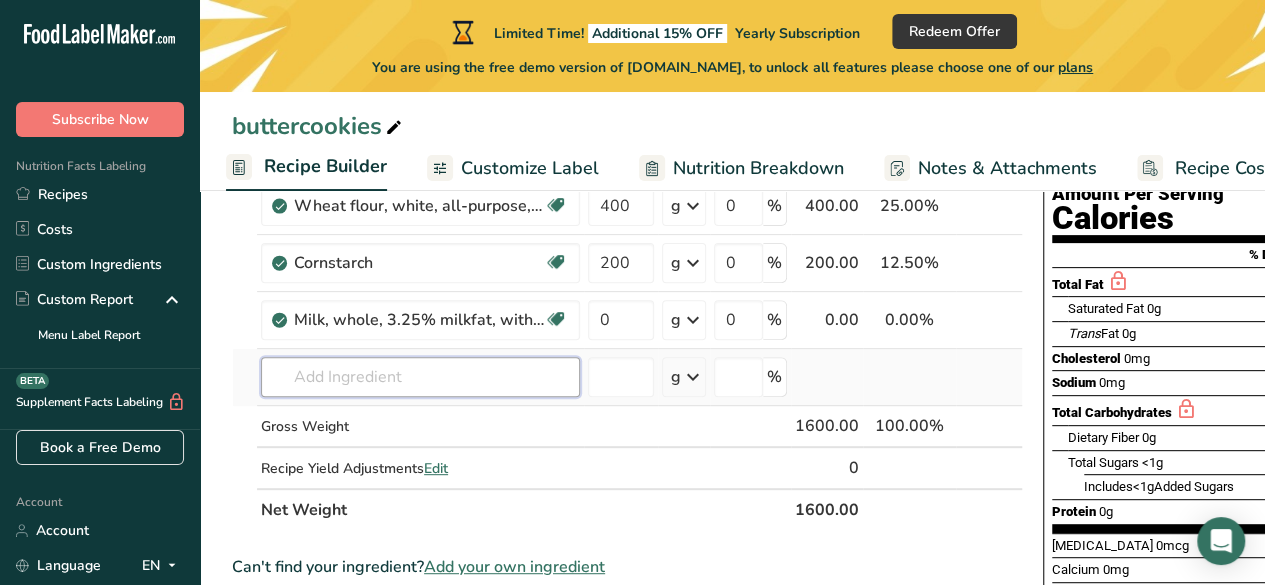 click on "Ingredient *
Amount *
Unit *
Waste *   .a-a{fill:#347362;}.b-a{fill:#fff;}          Grams
Percentage
[GEOGRAPHIC_DATA], granulated
Dairy free
Gluten free
Vegan
Vegetarian
Soy free
1000
g
Portions
1 serving packet
1 cup
Weight Units
g
kg
mg
mcg
lb
oz
See less
Volume Units
l
Volume units require a density conversion. If you know your ingredient's density enter it below. Otherwise, click on "RIA" our AI Regulatory bot - she will be able to help you
lb/ft3
g/cm3
Confirm
mL" at bounding box center [627, 304] 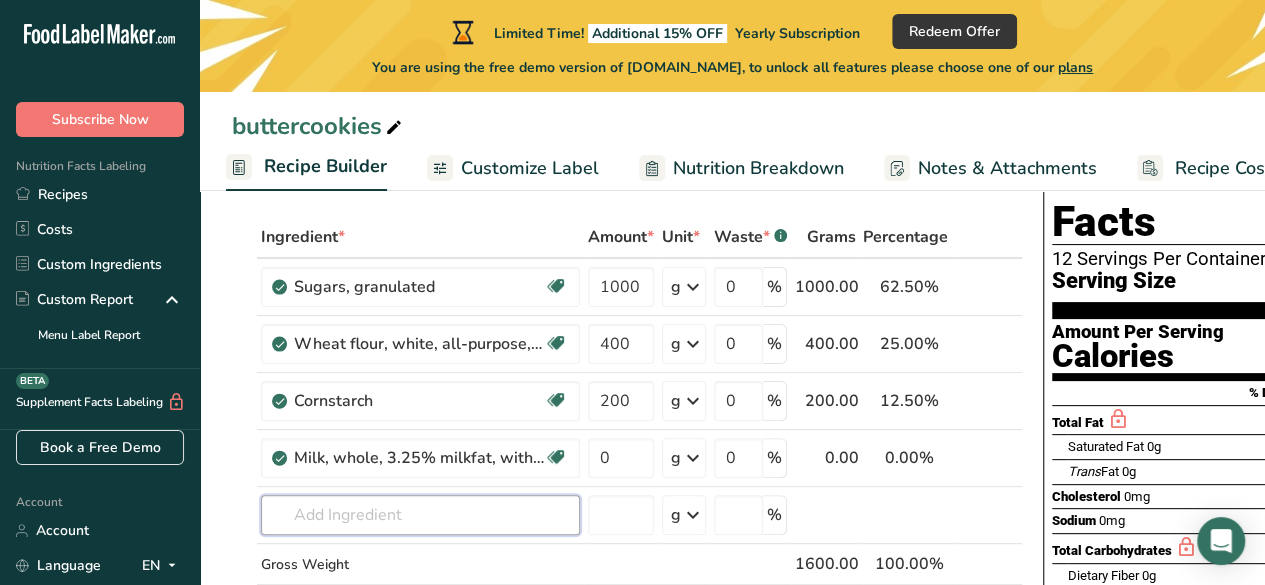 scroll, scrollTop: 90, scrollLeft: 0, axis: vertical 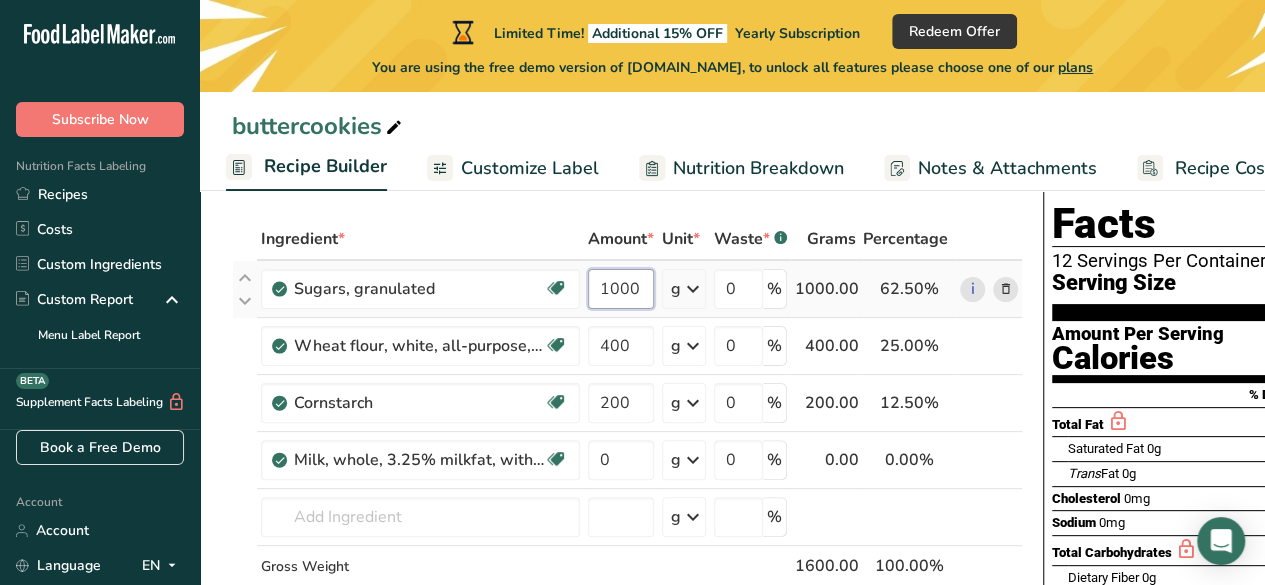 click on "1000" at bounding box center (621, 289) 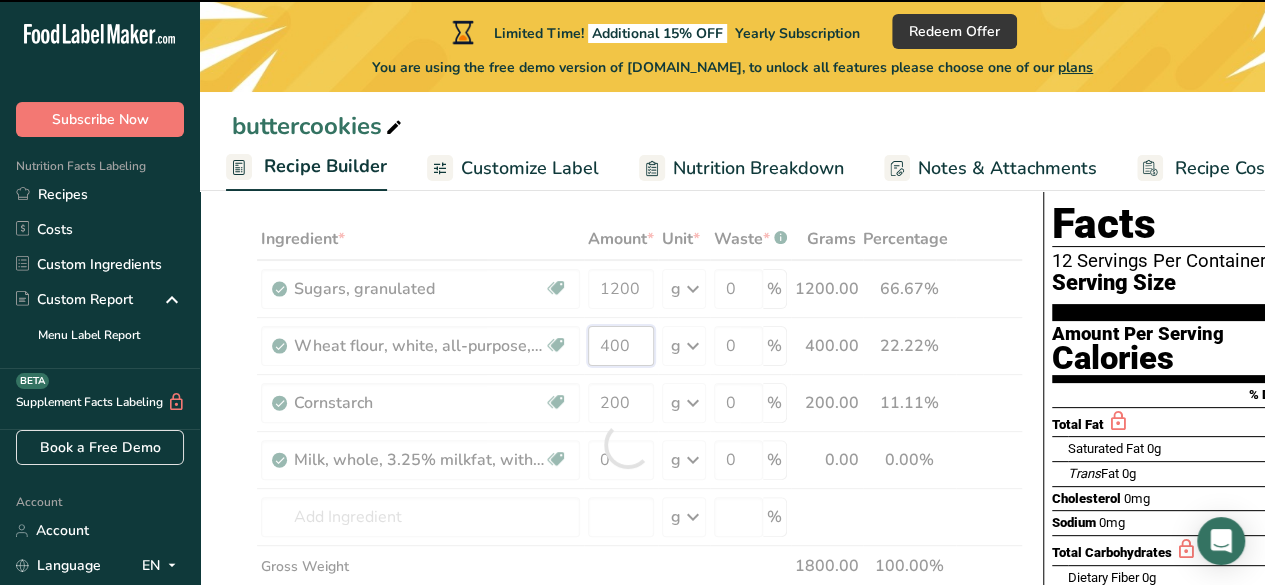 click on "Ingredient *
Amount *
Unit *
Waste *   .a-a{fill:#347362;}.b-a{fill:#fff;}          Grams
Percentage
[GEOGRAPHIC_DATA], granulated
Dairy free
Gluten free
Vegan
Vegetarian
Soy free
1200
g
Portions
1 serving packet
1 cup
Weight Units
g
kg
mg
mcg
lb
oz
See less
Volume Units
l
Volume units require a density conversion. If you know your ingredient's density enter it below. Otherwise, click on "RIA" our AI Regulatory bot - she will be able to help you
lb/ft3
g/cm3
Confirm
mL" at bounding box center [627, 444] 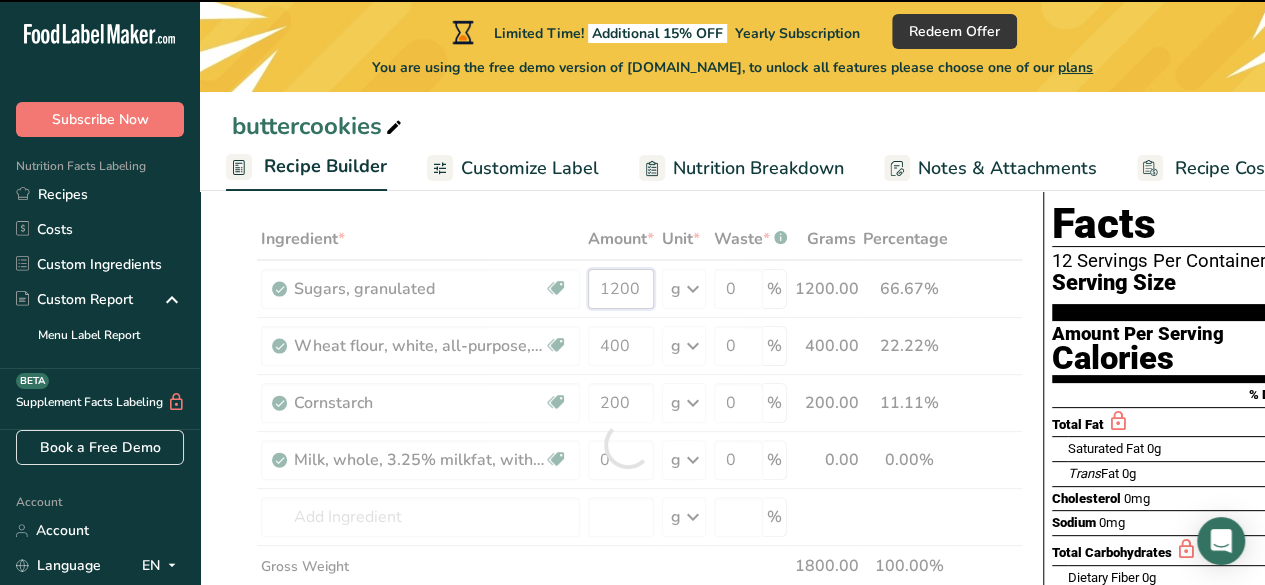 click on "Ingredient *
Amount *
Unit *
Waste *   .a-a{fill:#347362;}.b-a{fill:#fff;}          Grams
Percentage
[GEOGRAPHIC_DATA], granulated
Dairy free
Gluten free
Vegan
Vegetarian
Soy free
1200
g
Portions
1 serving packet
1 cup
Weight Units
g
kg
mg
mcg
lb
oz
See less
Volume Units
l
Volume units require a density conversion. If you know your ingredient's density enter it below. Otherwise, click on "RIA" our AI Regulatory bot - she will be able to help you
lb/ft3
g/cm3
Confirm
mL" at bounding box center [627, 444] 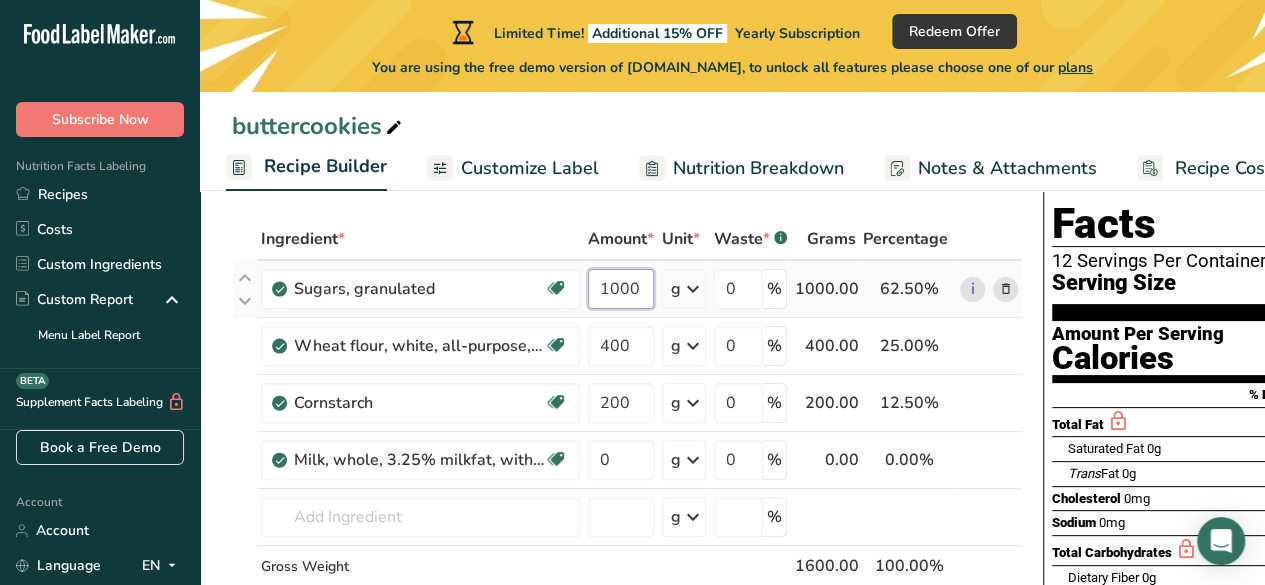 drag, startPoint x: 602, startPoint y: 289, endPoint x: 620, endPoint y: 289, distance: 18 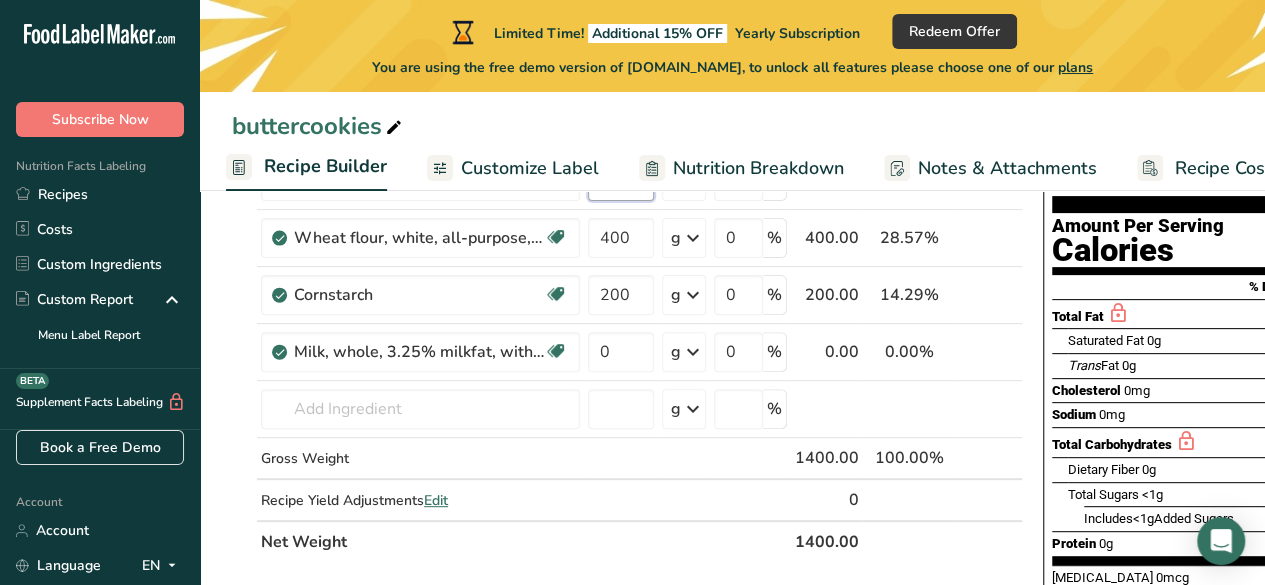scroll, scrollTop: 213, scrollLeft: 0, axis: vertical 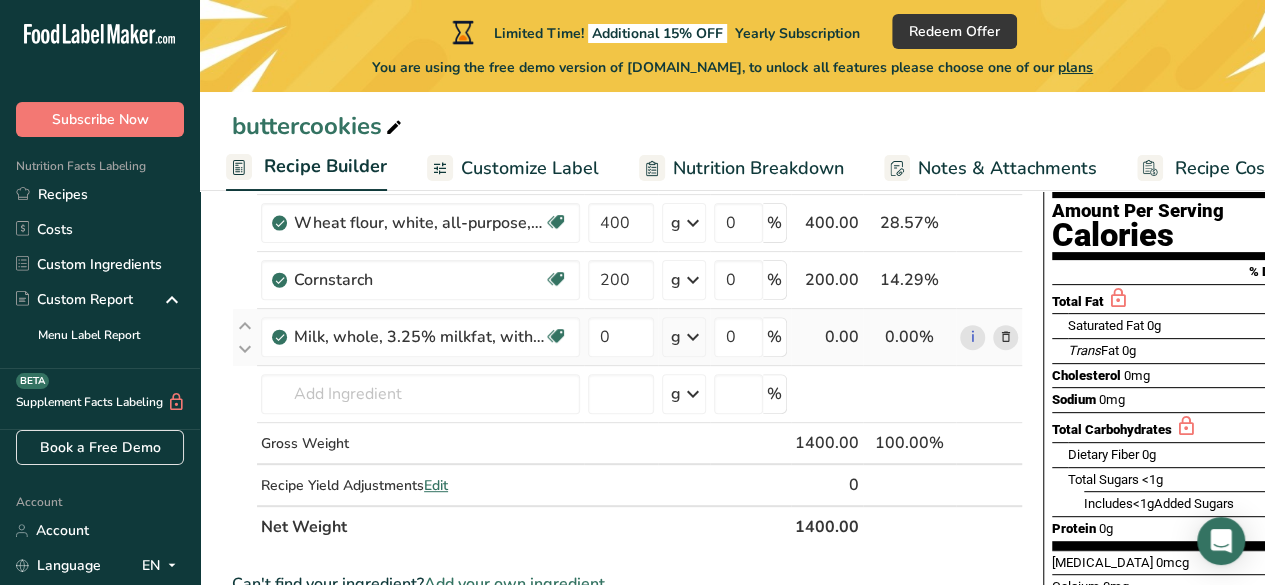 type on "800" 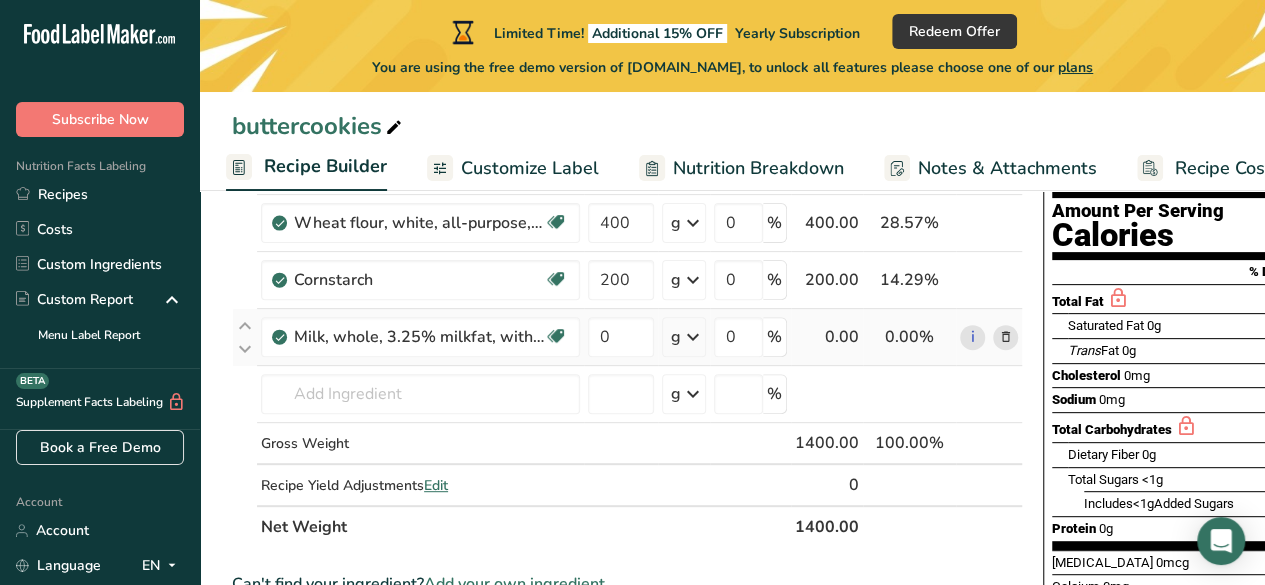 click on "Ingredient *
Amount *
Unit *
Waste *   .a-a{fill:#347362;}.b-a{fill:#fff;}          Grams
Percentage
[GEOGRAPHIC_DATA], granulated
Dairy free
Gluten free
Vegan
Vegetarian
Soy free
800
g
Portions
1 serving packet
1 cup
Weight Units
g
kg
mg
mcg
lb
oz
See less
Volume Units
l
Volume units require a density conversion. If you know your ingredient's density enter it below. Otherwise, click on "RIA" our AI Regulatory bot - she will be able to help you
lb/ft3
g/cm3
Confirm
mL" at bounding box center (627, 321) 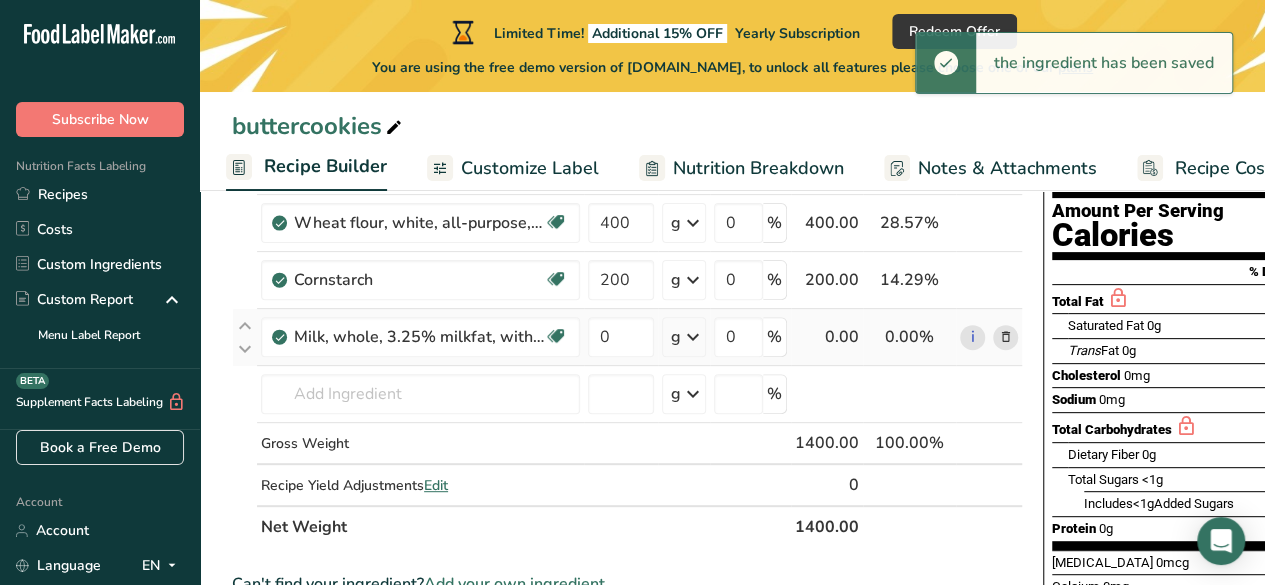 click at bounding box center [693, 337] 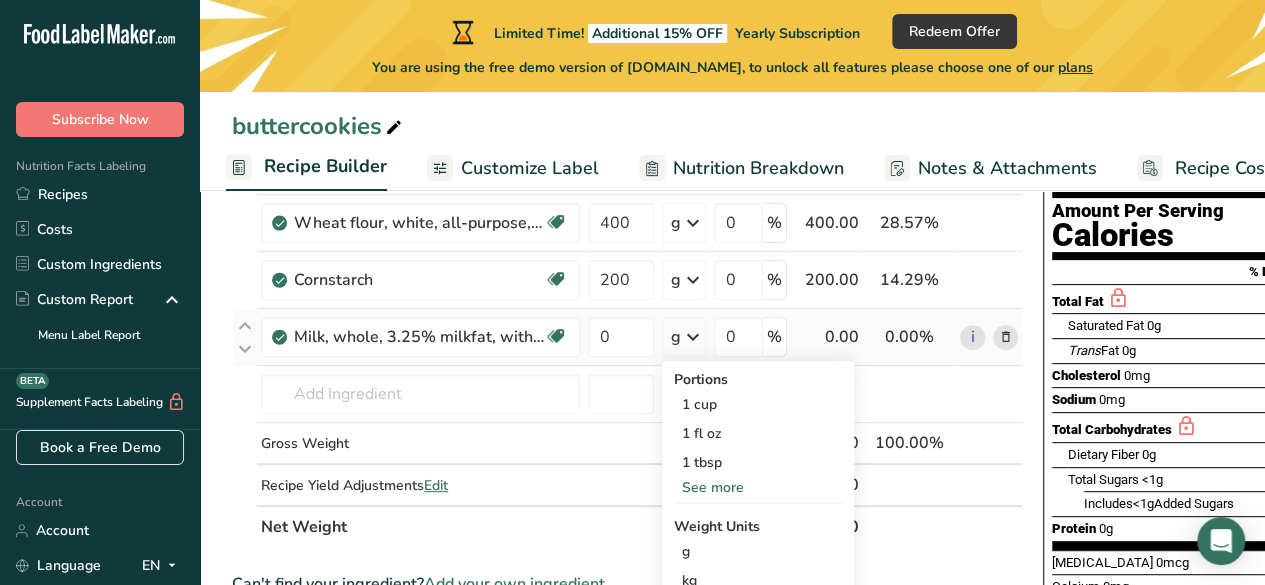 click on "g" at bounding box center [676, 337] 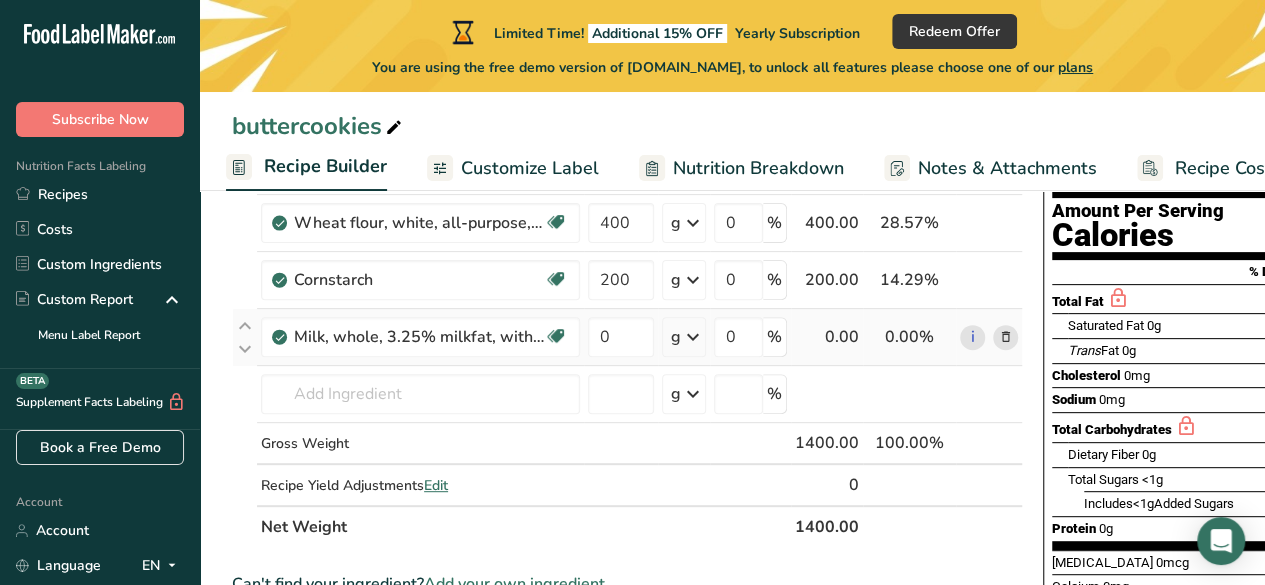 click on "g" at bounding box center [676, 337] 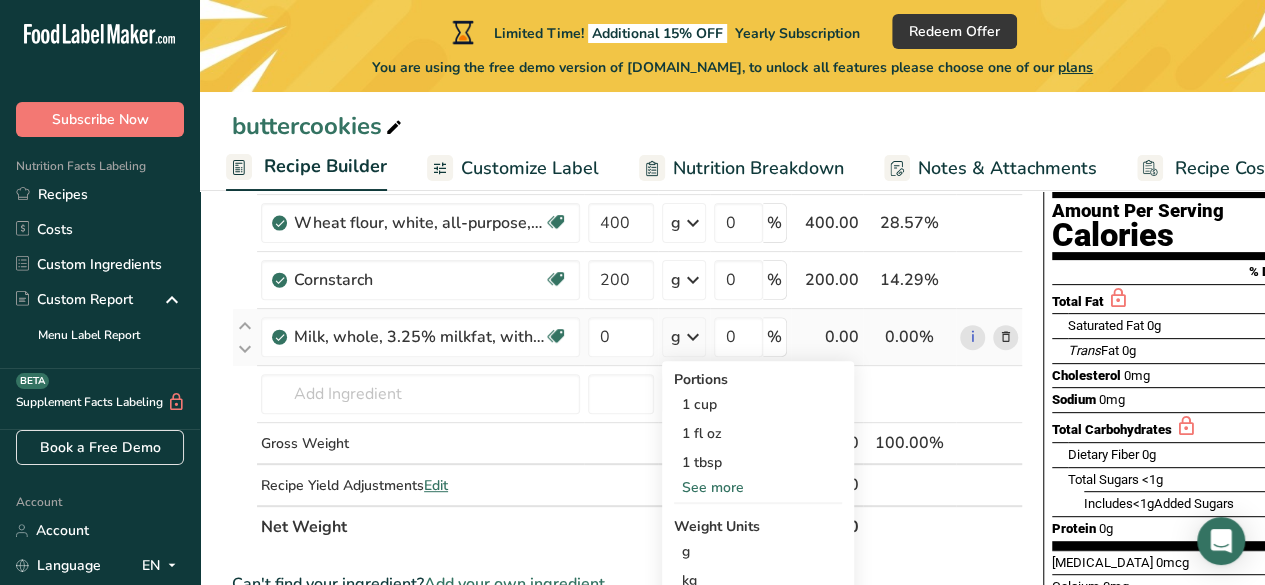 click at bounding box center (693, 337) 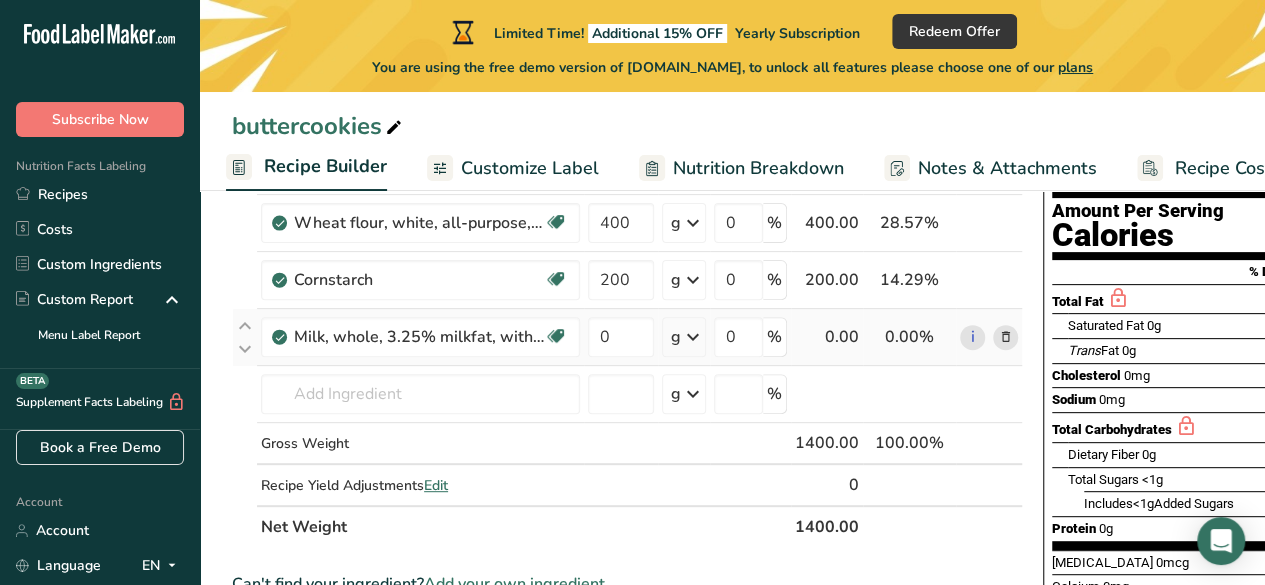 click at bounding box center (693, 337) 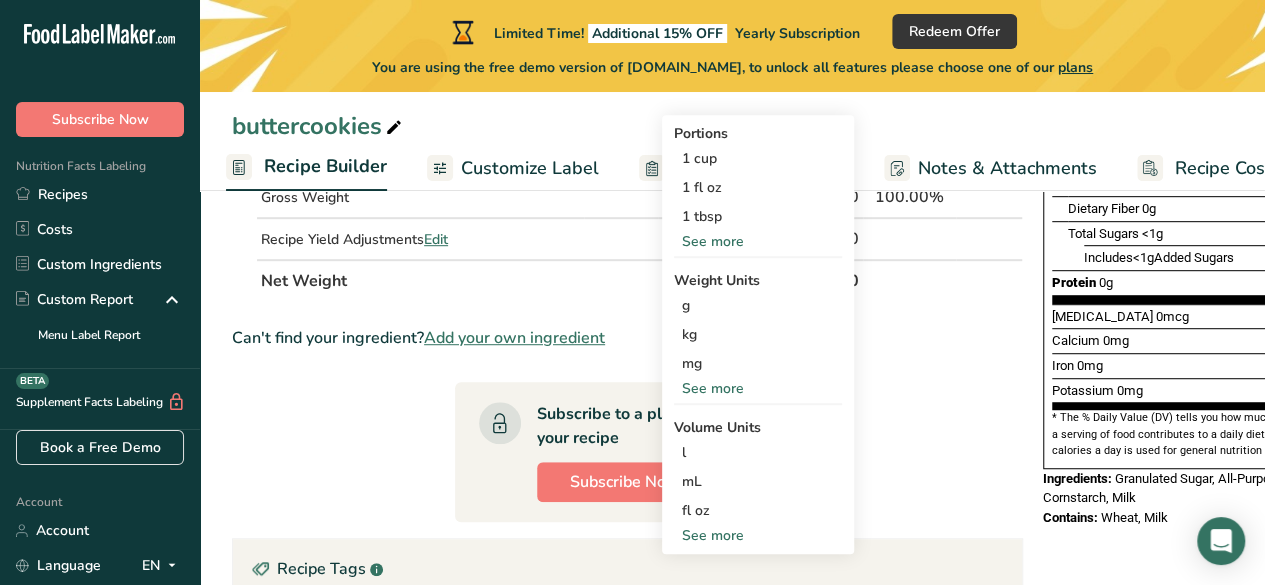 scroll, scrollTop: 463, scrollLeft: 0, axis: vertical 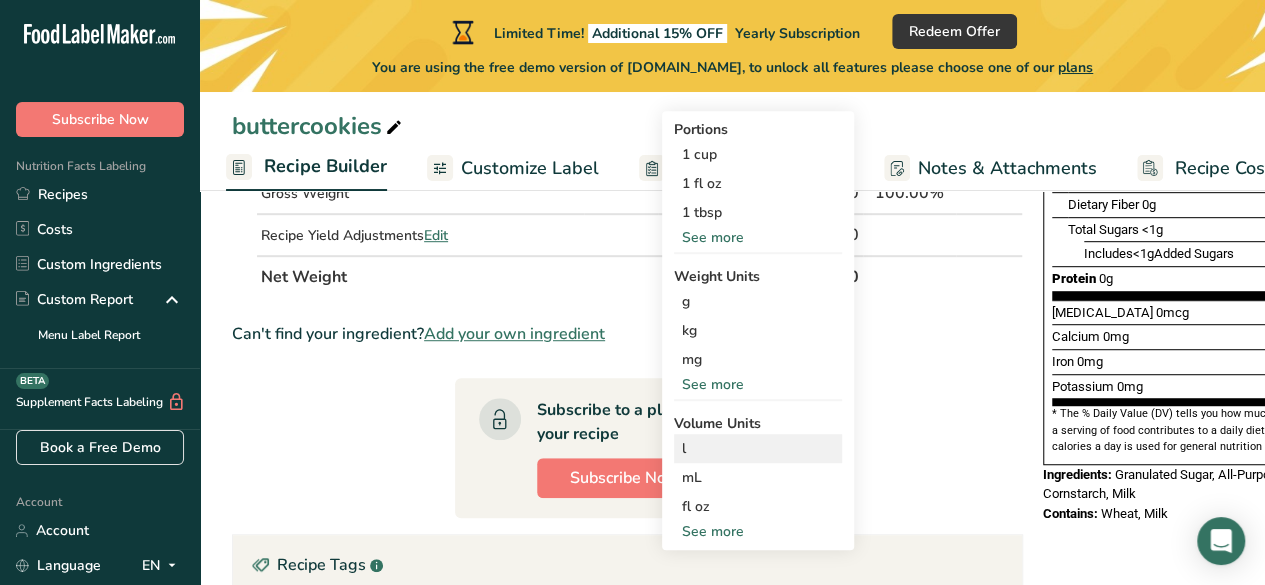 click on "l" at bounding box center (758, 448) 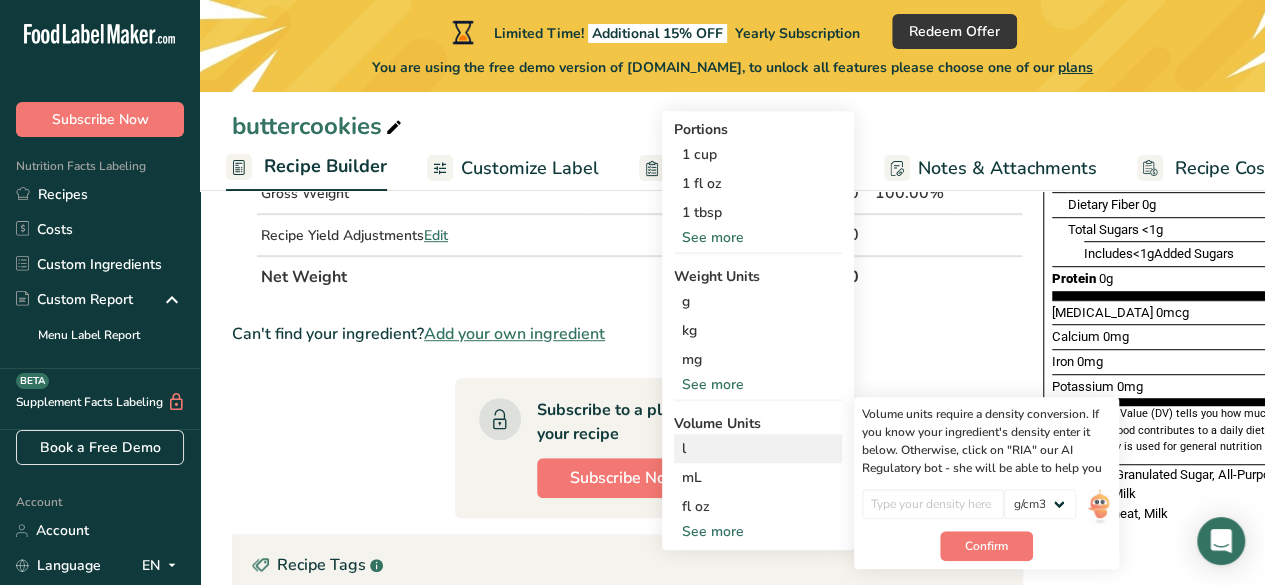 click on "l
Volume units require a density conversion. If you know your ingredient's density enter it below. Otherwise, click on "RIA" our AI Regulatory bot - she will be able to help you
lb/ft3
g/cm3
Confirm" at bounding box center (758, 448) 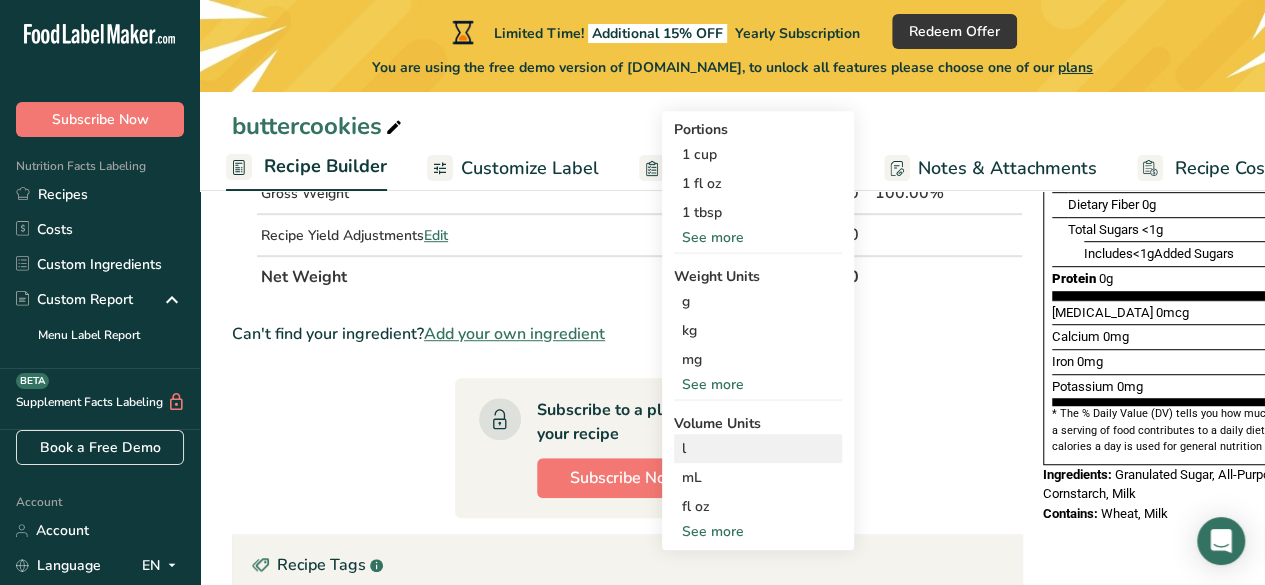 click on "l" at bounding box center [758, 448] 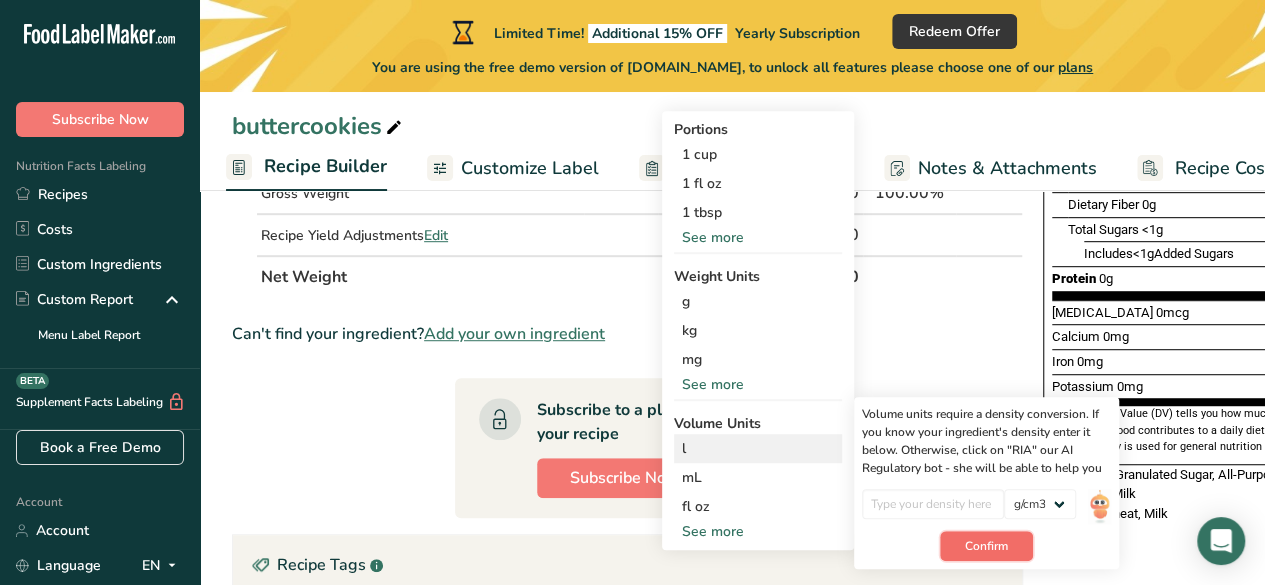click on "Confirm" at bounding box center [986, 546] 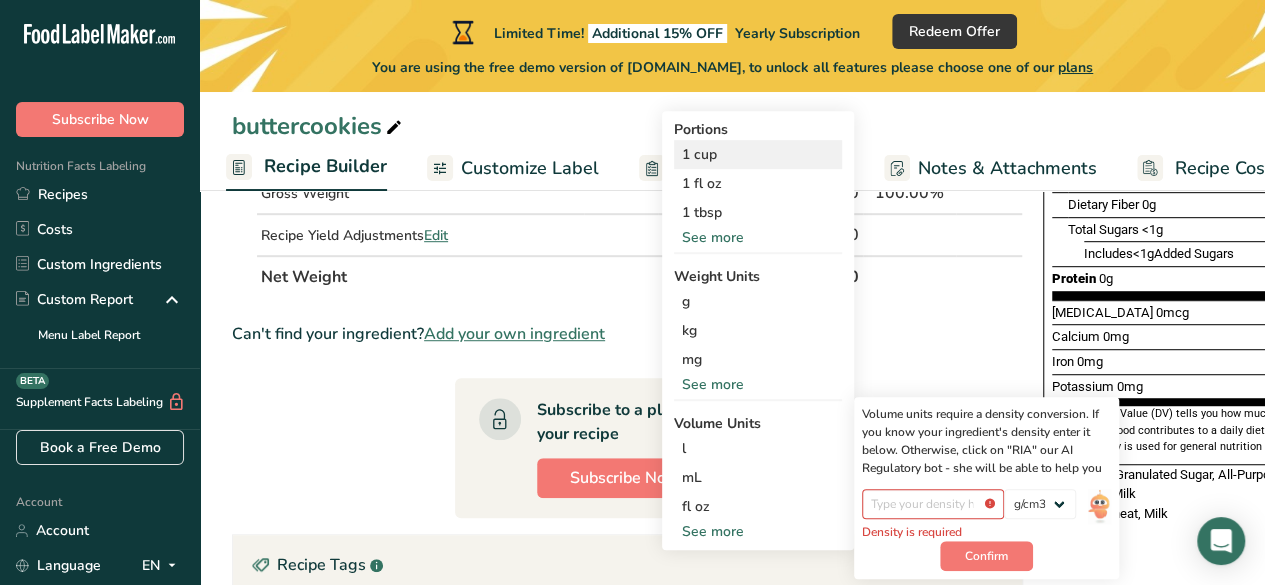 click on "1 cup" at bounding box center (758, 154) 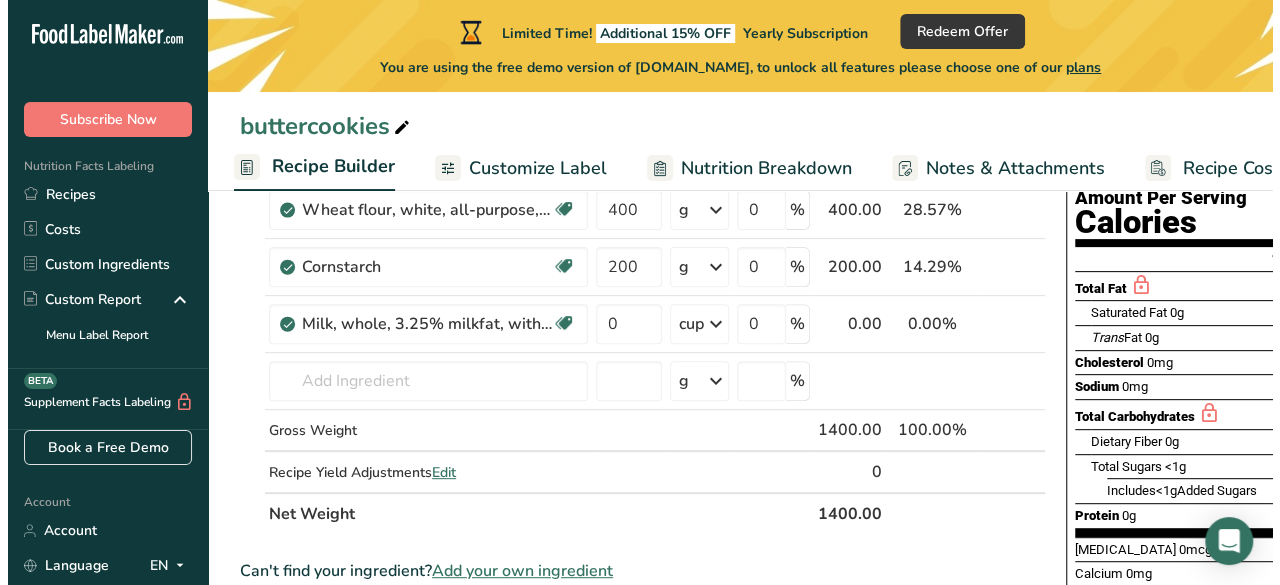 scroll, scrollTop: 210, scrollLeft: 0, axis: vertical 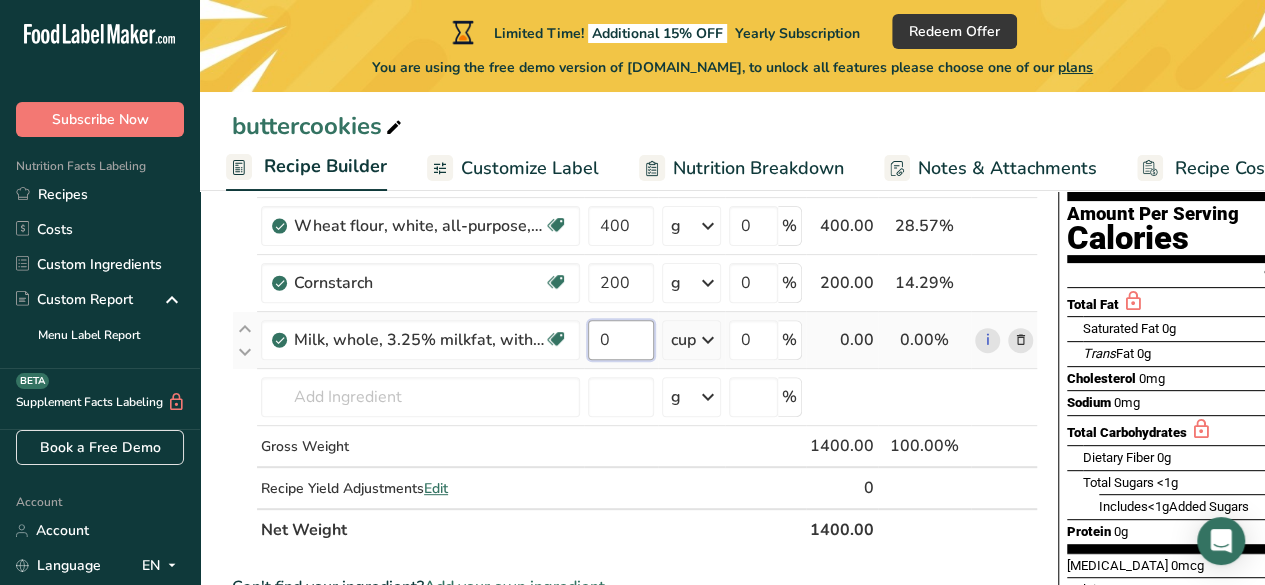 drag, startPoint x: 601, startPoint y: 339, endPoint x: 614, endPoint y: 338, distance: 13.038404 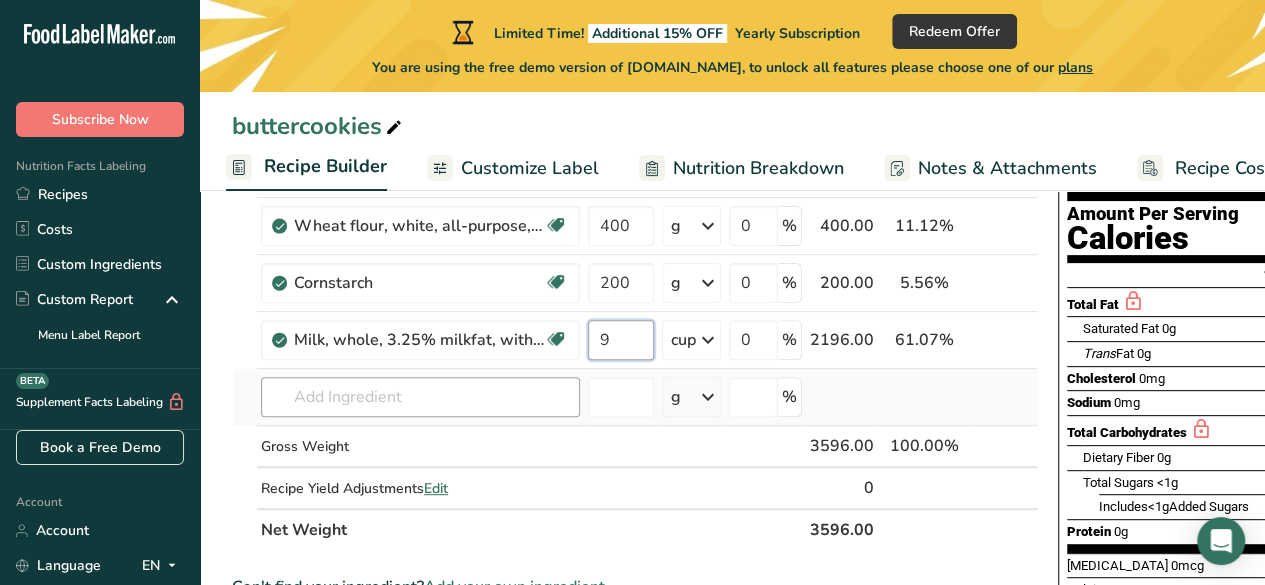 type on "9" 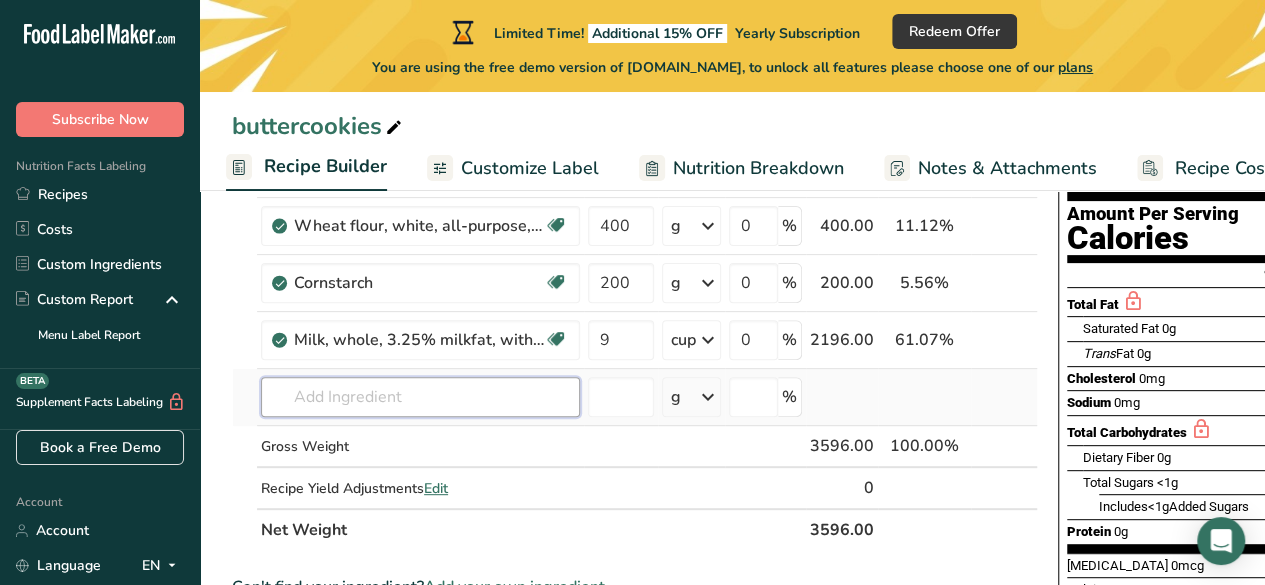 click on "Ingredient *
Amount *
Unit *
Waste *   .a-a{fill:#347362;}.b-a{fill:#fff;}          Grams
Percentage
[GEOGRAPHIC_DATA], granulated
Dairy free
Gluten free
Vegan
Vegetarian
Soy free
800
g
Portions
1 serving packet
1 cup
Weight Units
g
kg
mg
mcg
lb
oz
See less
Volume Units
l
Volume units require a density conversion. If you know your ingredient's density enter it below. Otherwise, click on "RIA" our AI Regulatory bot - she will be able to help you
lb/ft3
g/cm3
Confirm
mL" at bounding box center (635, 324) 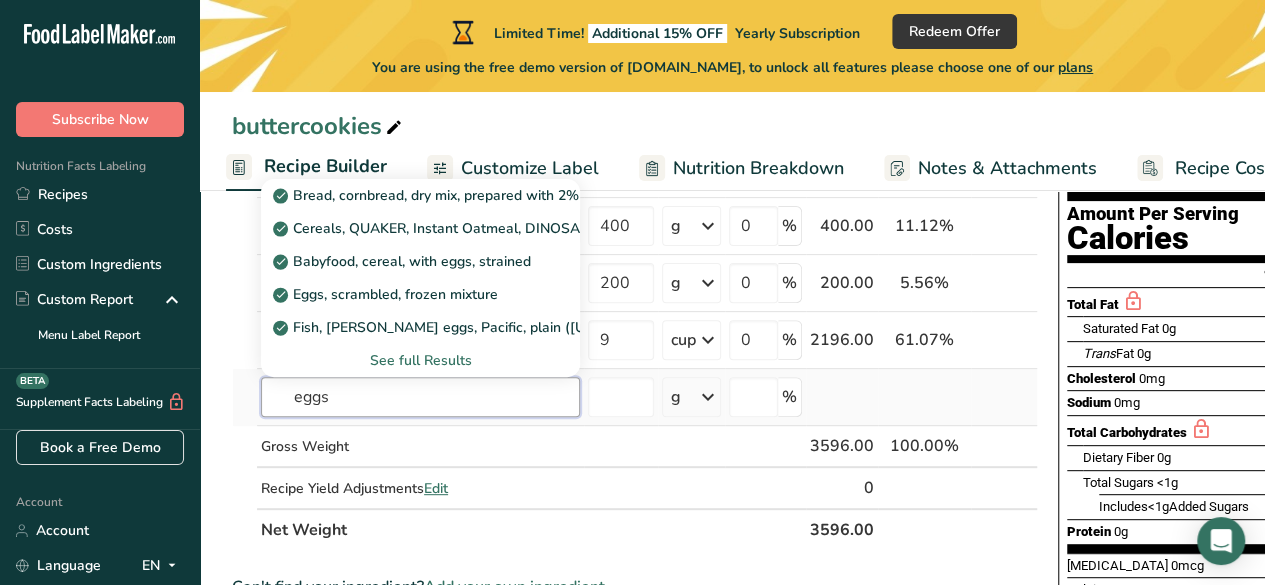 type on "eggs" 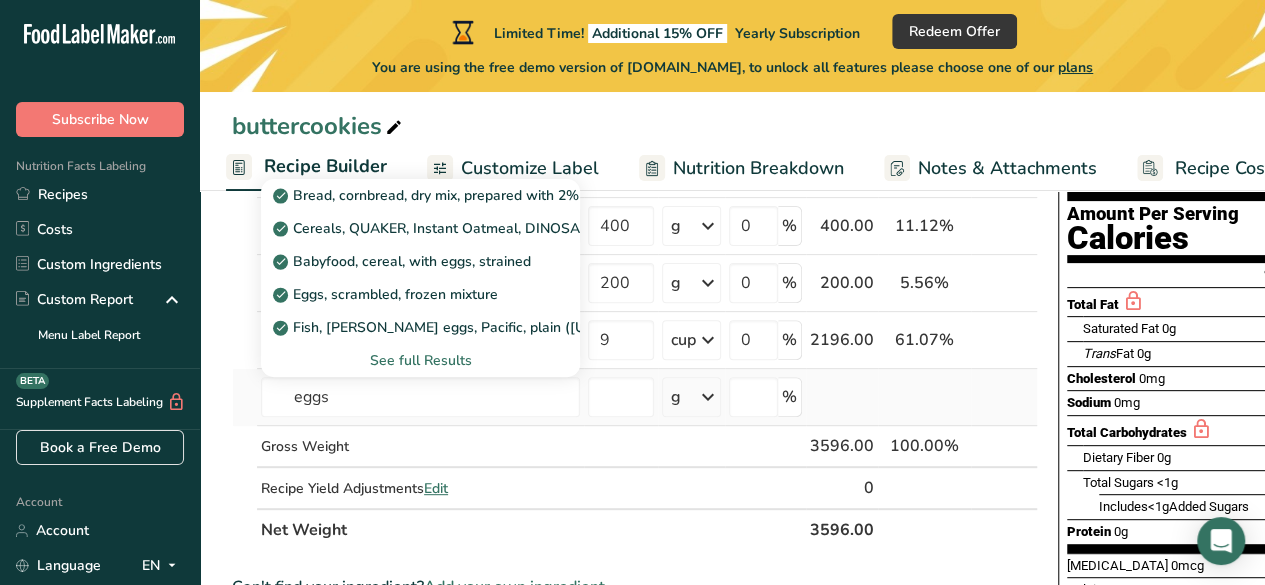 type 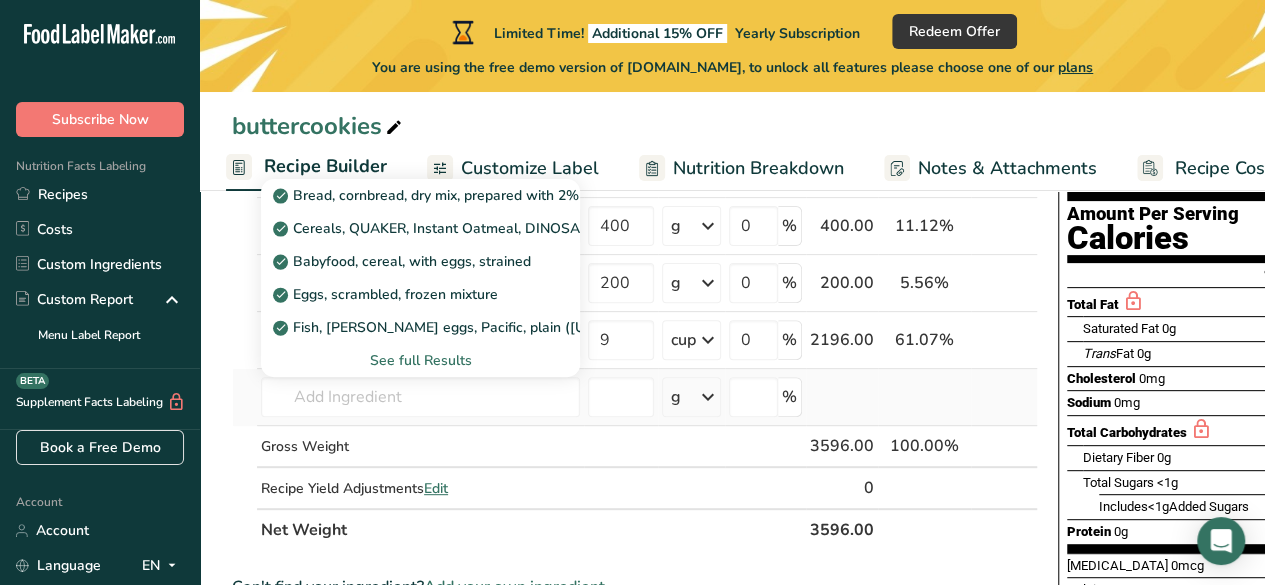 click on "See full Results" at bounding box center (420, 360) 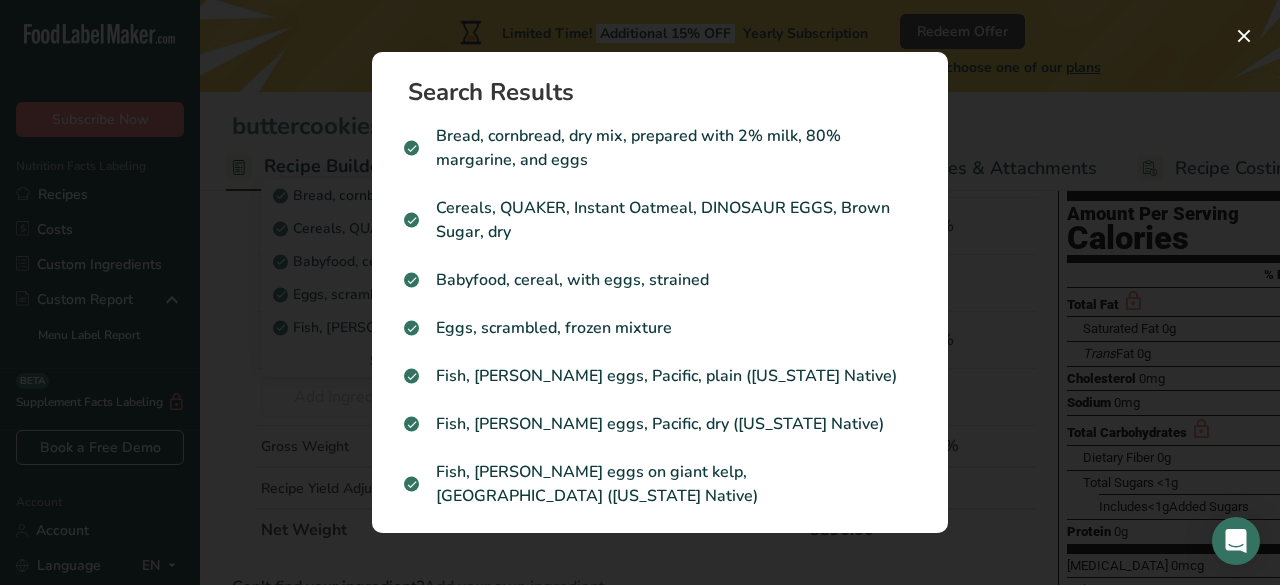scroll, scrollTop: 420, scrollLeft: 0, axis: vertical 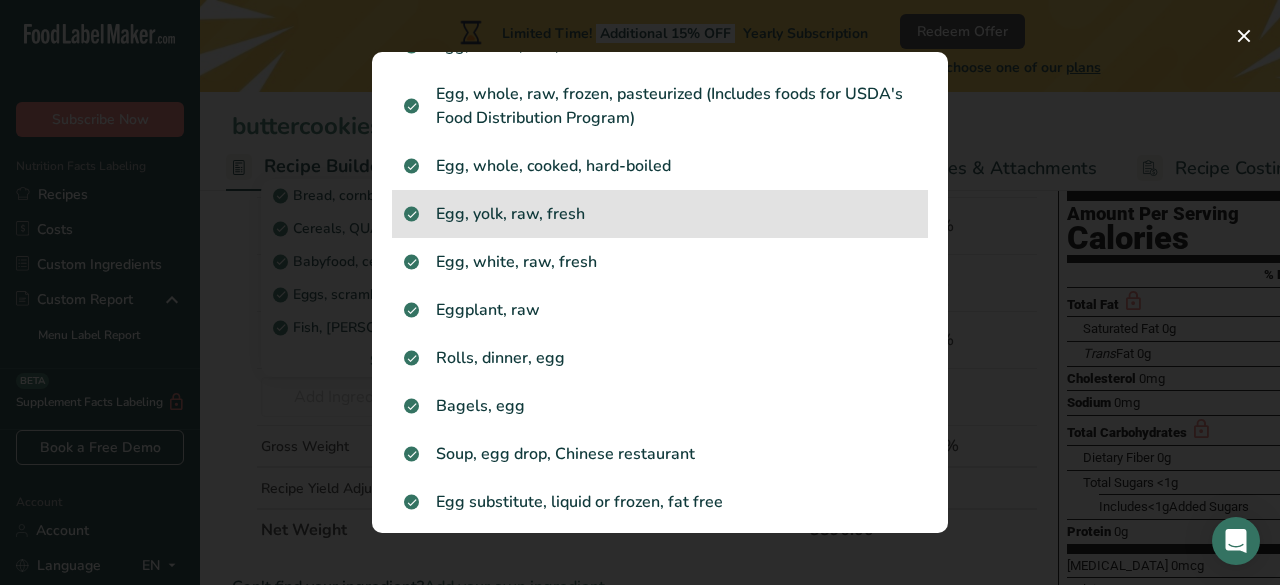 click on "Egg, yolk, raw, fresh" at bounding box center [660, 214] 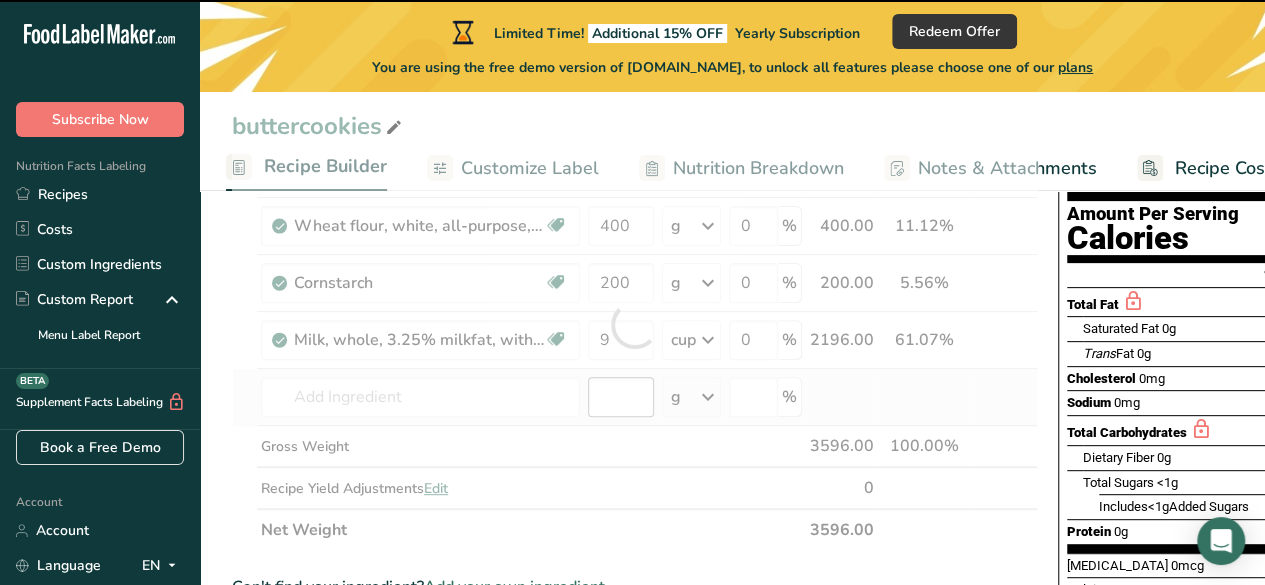 type on "0" 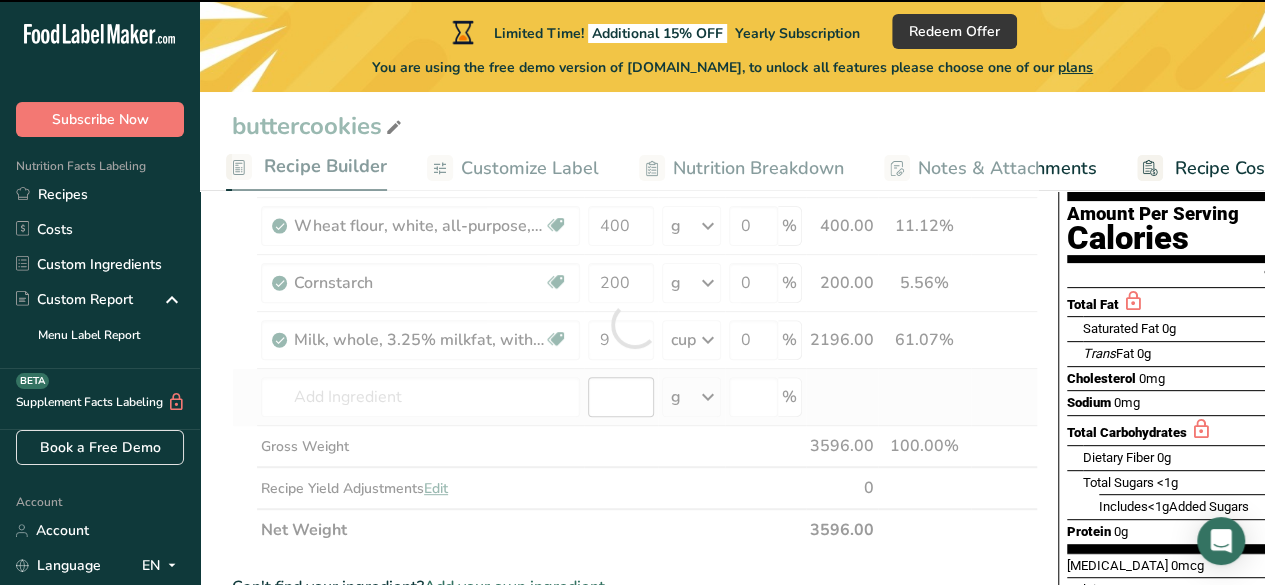 type on "0" 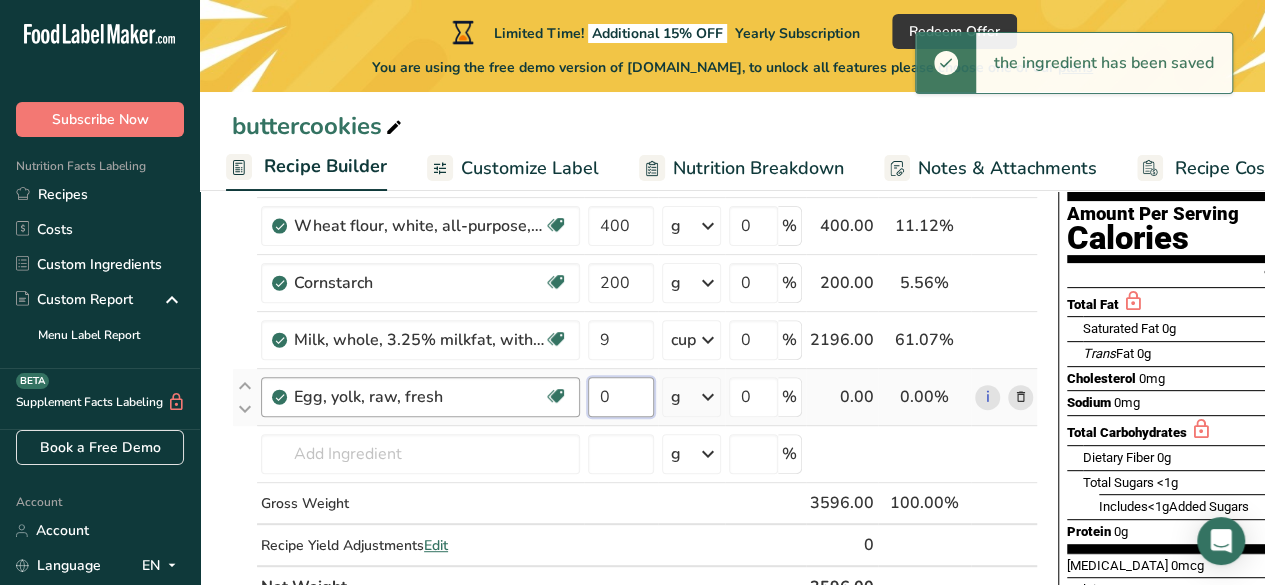 drag, startPoint x: 600, startPoint y: 398, endPoint x: 552, endPoint y: 395, distance: 48.09366 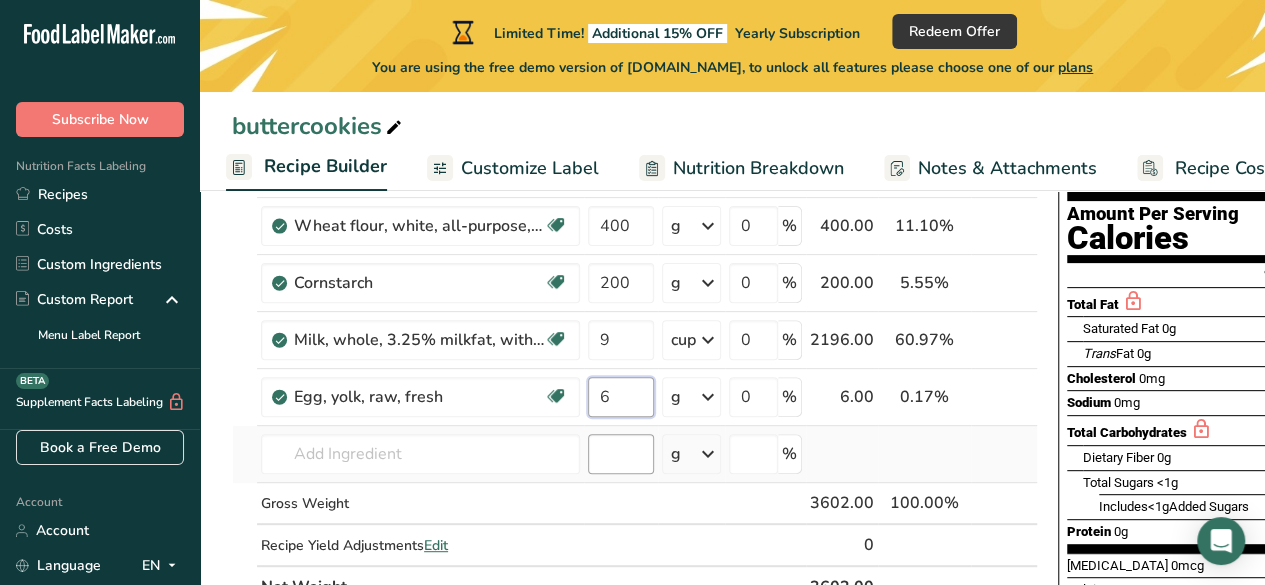 type on "6" 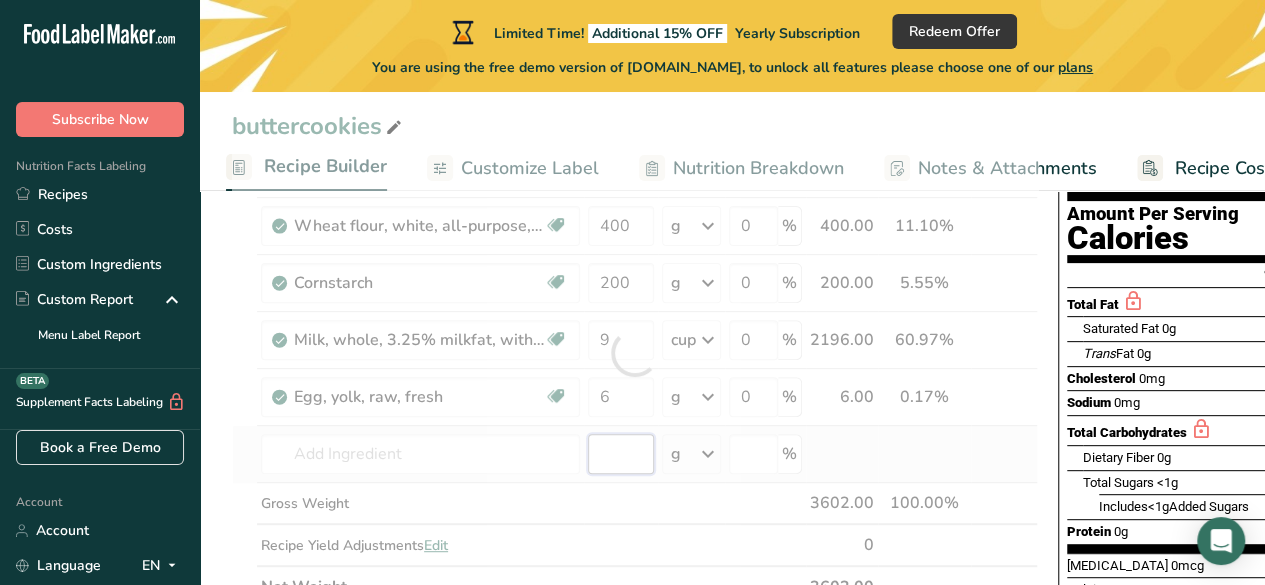 click on "Ingredient *
Amount *
Unit *
Waste *   .a-a{fill:#347362;}.b-a{fill:#fff;}          Grams
Percentage
[GEOGRAPHIC_DATA], granulated
Dairy free
Gluten free
Vegan
Vegetarian
Soy free
800
g
Portions
1 serving packet
1 cup
Weight Units
g
kg
mg
mcg
lb
oz
See less
Volume Units
l
Volume units require a density conversion. If you know your ingredient's density enter it below. Otherwise, click on "RIA" our AI Regulatory bot - she will be able to help you
lb/ft3
g/cm3
Confirm
mL" at bounding box center (635, 353) 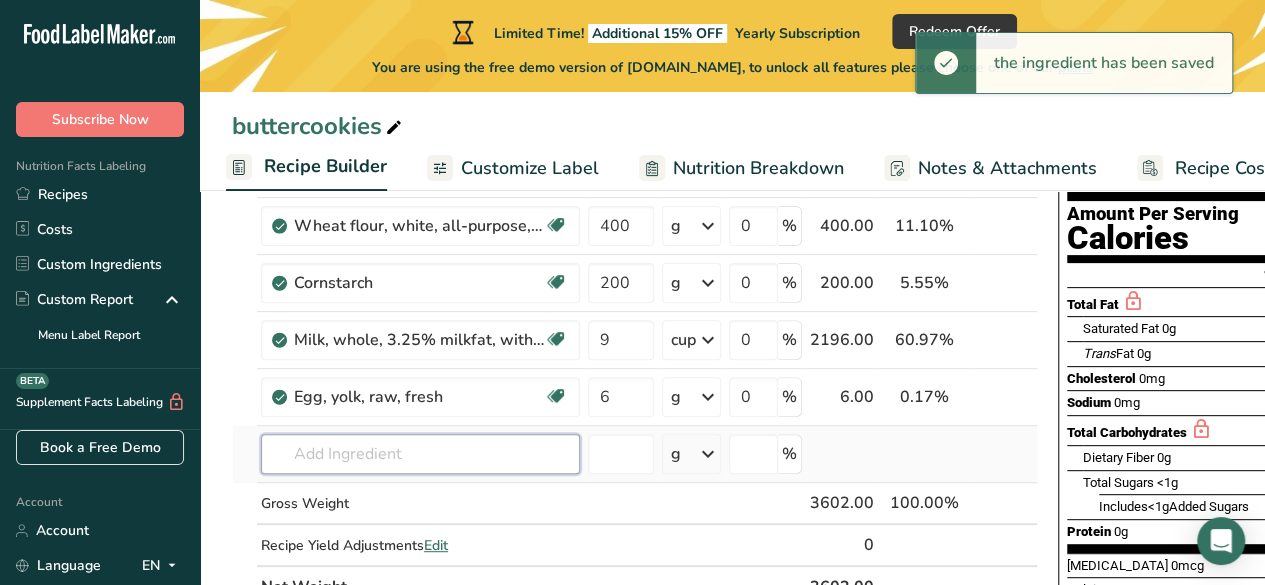 click at bounding box center [420, 454] 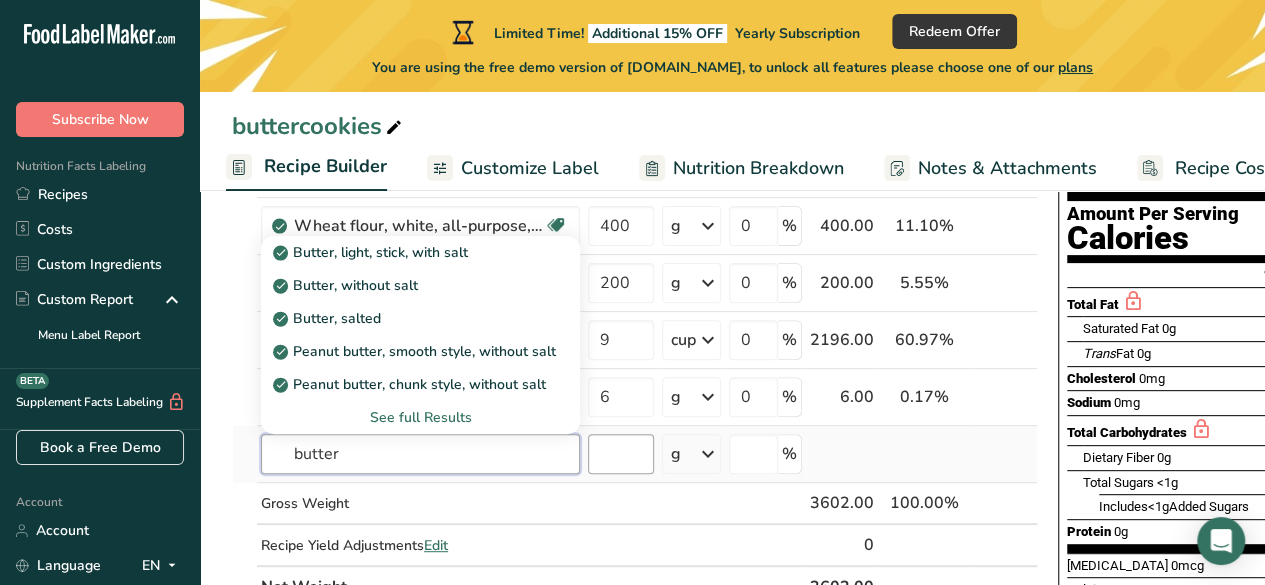 type on "butter" 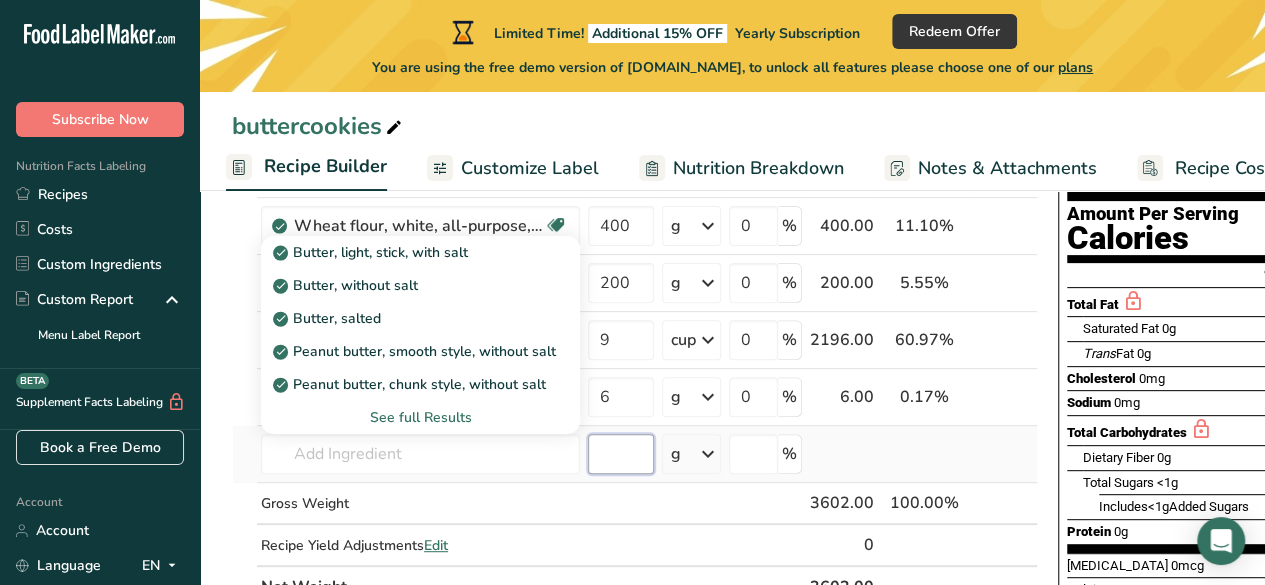 click at bounding box center [621, 454] 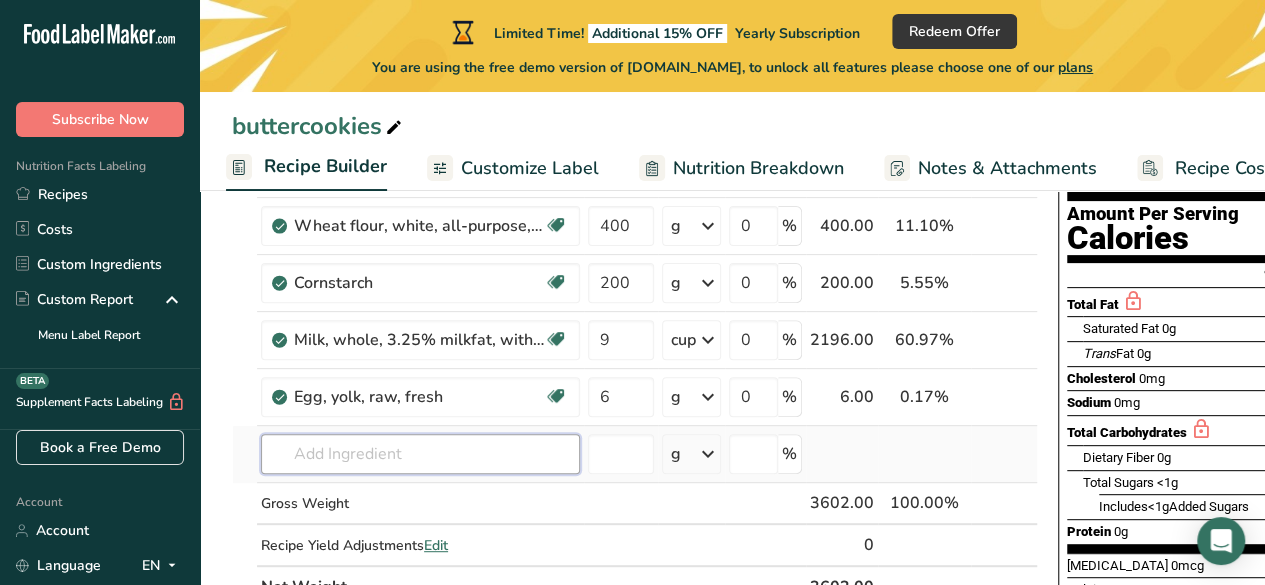 click at bounding box center (420, 454) 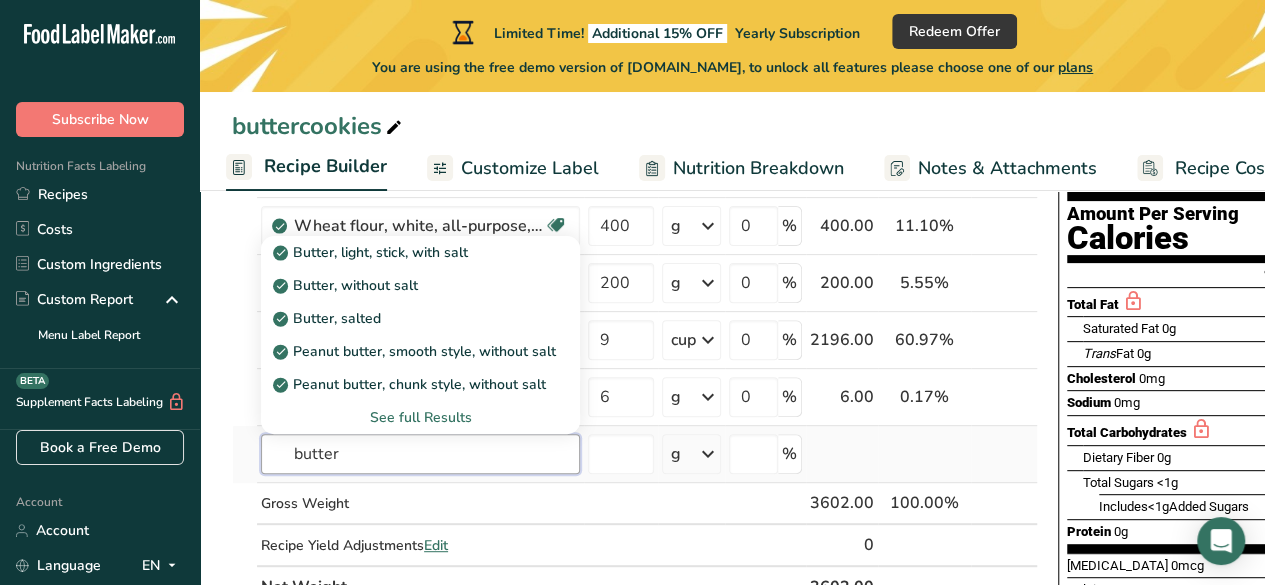 type on "butter" 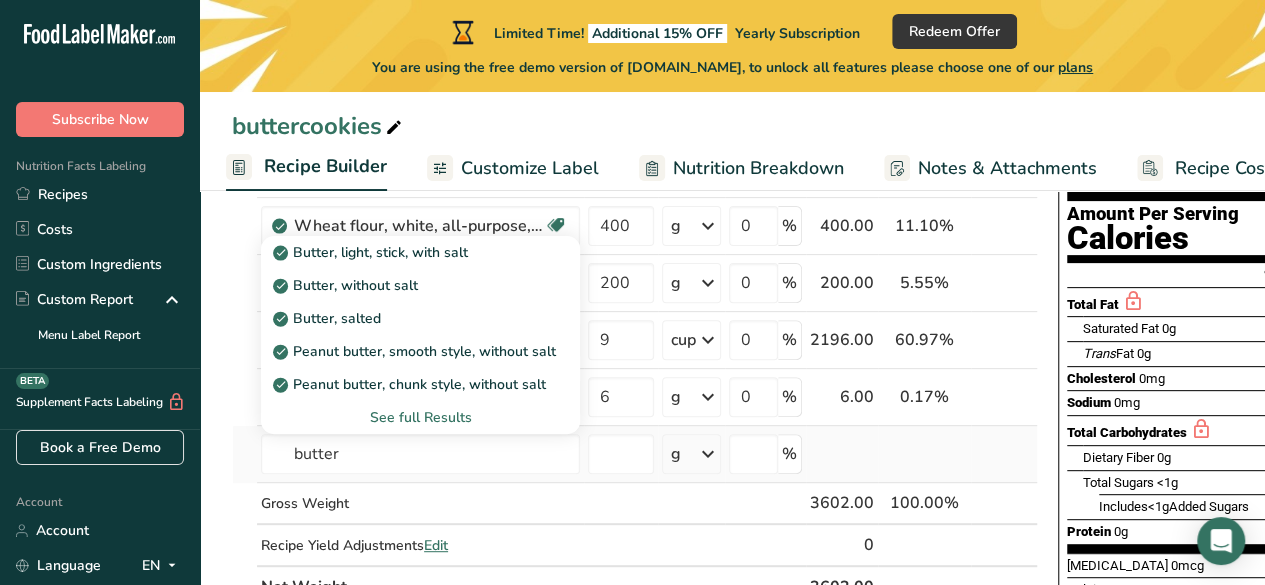 type 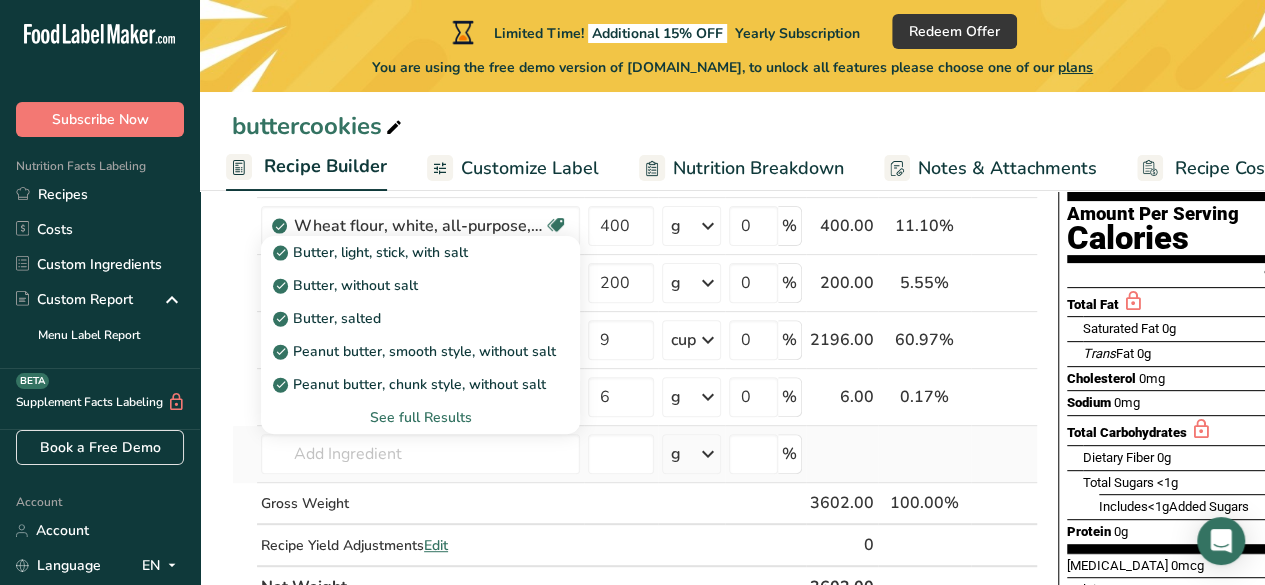 click on "See full Results" at bounding box center (420, 417) 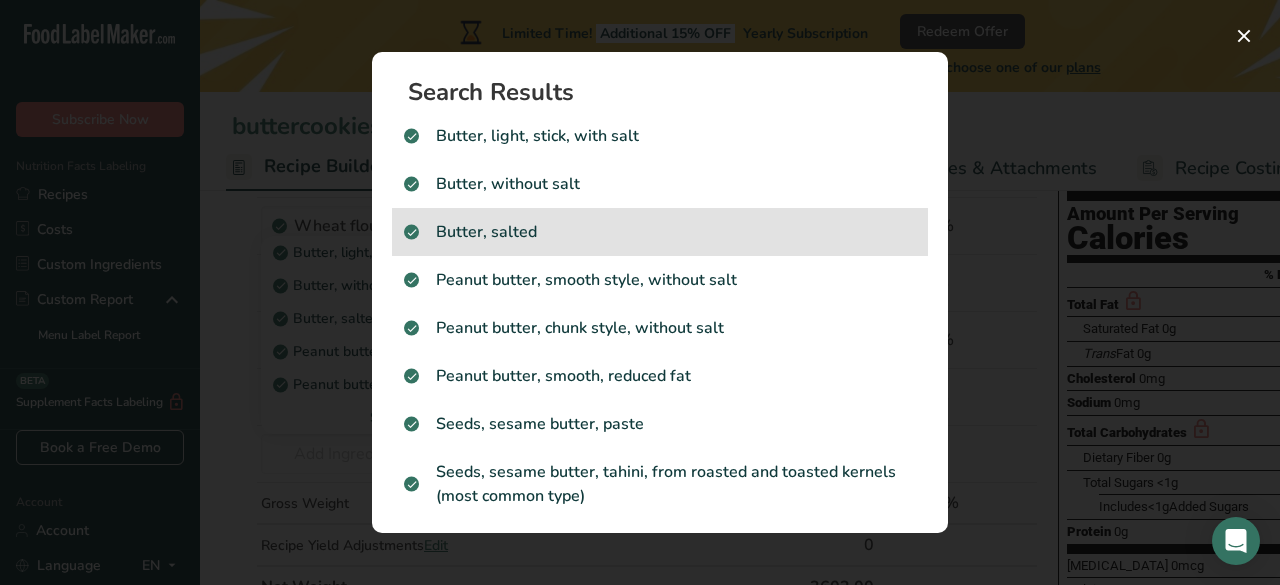 click on "Butter, salted" at bounding box center (660, 232) 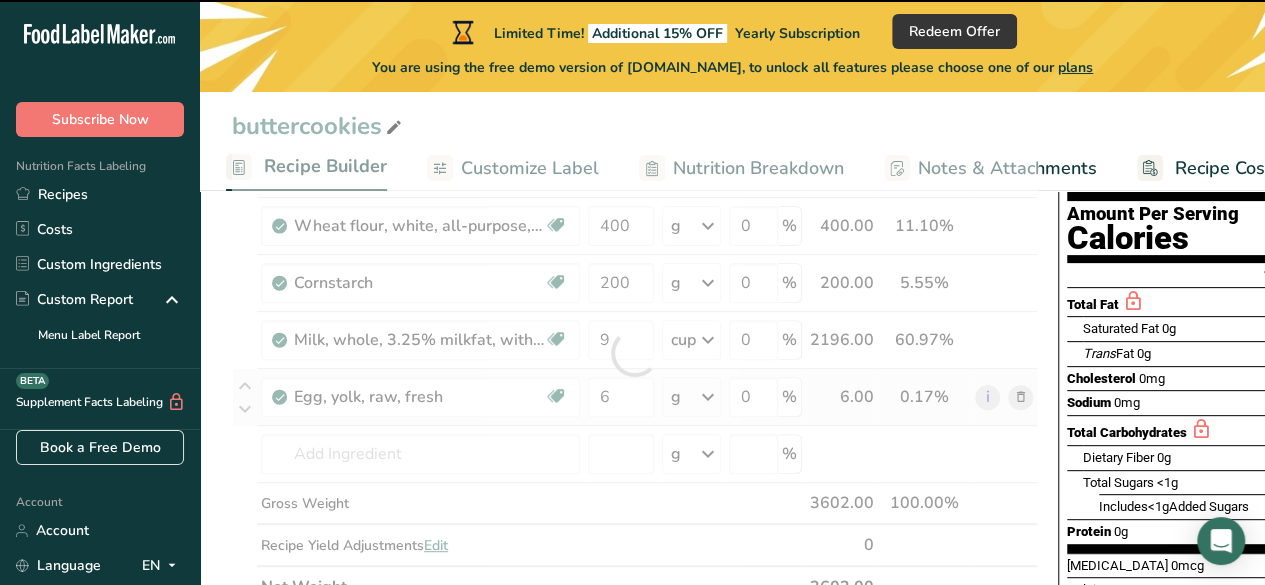 type on "0" 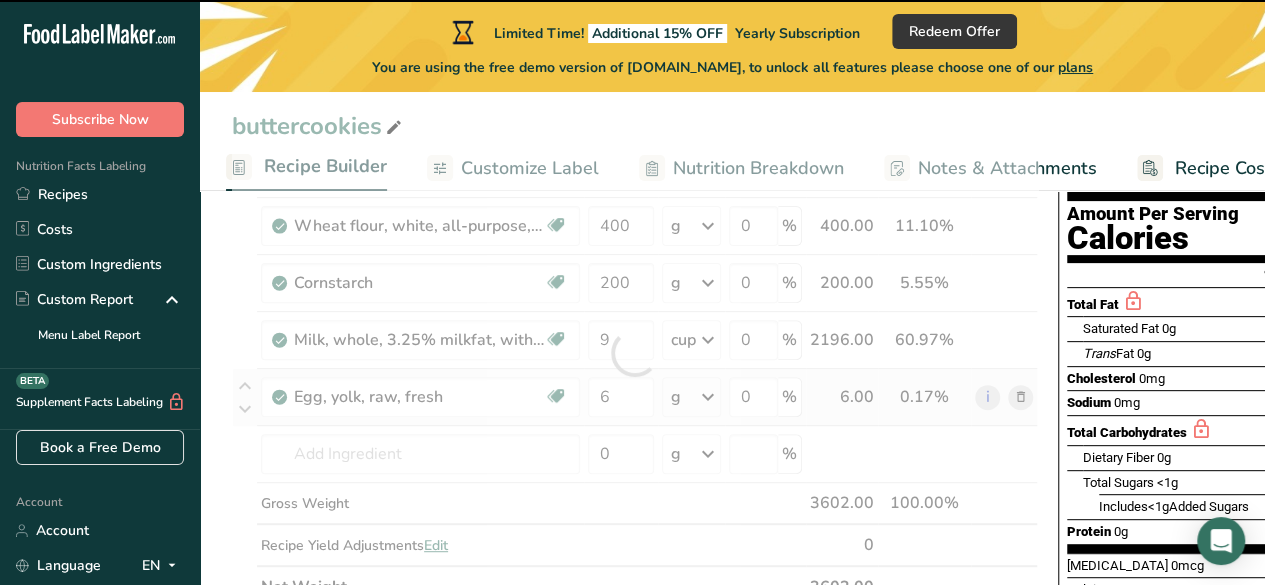 type on "0" 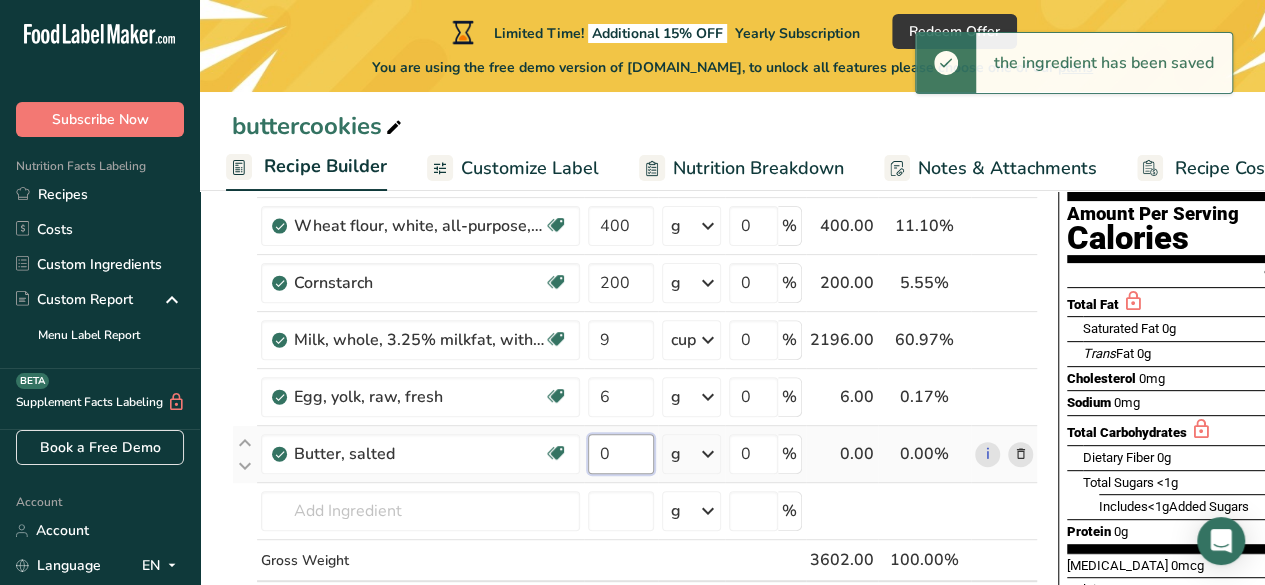drag, startPoint x: 610, startPoint y: 448, endPoint x: 592, endPoint y: 449, distance: 18.027756 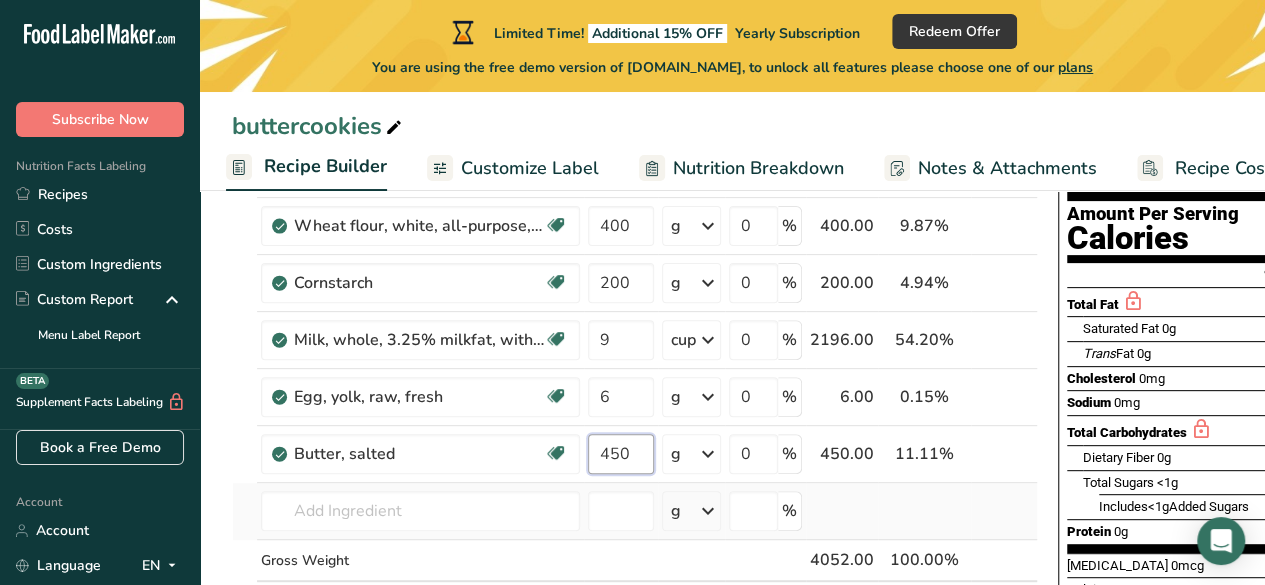 type on "450" 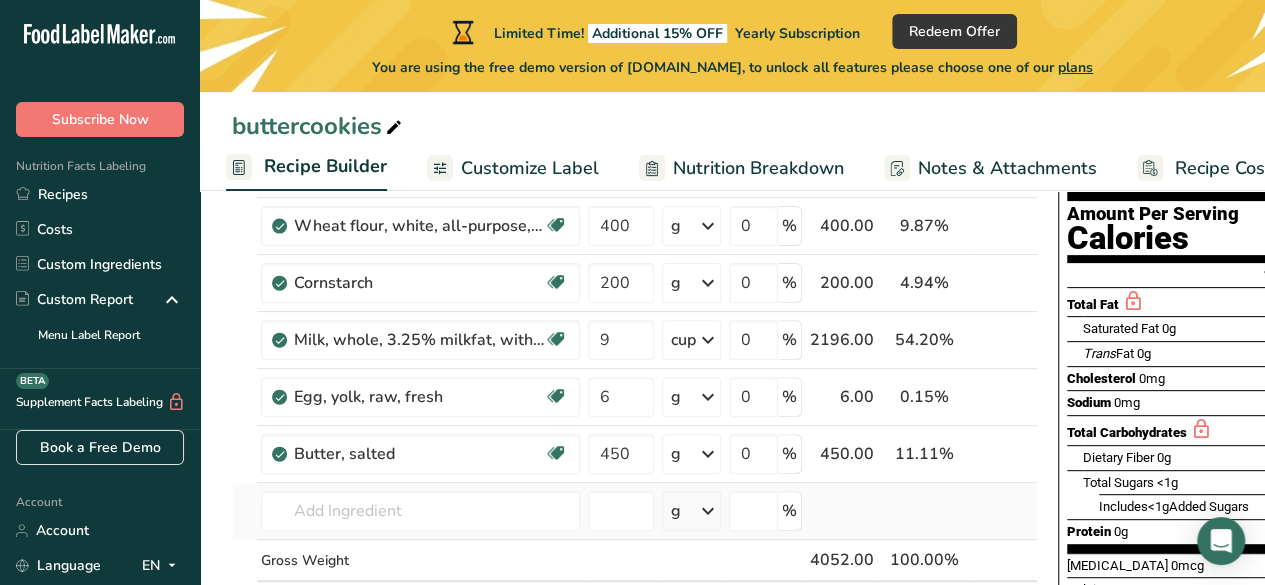click on "Ingredient *
Amount *
Unit *
Waste *   .a-a{fill:#347362;}.b-a{fill:#fff;}          Grams
Percentage
[GEOGRAPHIC_DATA], granulated
Dairy free
Gluten free
Vegan
Vegetarian
Soy free
800
g
Portions
1 serving packet
1 cup
Weight Units
g
kg
mg
mcg
lb
oz
See less
Volume Units
l
Volume units require a density conversion. If you know your ingredient's density enter it below. Otherwise, click on "RIA" our AI Regulatory bot - she will be able to help you
lb/ft3
g/cm3
Confirm
mL" at bounding box center [635, 381] 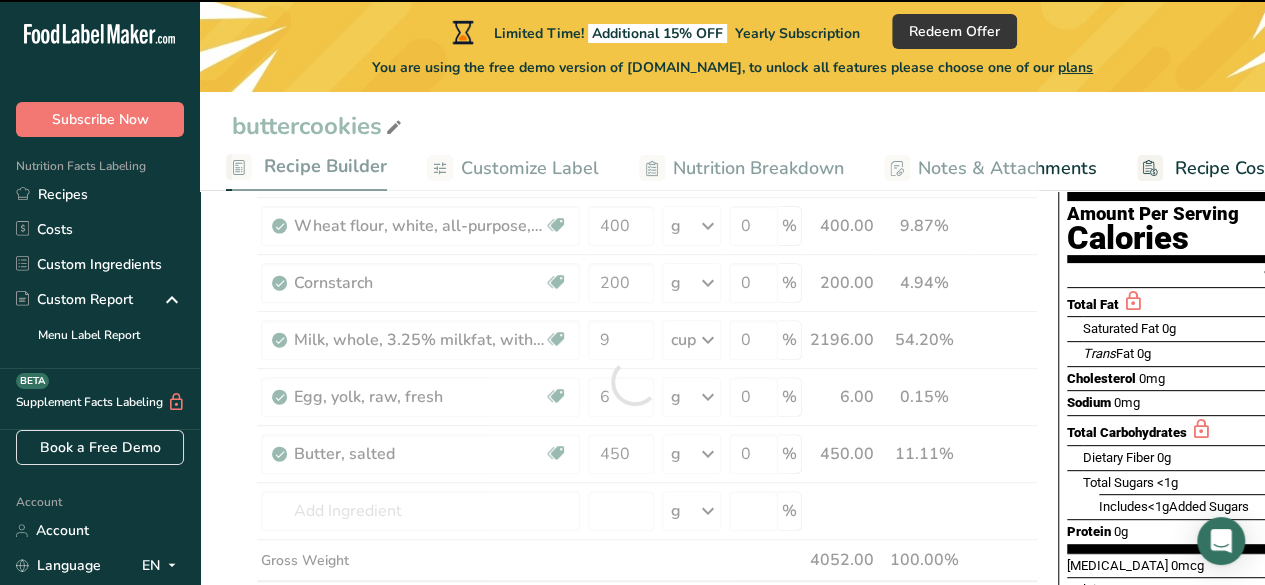 click at bounding box center (635, 381) 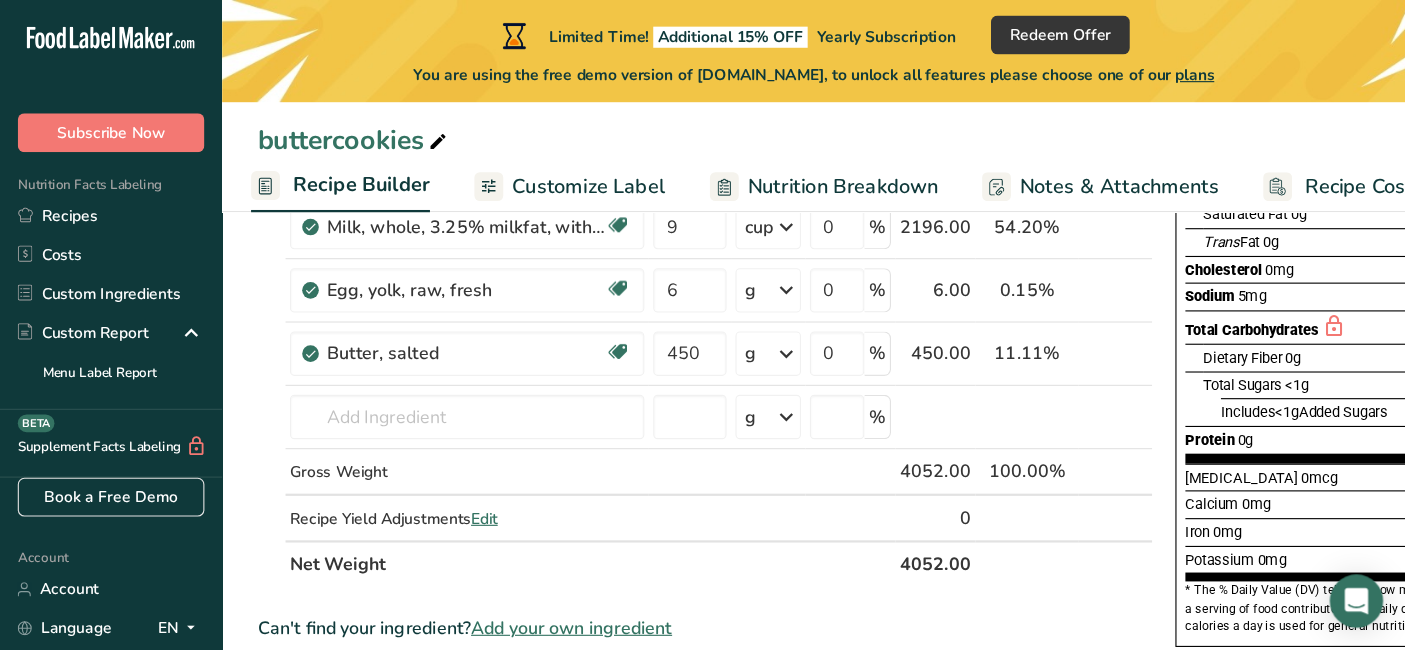 scroll, scrollTop: 346, scrollLeft: 0, axis: vertical 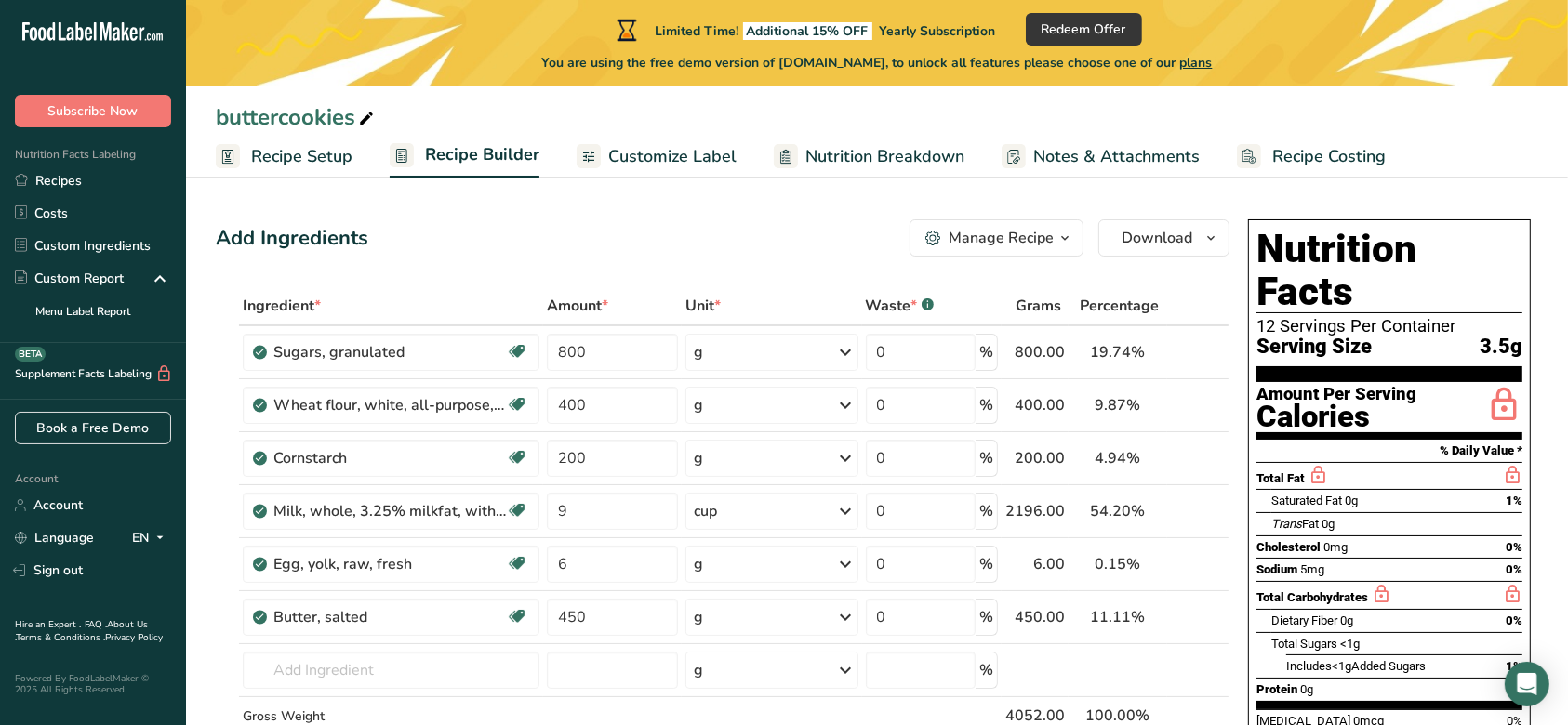 click on "Customize Label" at bounding box center (672, 156) 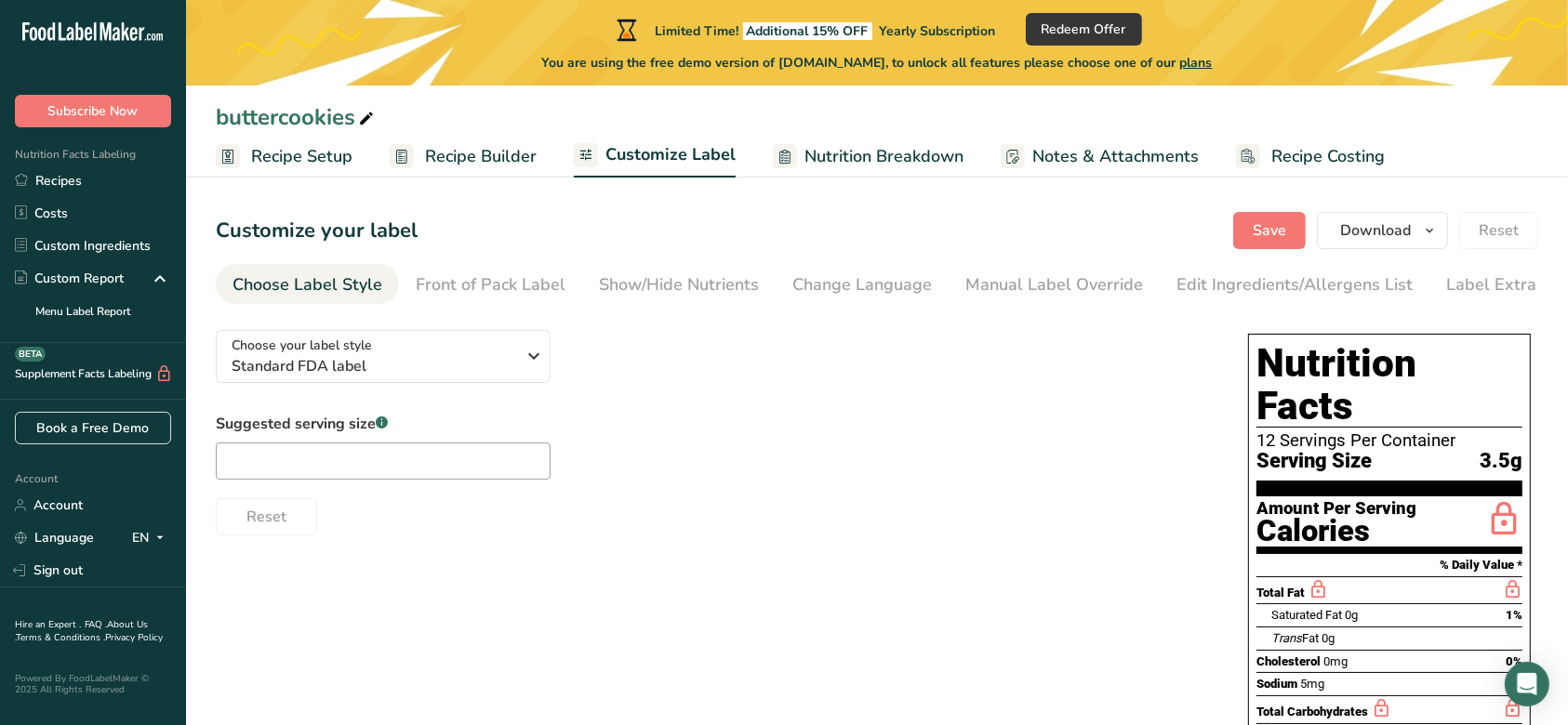 click on "Nutrition Breakdown" at bounding box center (884, 156) 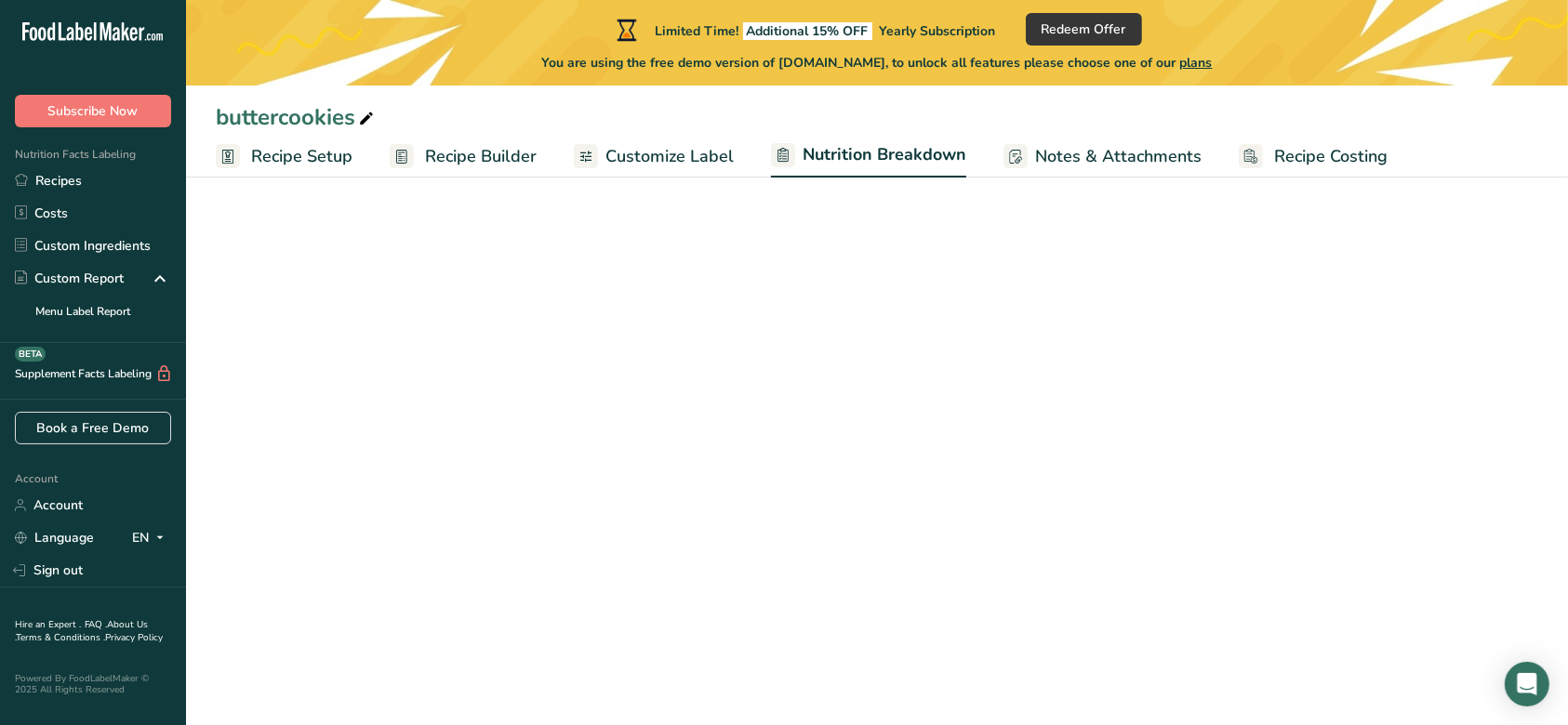select on "Calories" 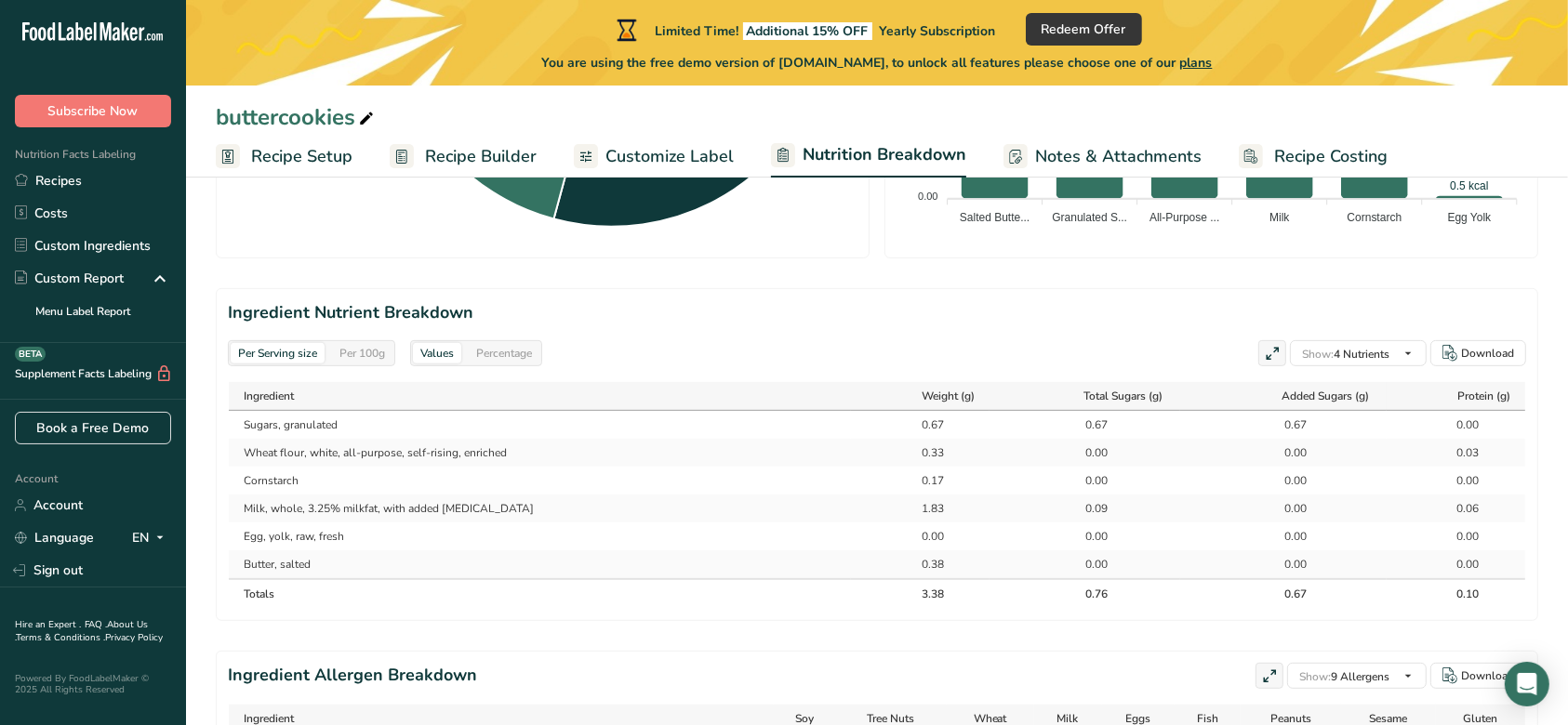 scroll, scrollTop: 759, scrollLeft: 0, axis: vertical 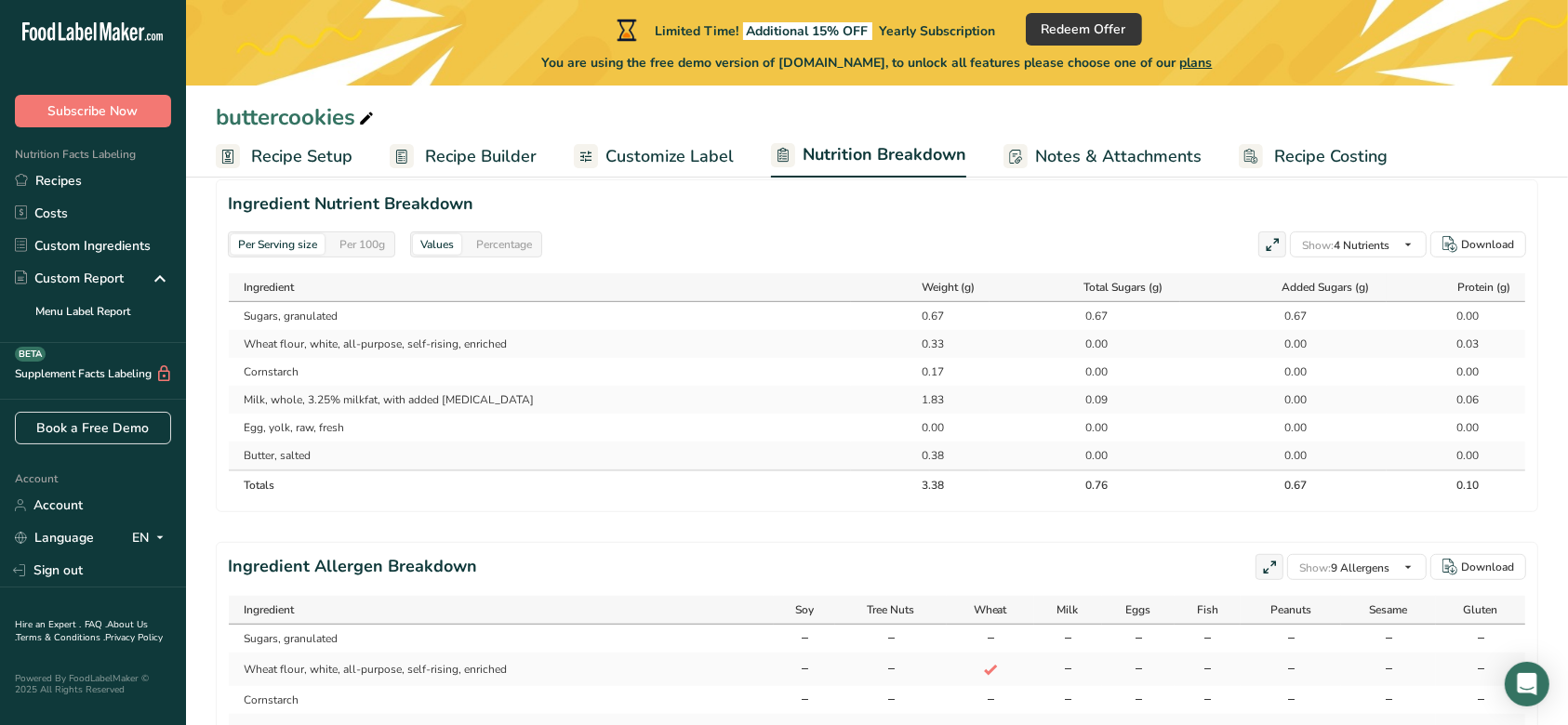 drag, startPoint x: 1060, startPoint y: 487, endPoint x: 1094, endPoint y: 487, distance: 34 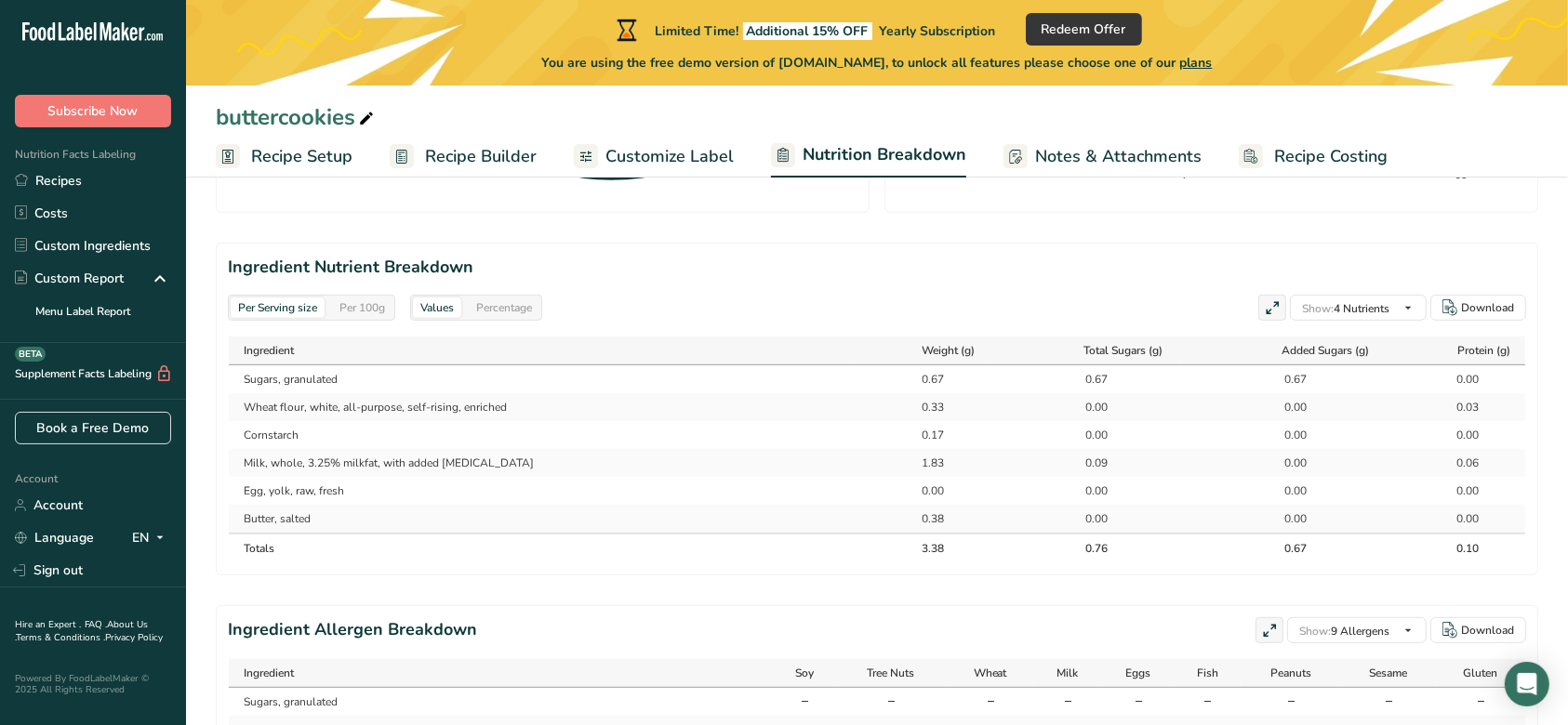 scroll, scrollTop: 777, scrollLeft: 0, axis: vertical 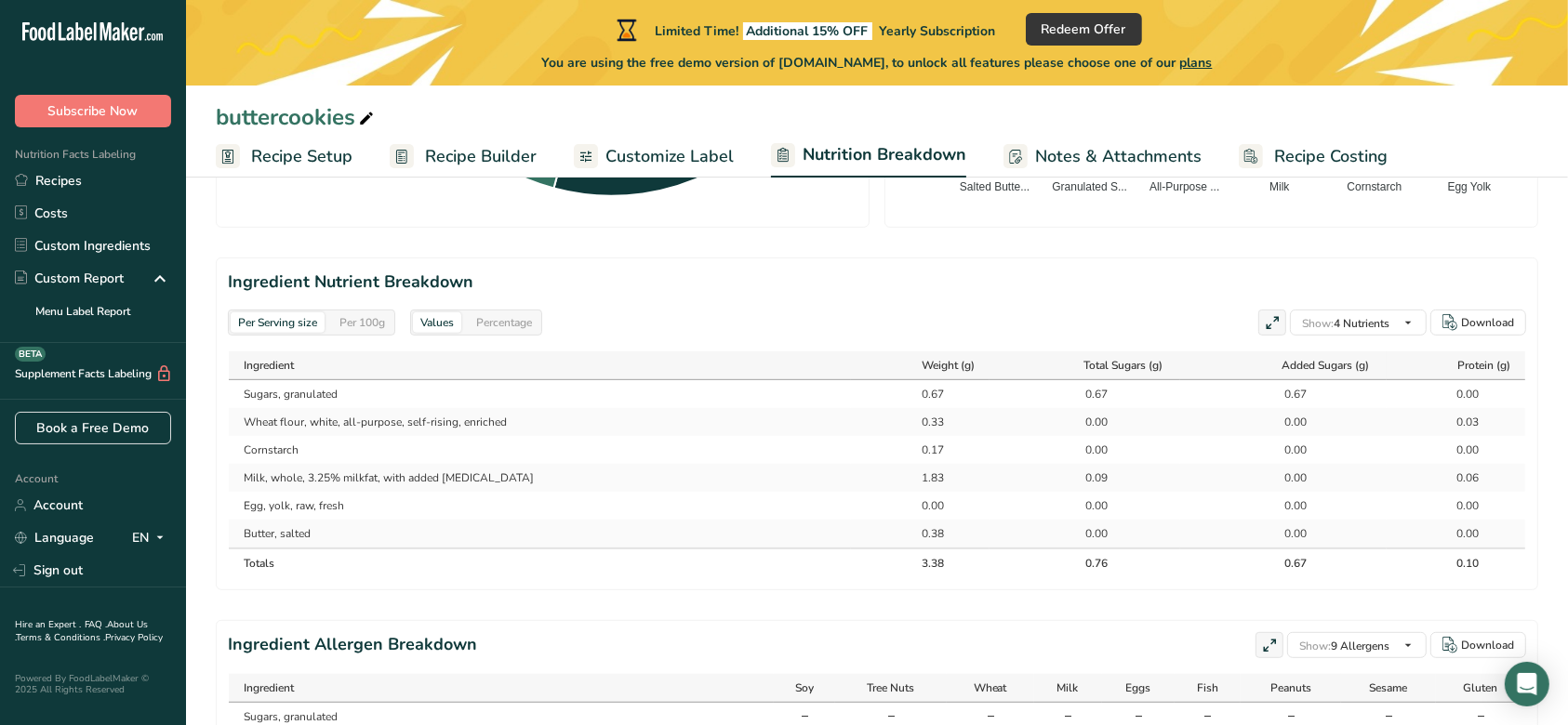 click on "Notes & Attachments" at bounding box center (1118, 156) 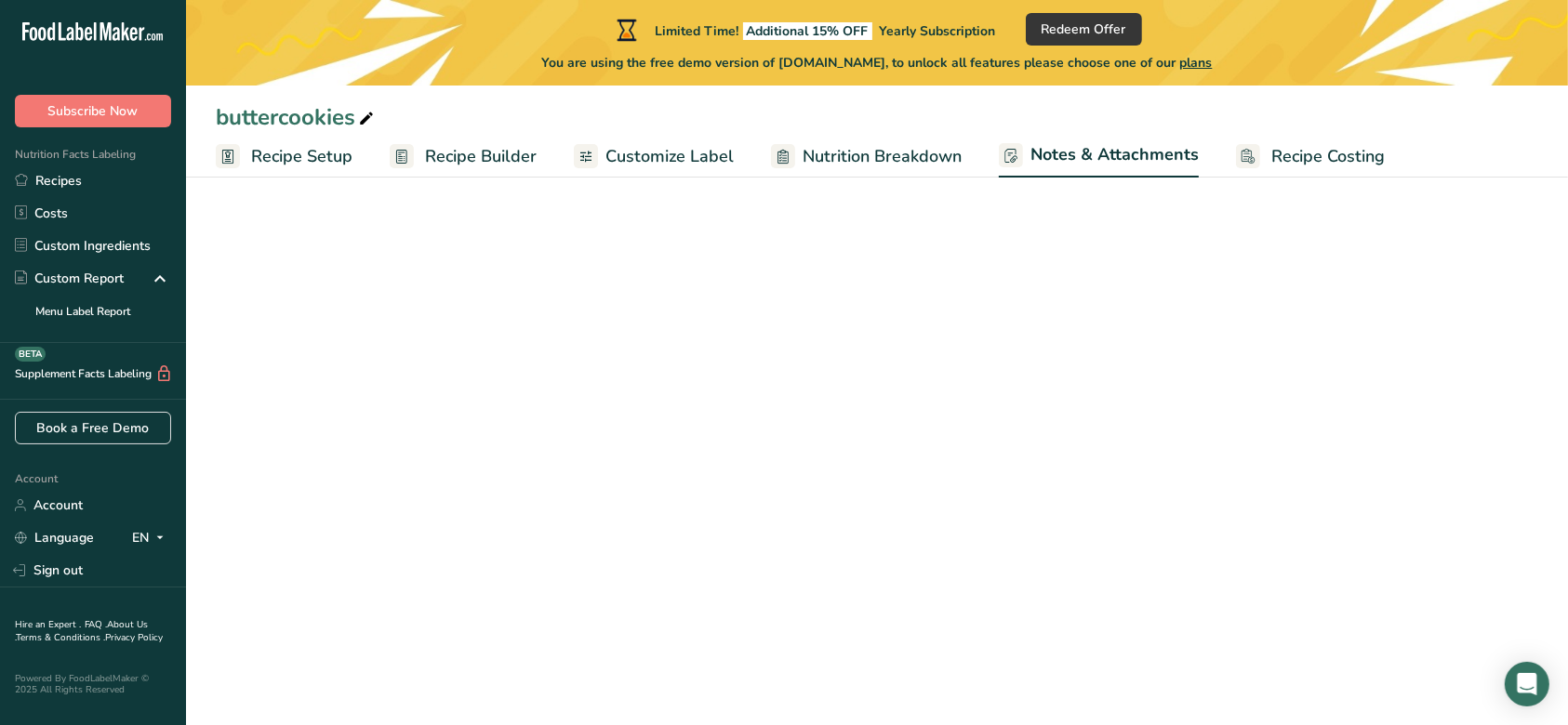 scroll, scrollTop: 0, scrollLeft: 0, axis: both 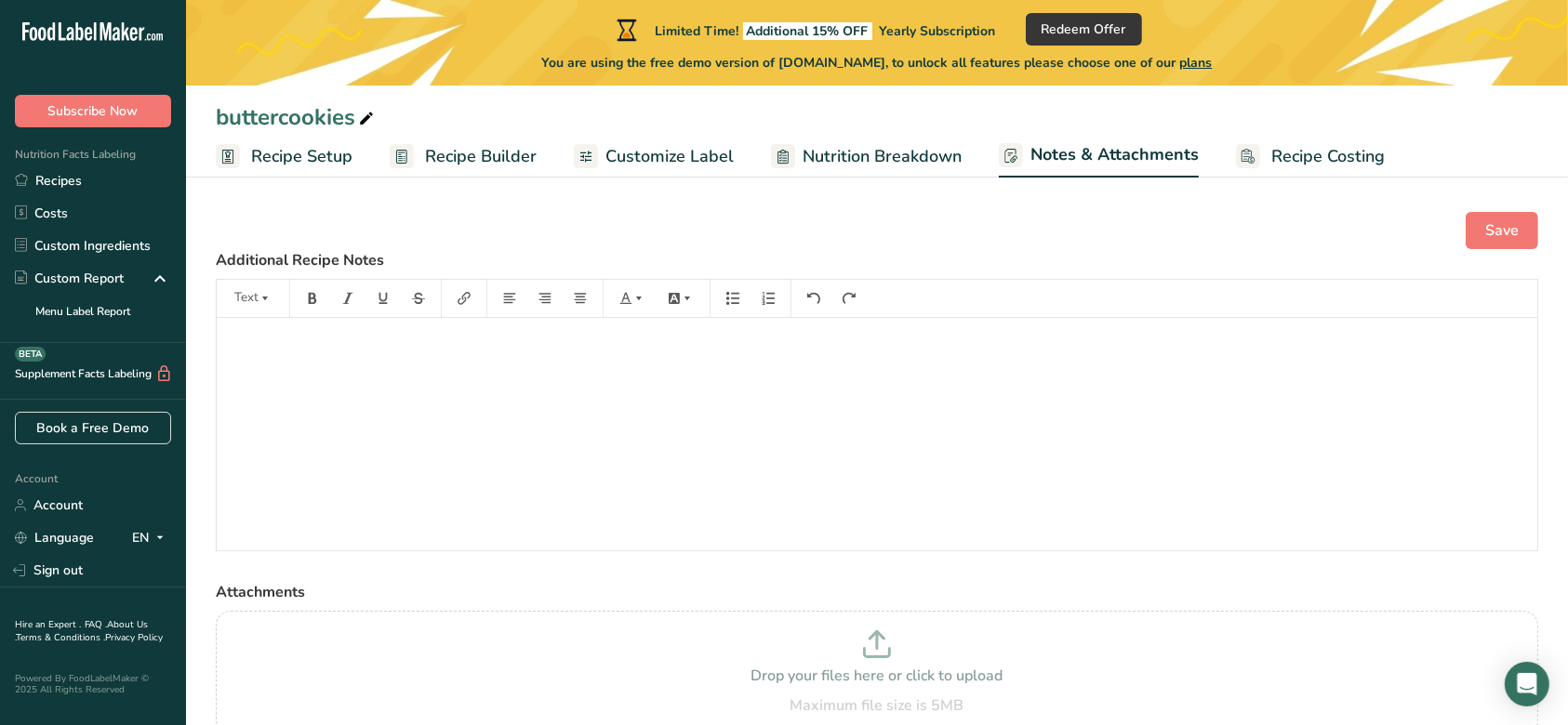click on "Recipe Costing" at bounding box center [1328, 156] 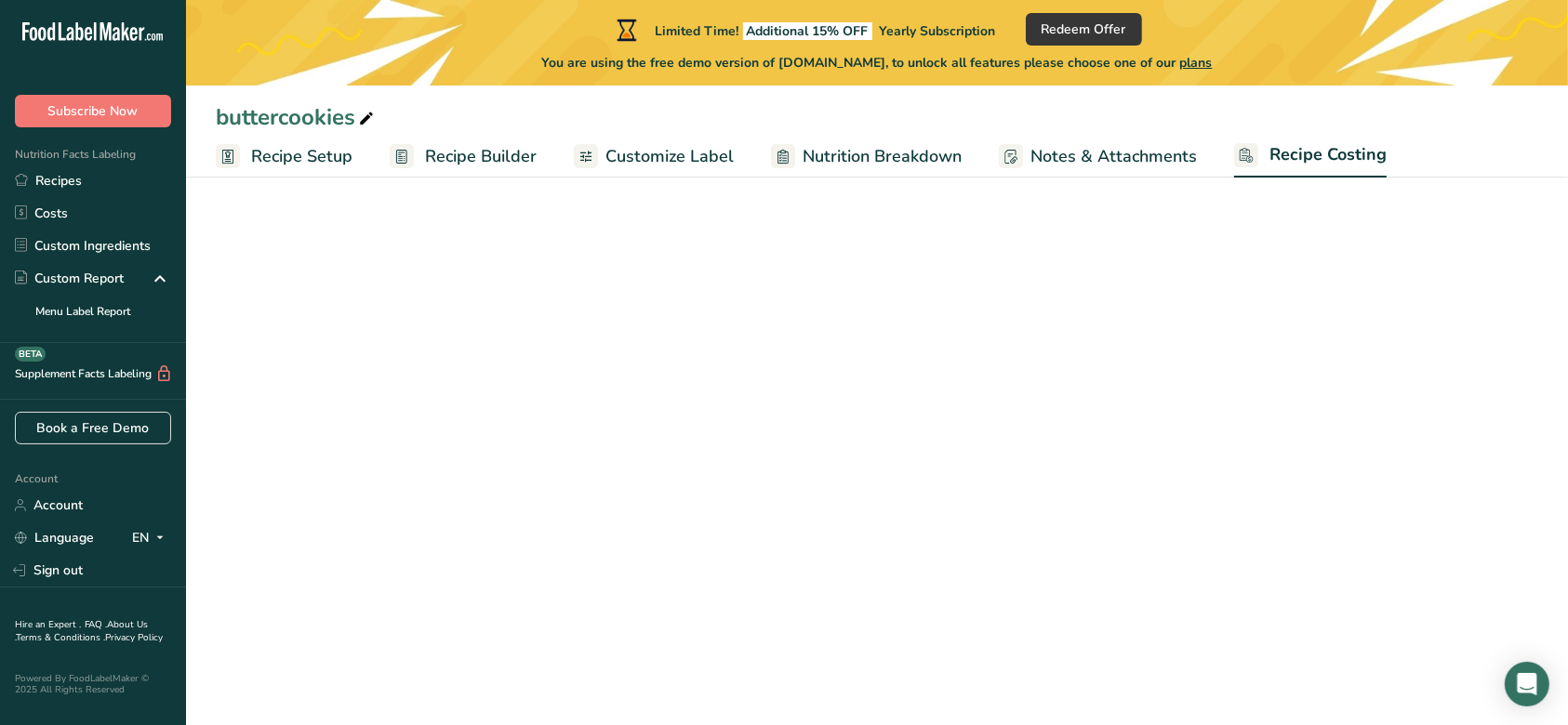select on "1" 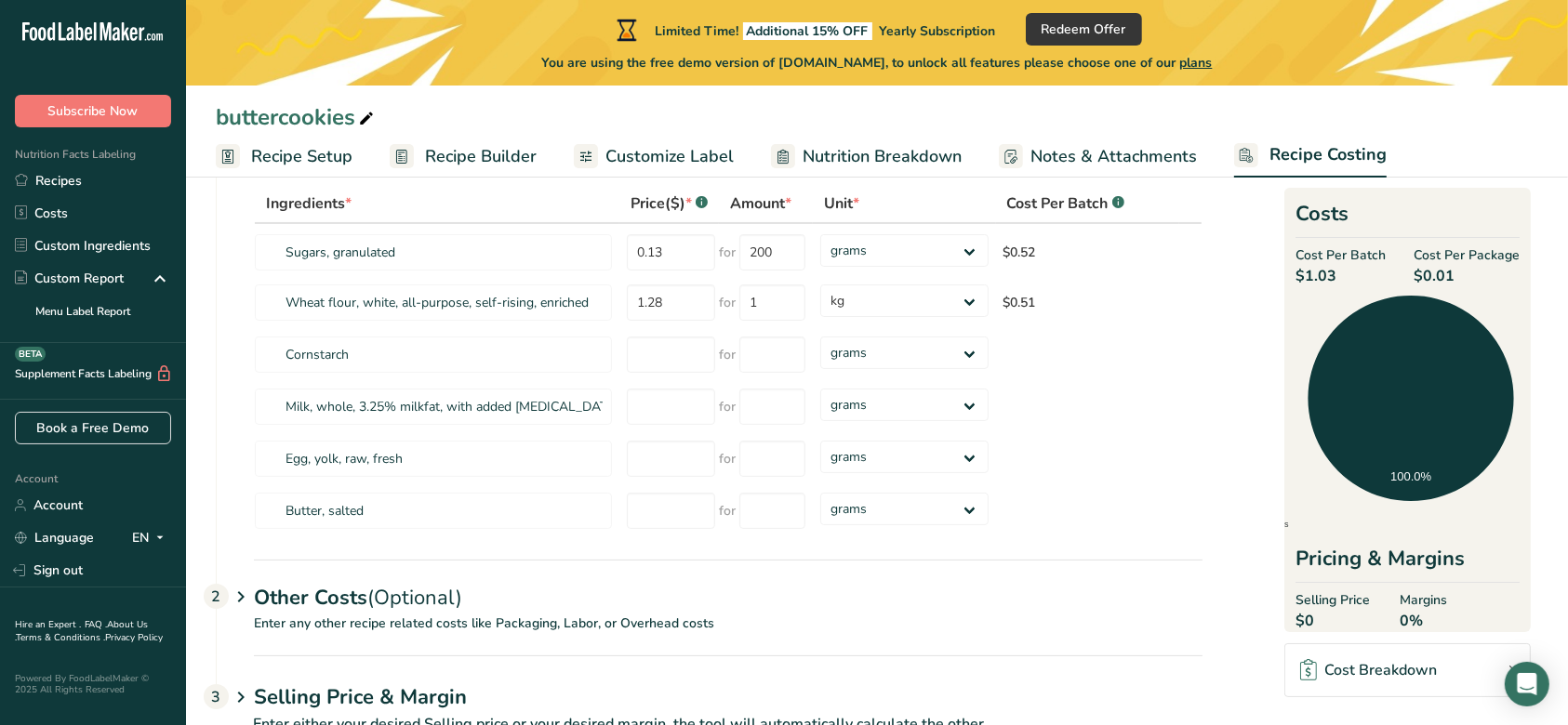 scroll, scrollTop: 0, scrollLeft: 0, axis: both 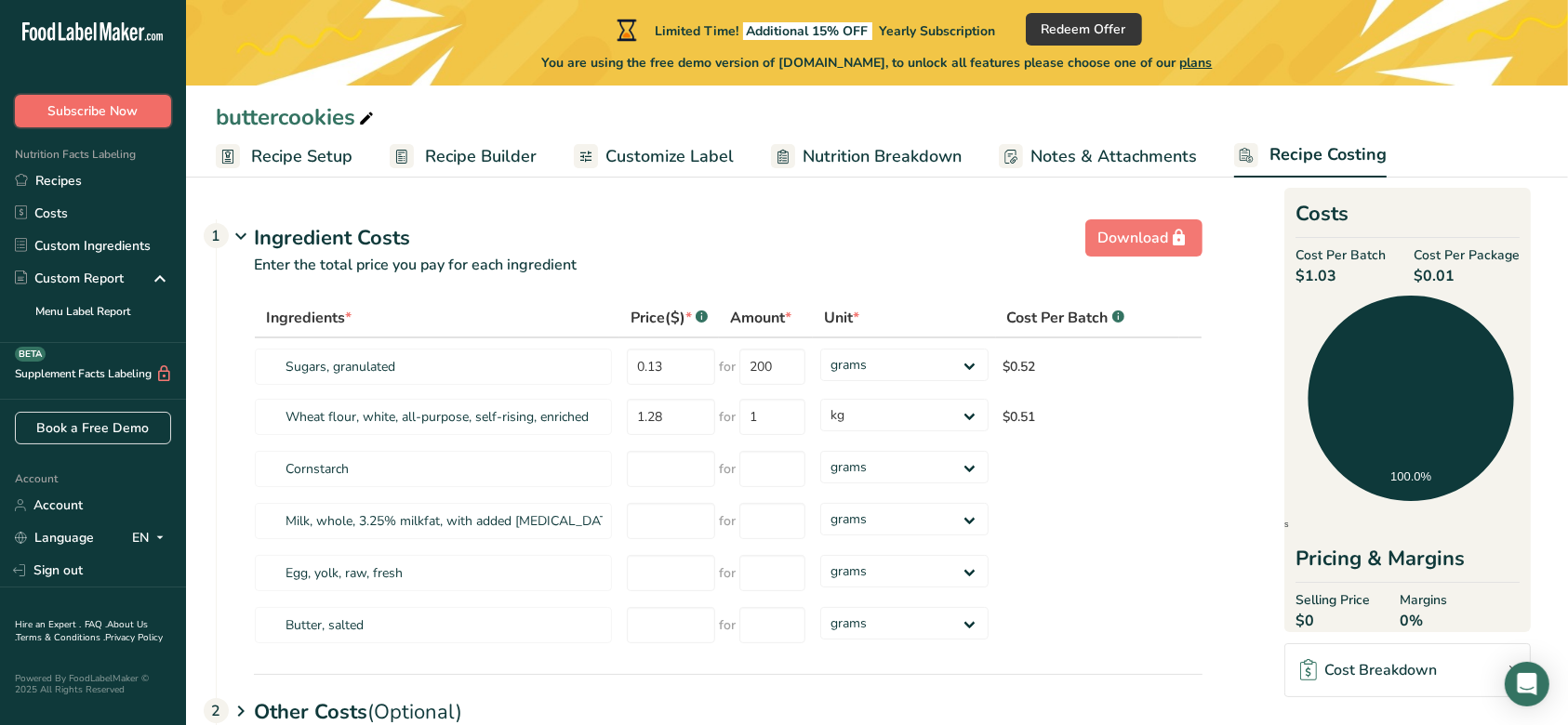 click on "Subscribe Now" at bounding box center (93, 111) 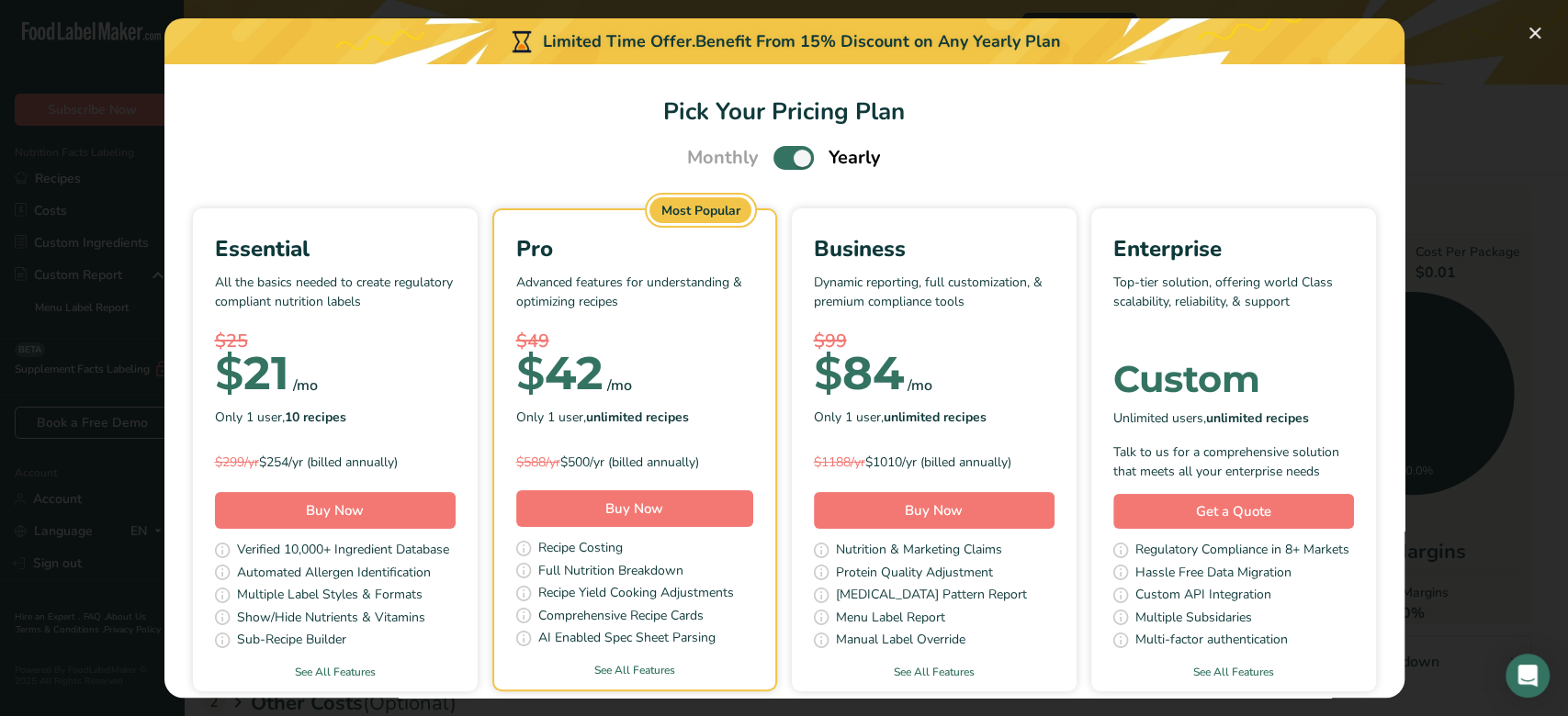 click at bounding box center (784, 358) 